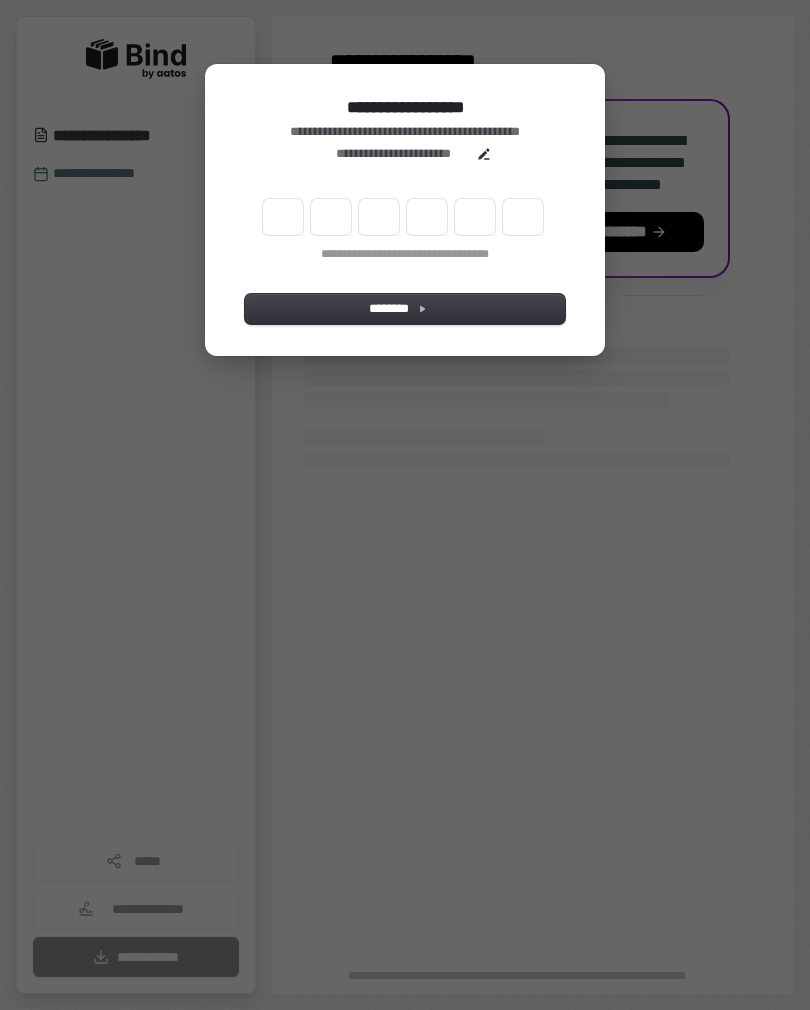 scroll, scrollTop: 0, scrollLeft: 0, axis: both 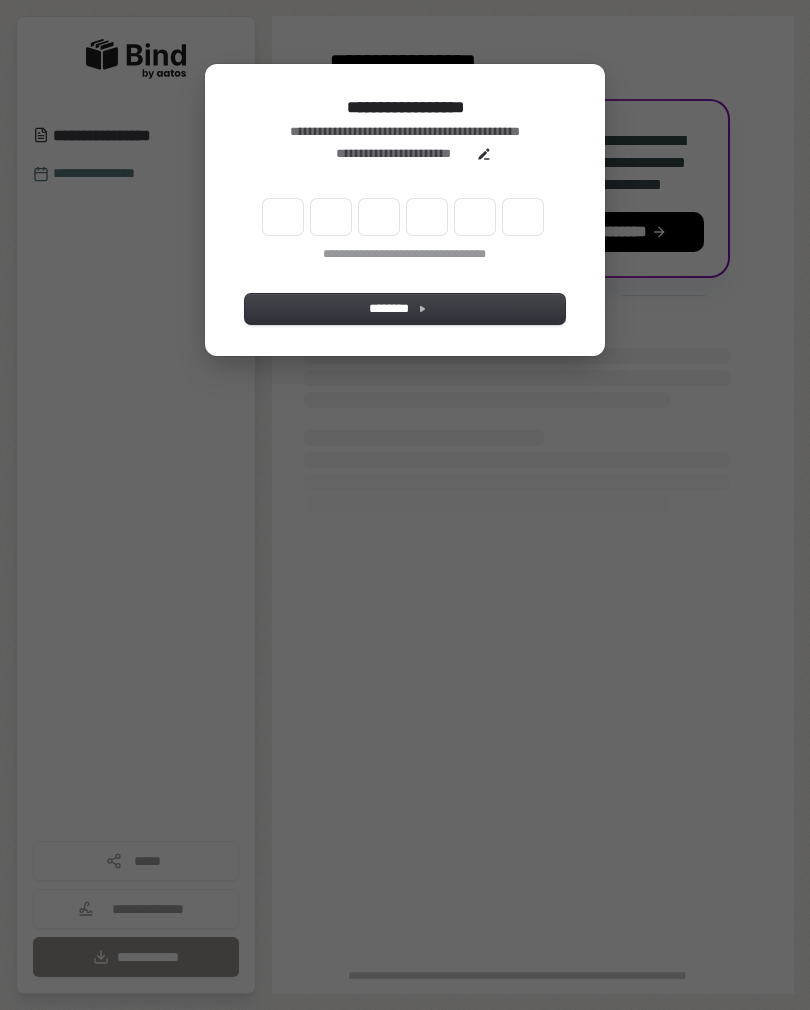 click at bounding box center [283, 217] 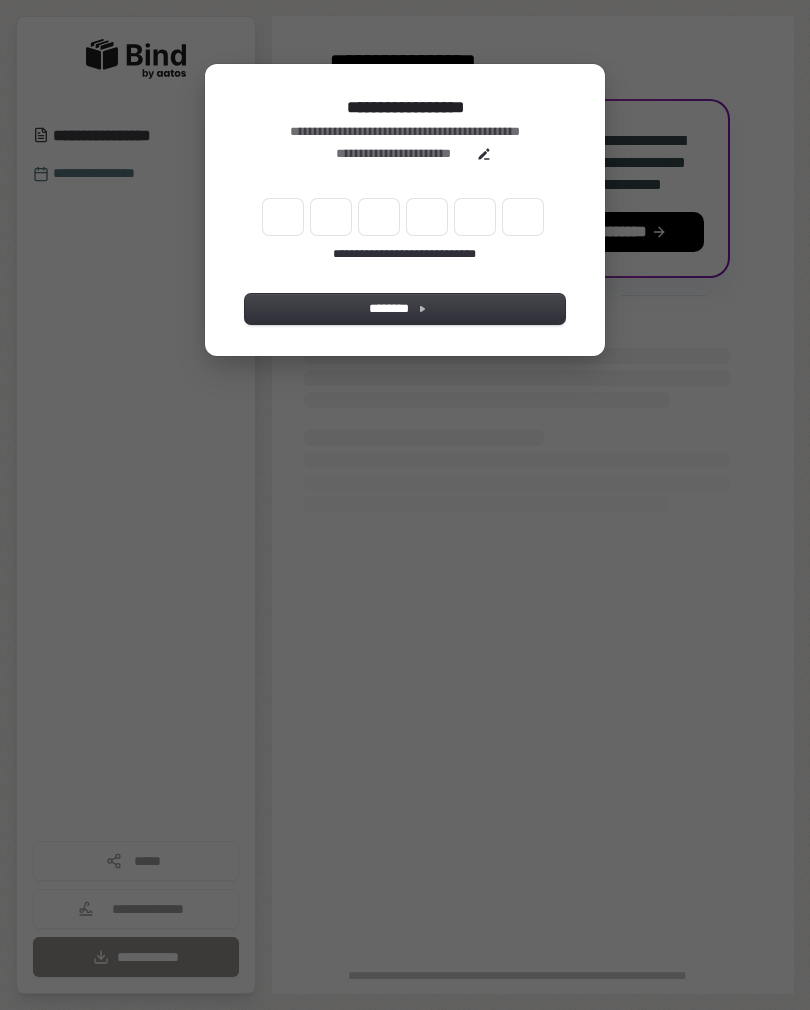 type on "*" 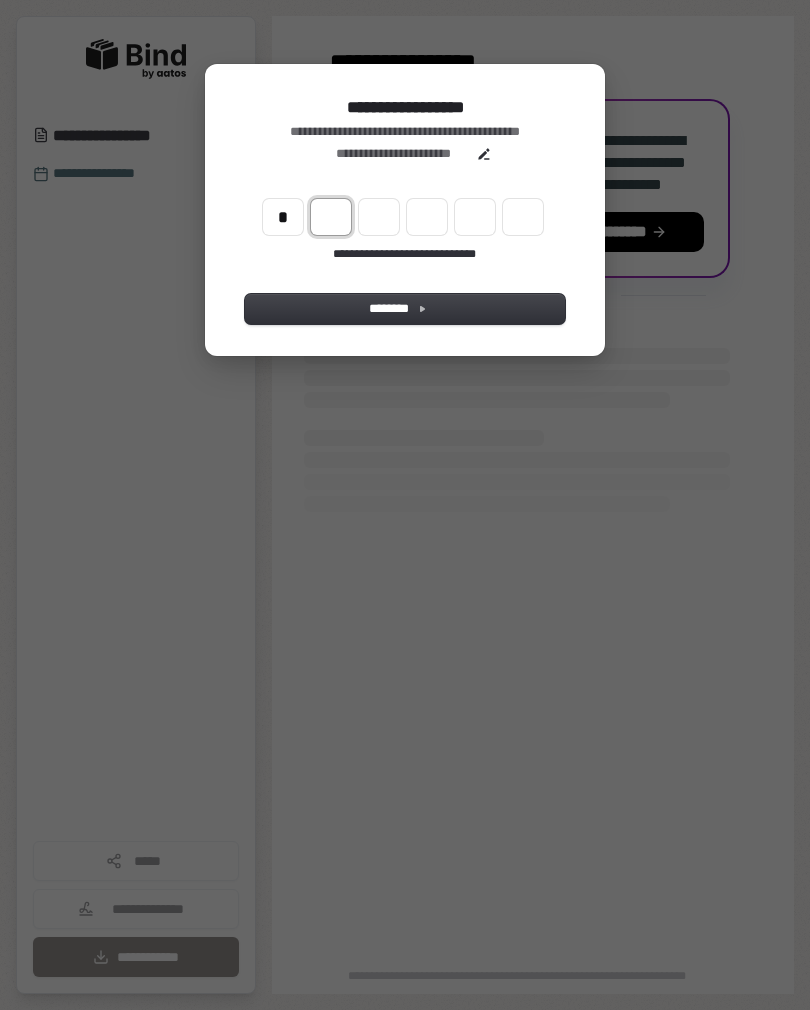 type on "*" 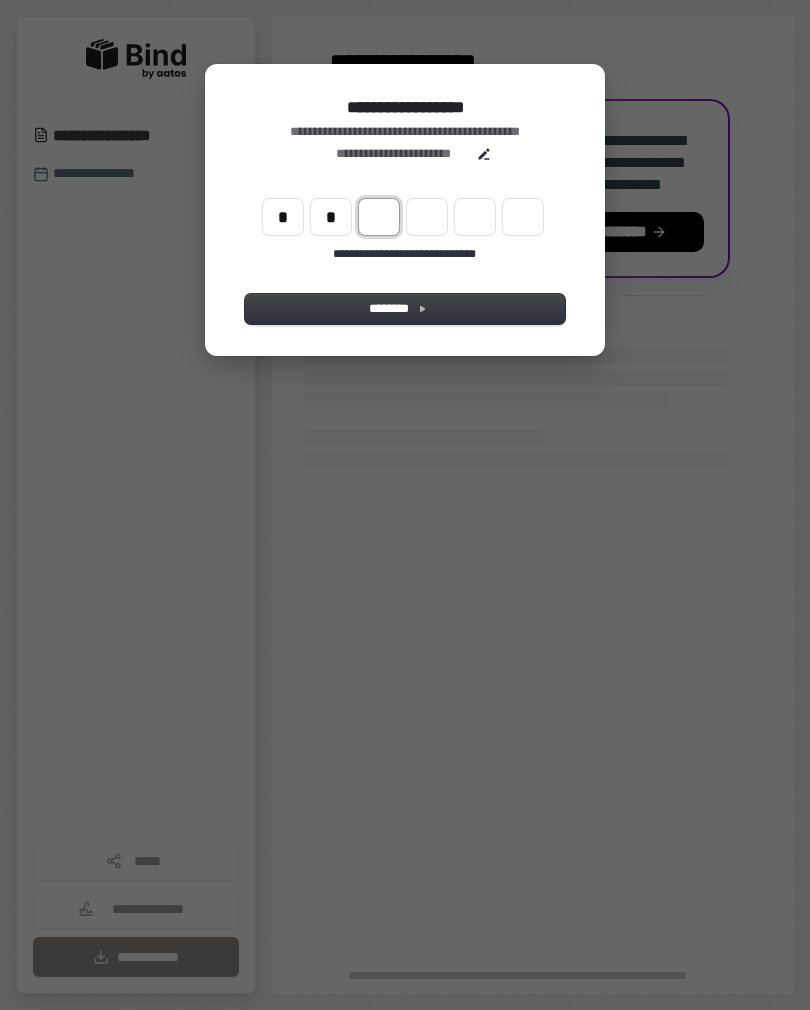 type on "**" 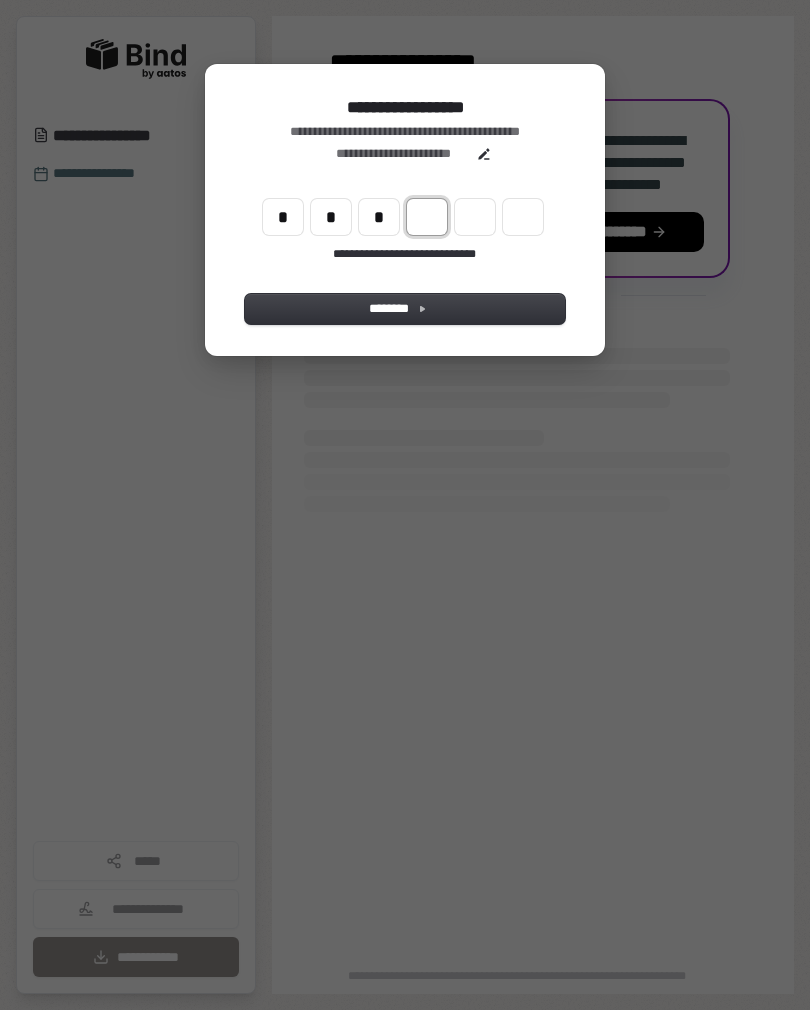 type on "***" 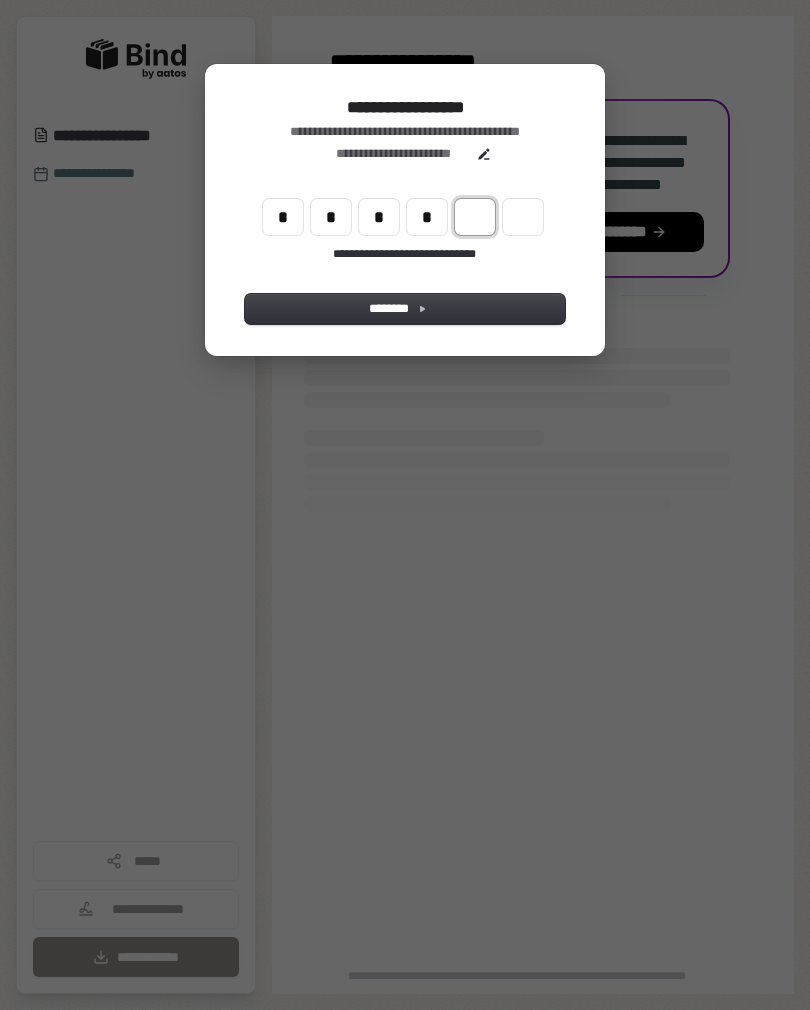 type on "****" 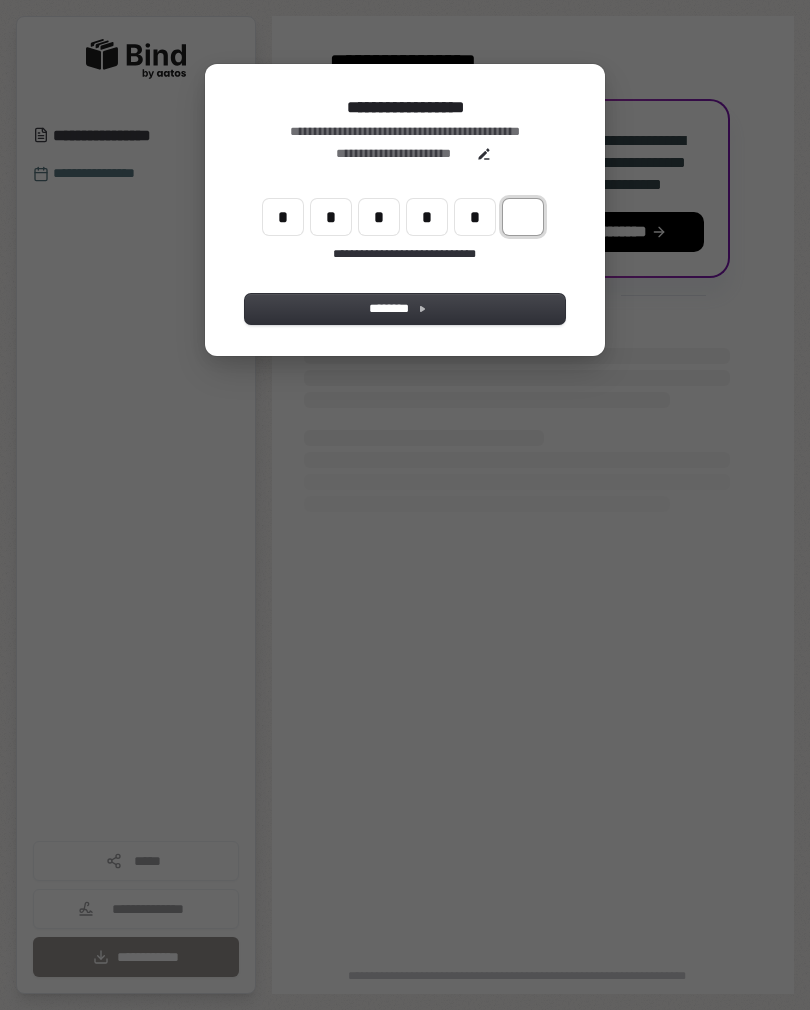 type on "*****" 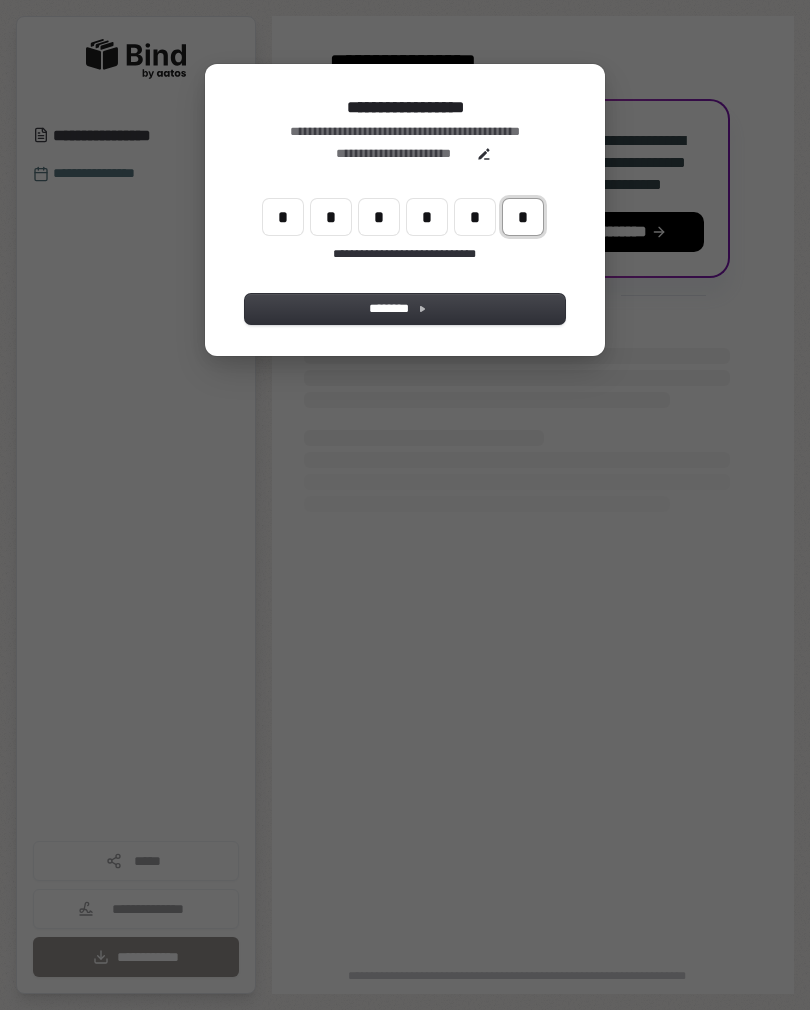 type on "******" 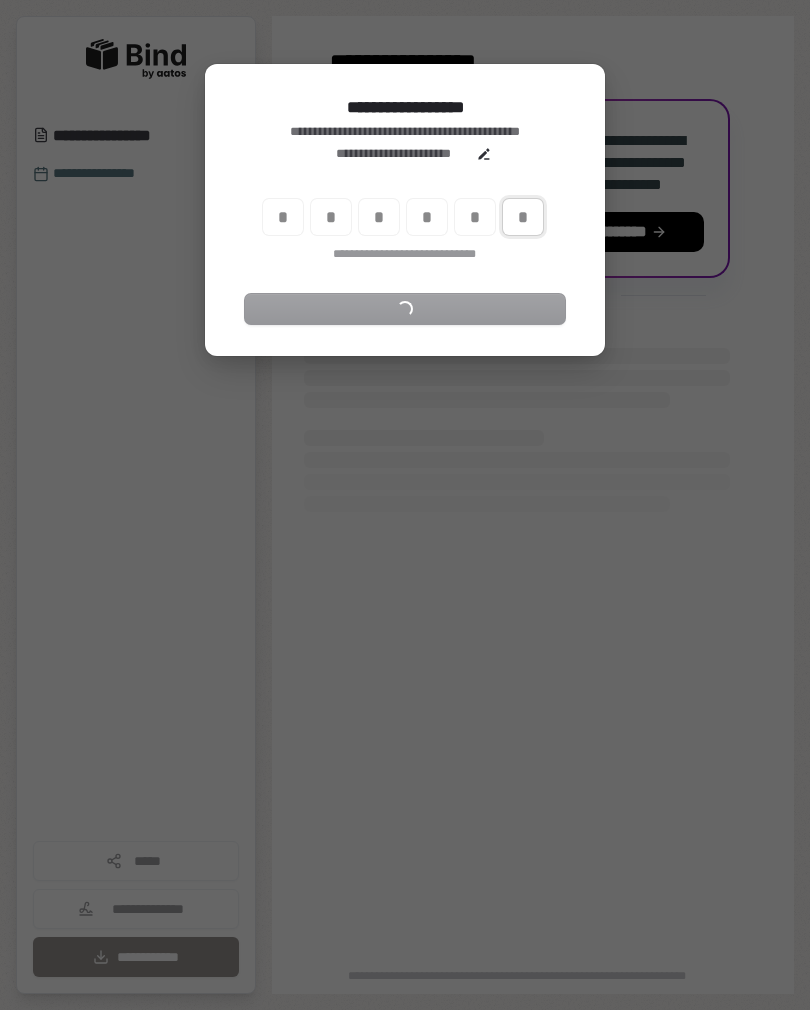 type on "*" 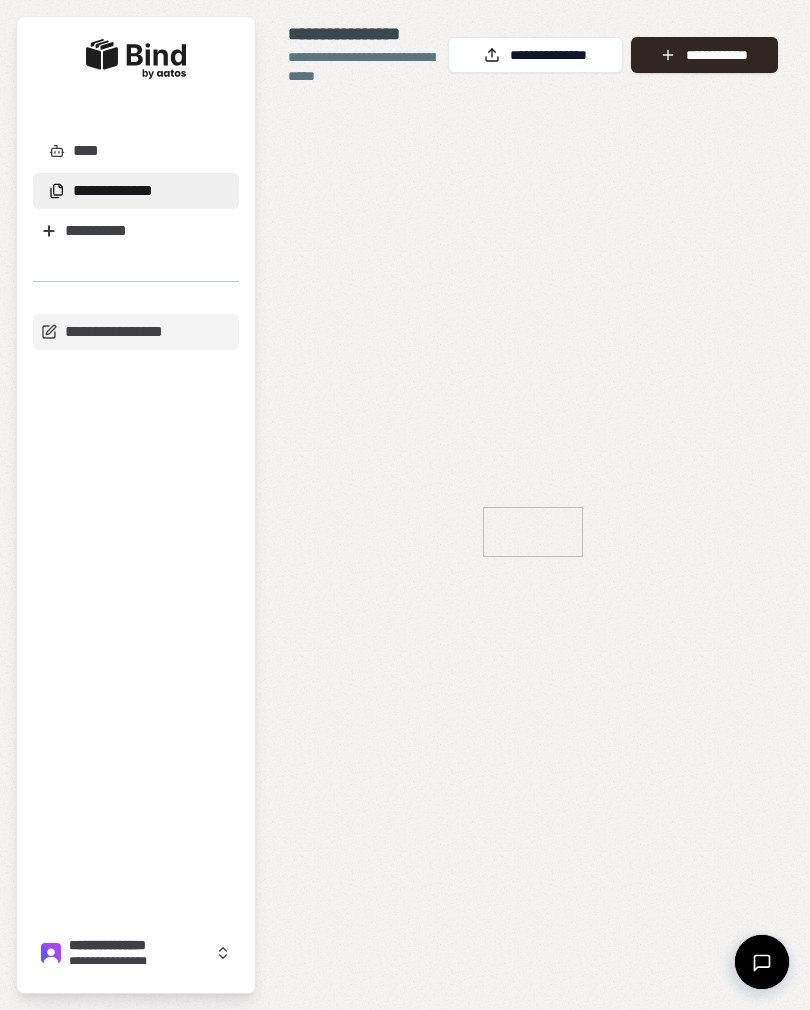 scroll, scrollTop: 0, scrollLeft: 0, axis: both 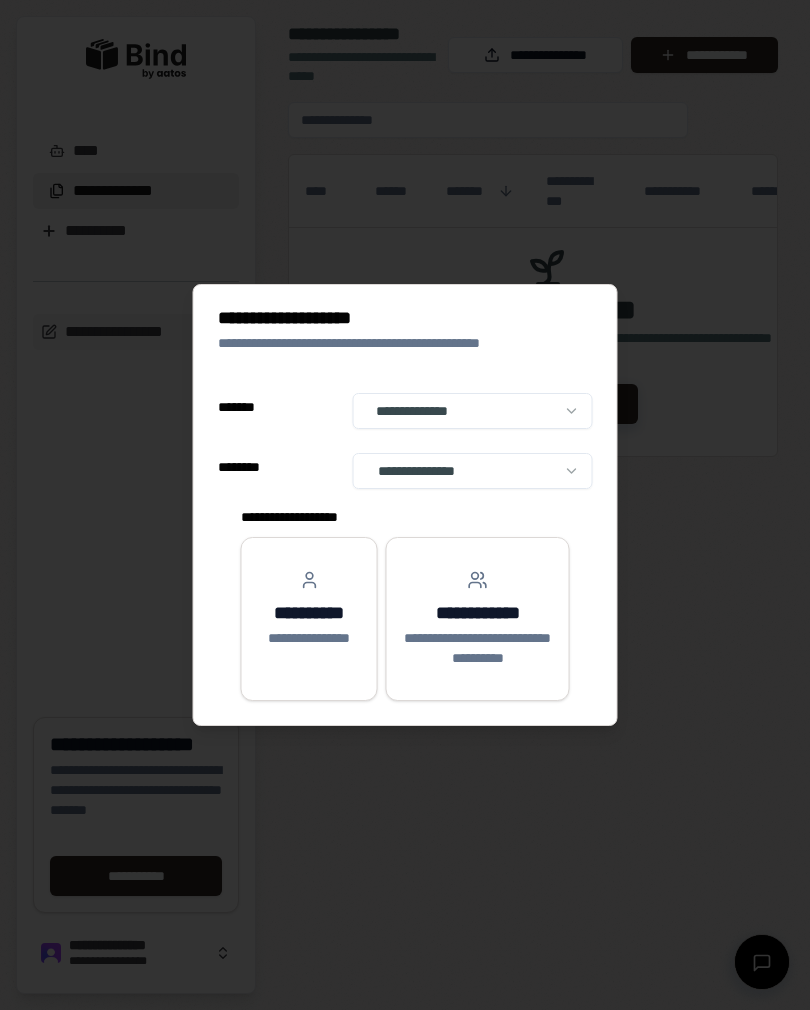 select on "**" 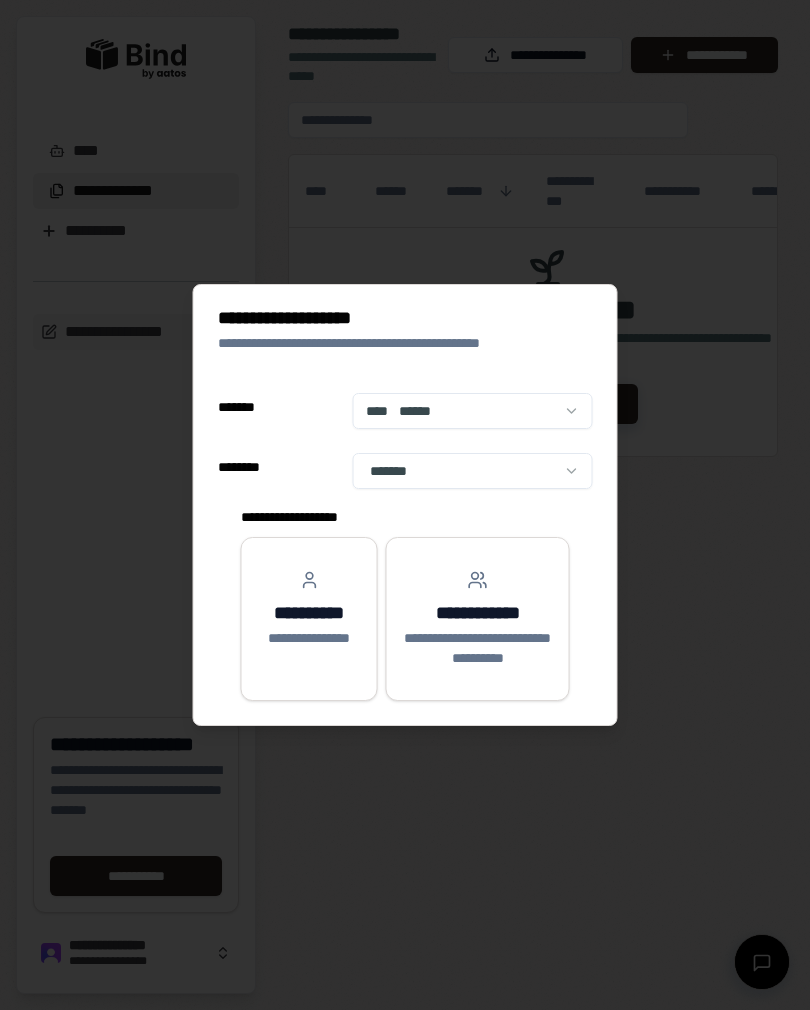 click on "**********" at bounding box center [309, 613] 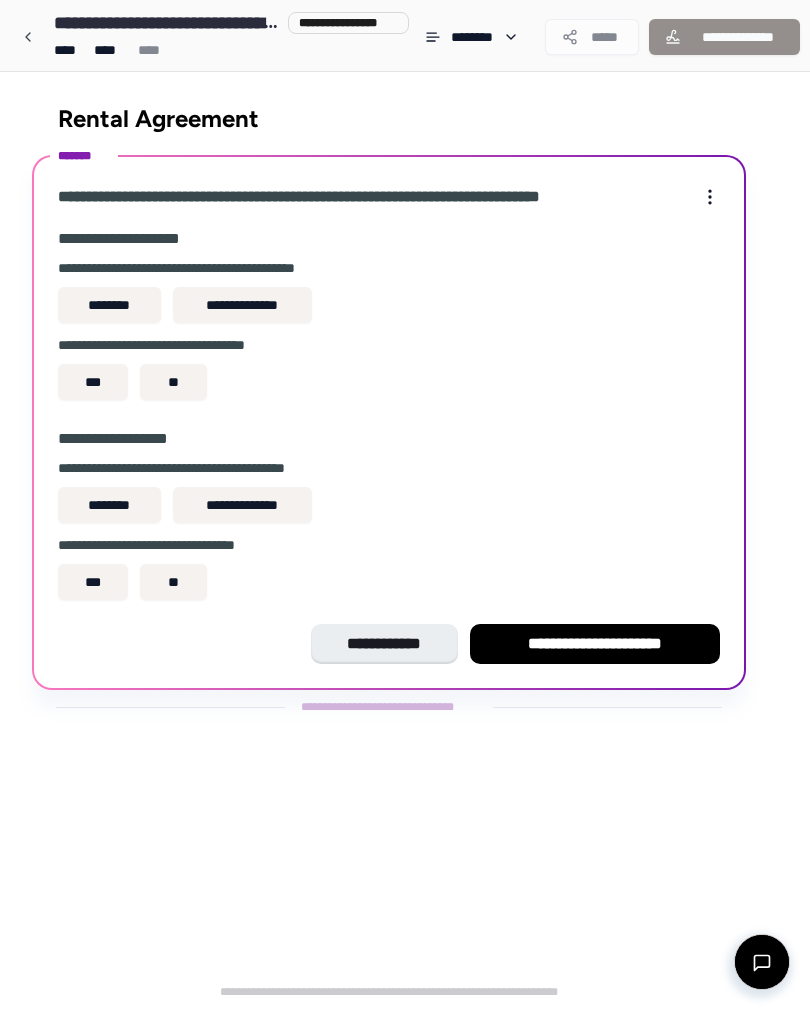 click on "**********" at bounding box center (242, 305) 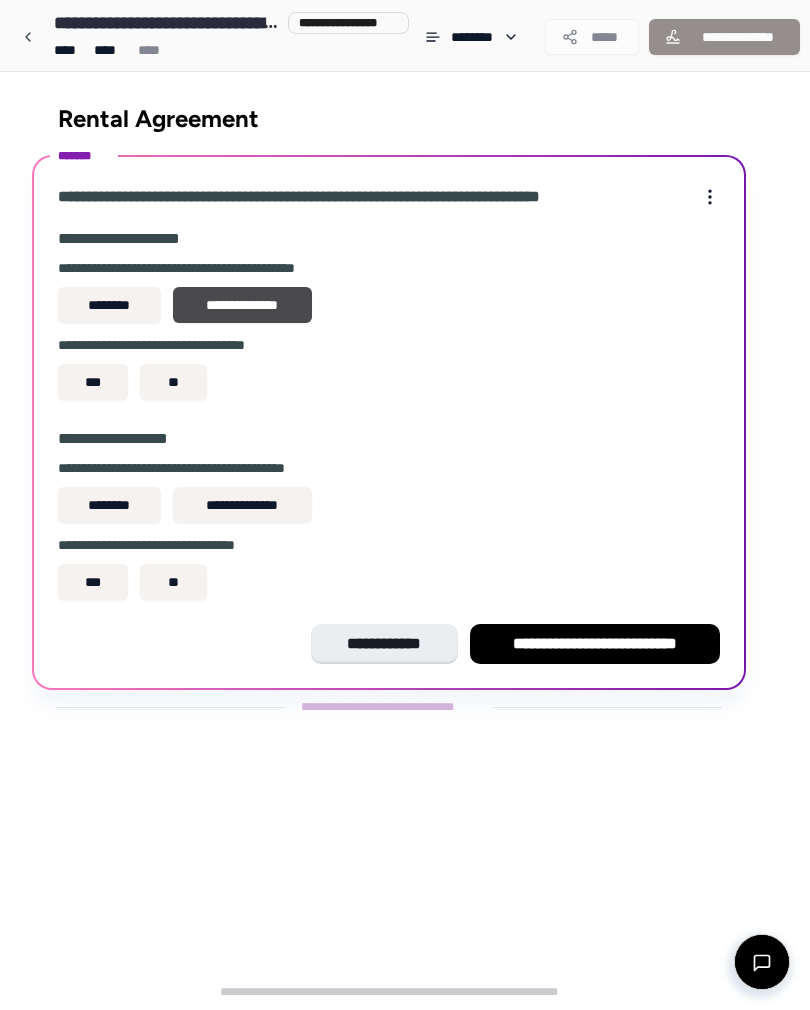 click on "**" at bounding box center [173, 382] 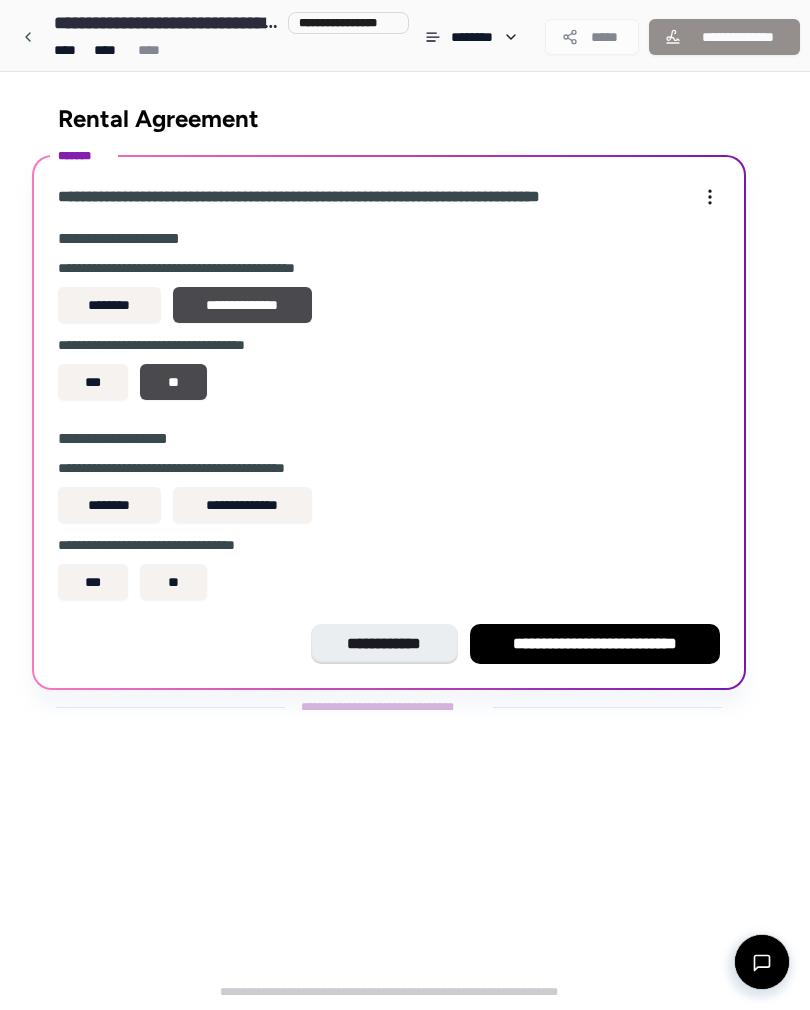 click on "**********" at bounding box center (242, 505) 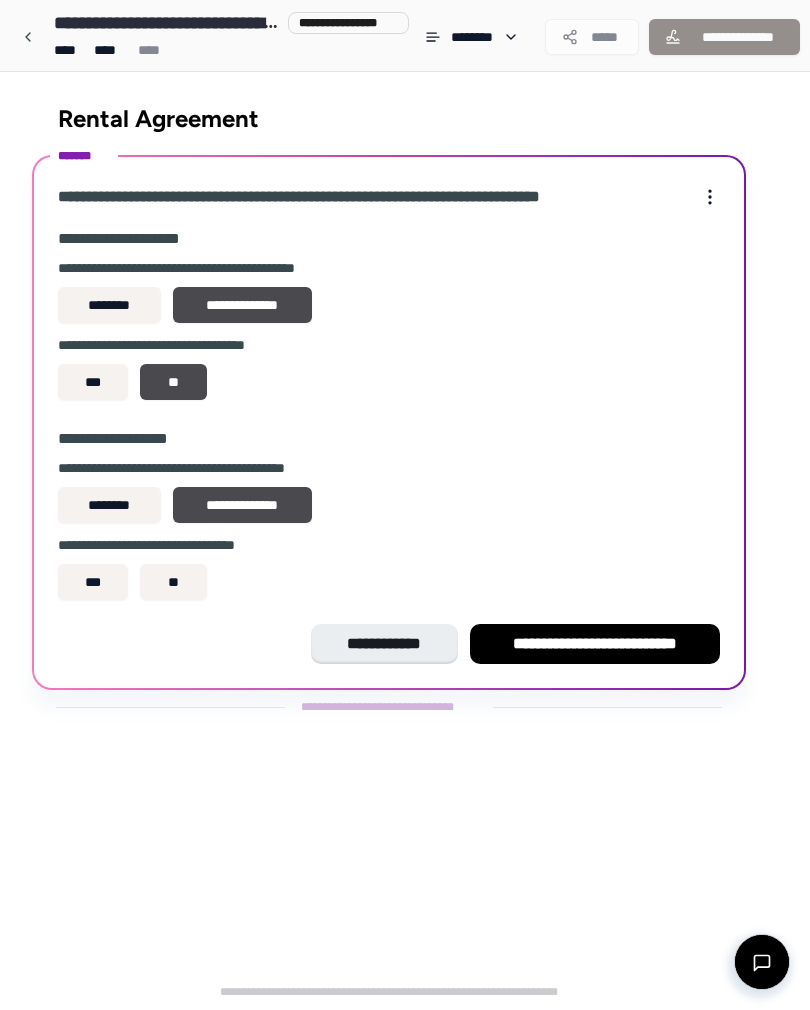 click on "**" at bounding box center [173, 582] 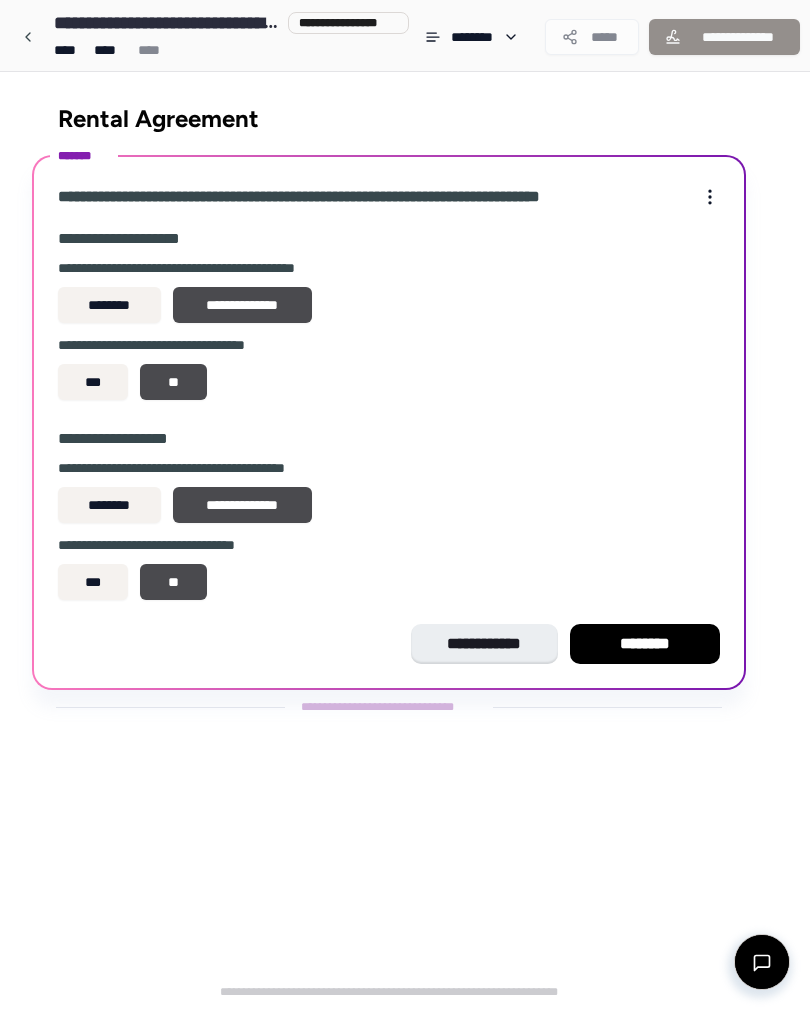 click on "********" at bounding box center (645, 644) 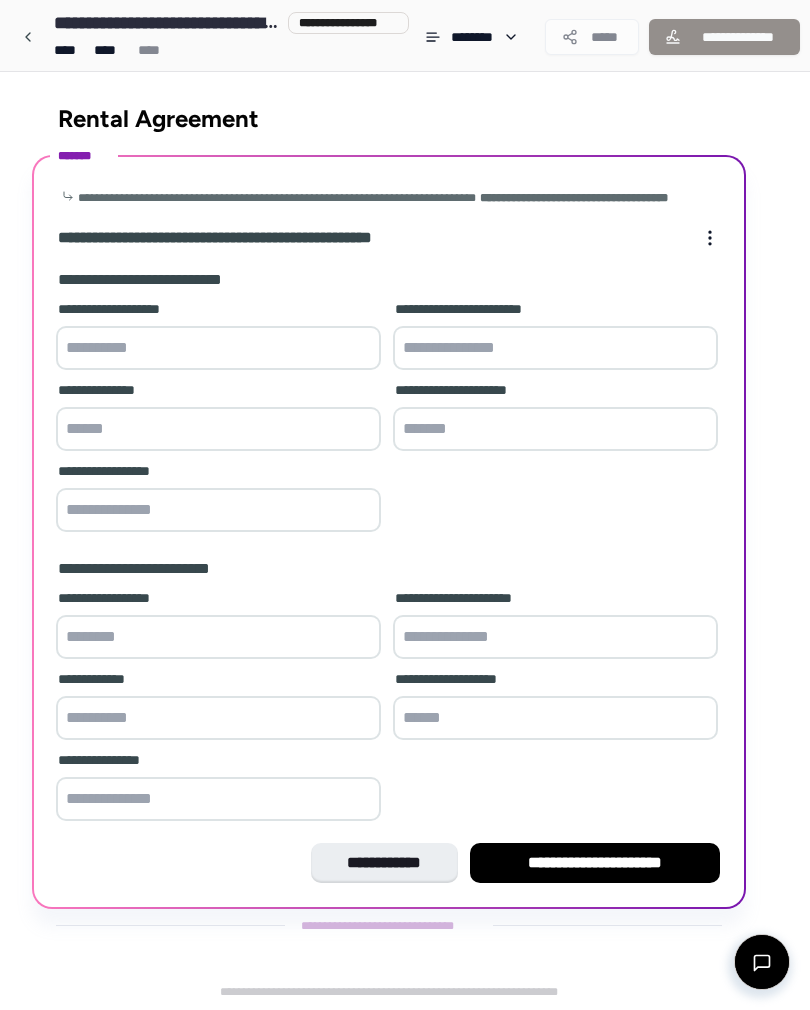 click at bounding box center [218, 348] 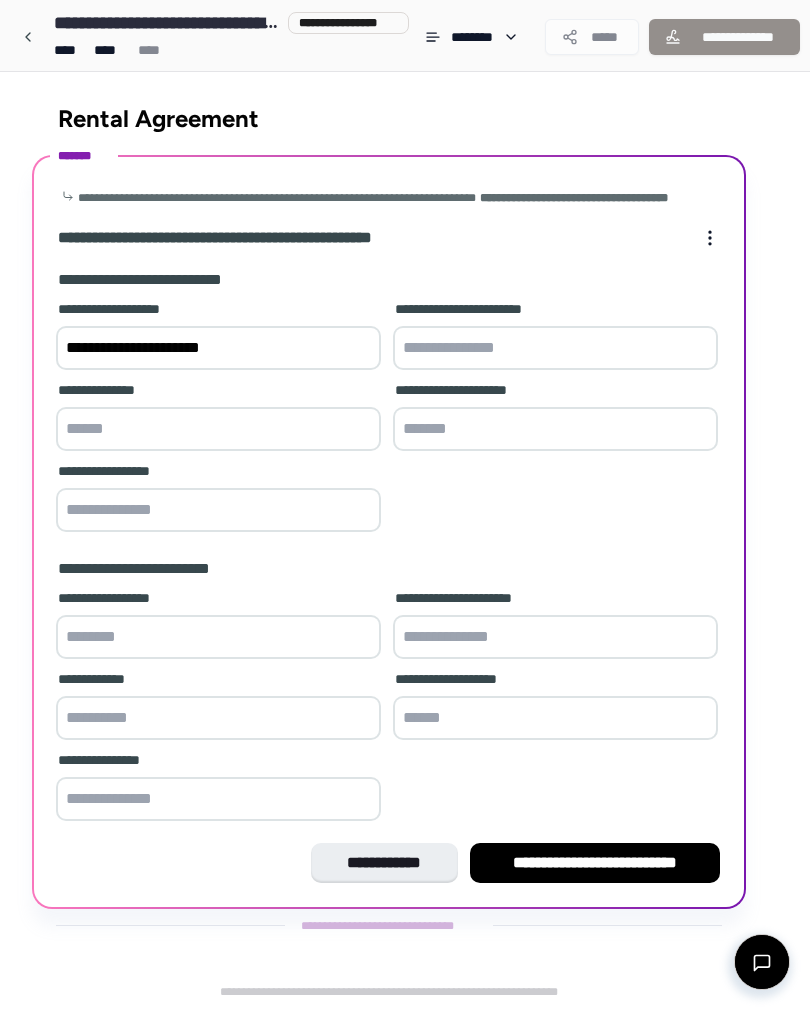 type on "**********" 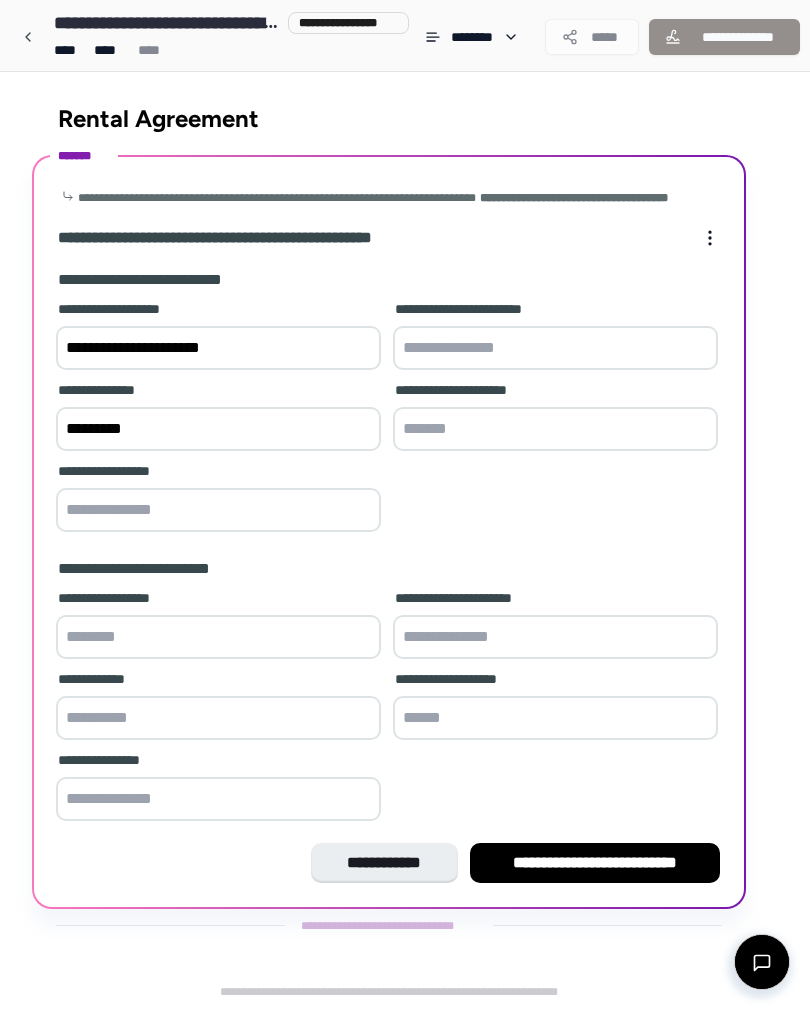 type on "*********" 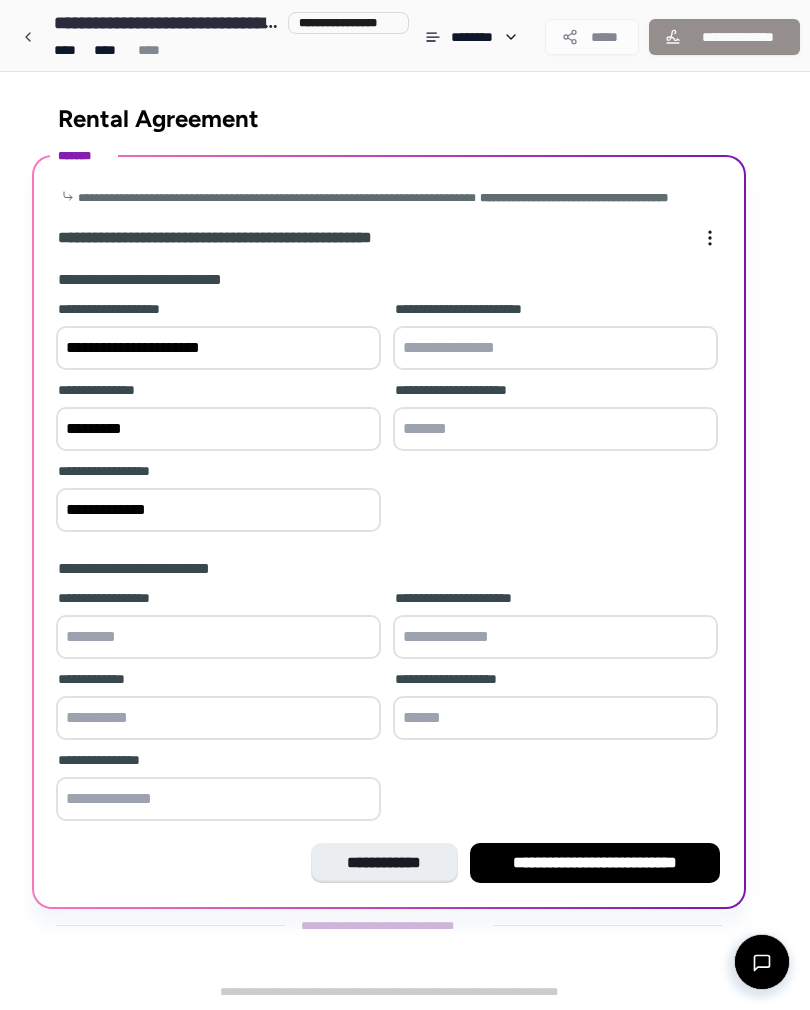 type on "**********" 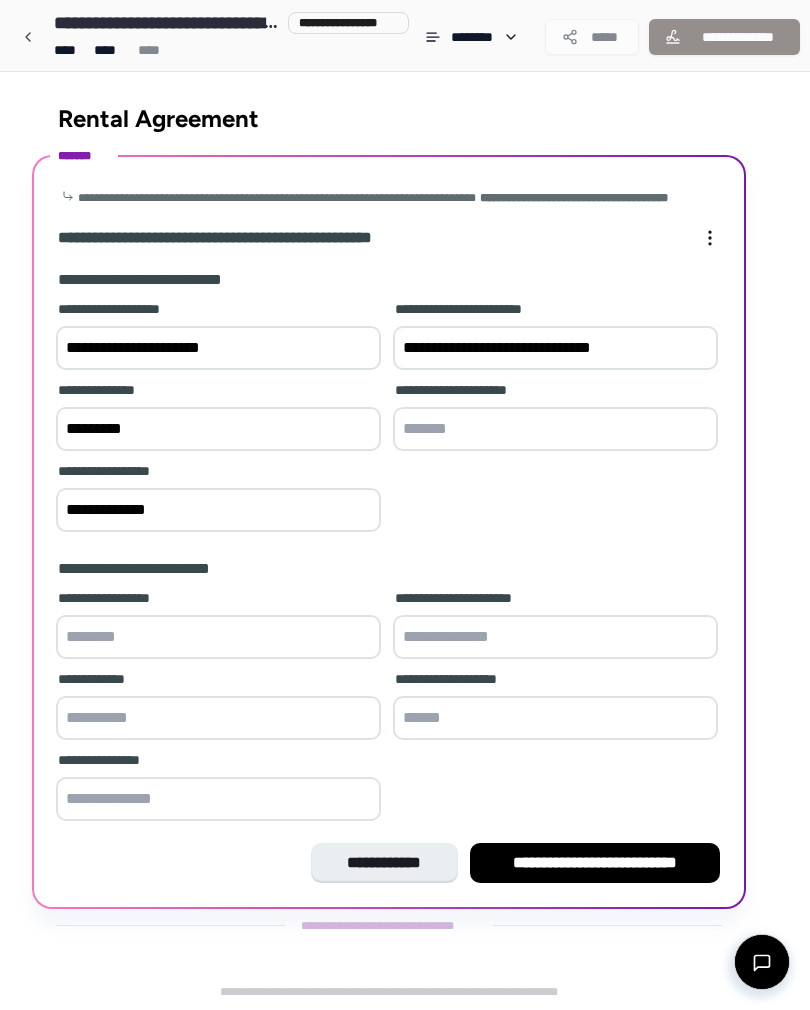type on "**********" 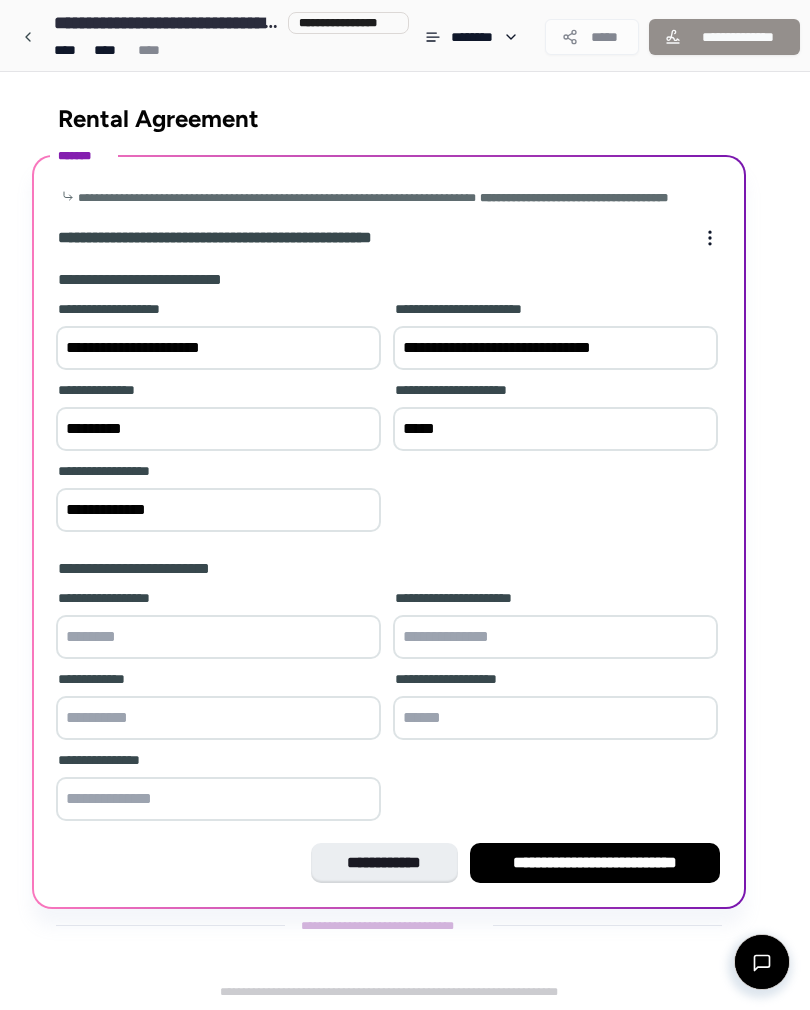 type on "*****" 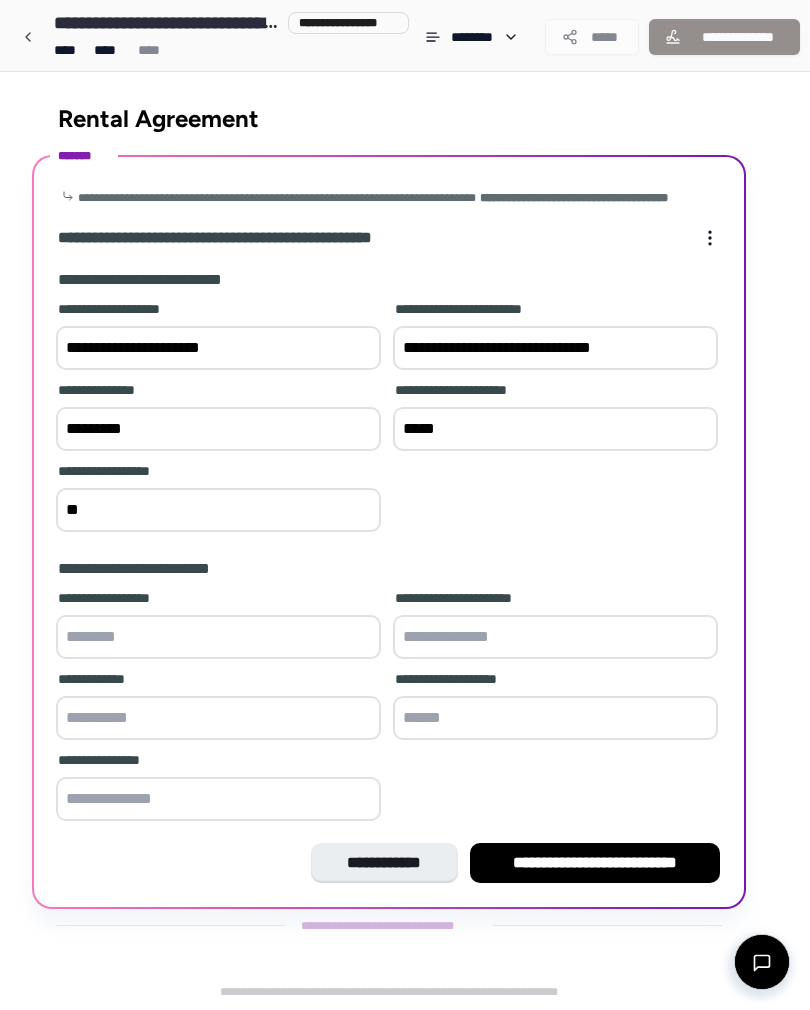 type on "*" 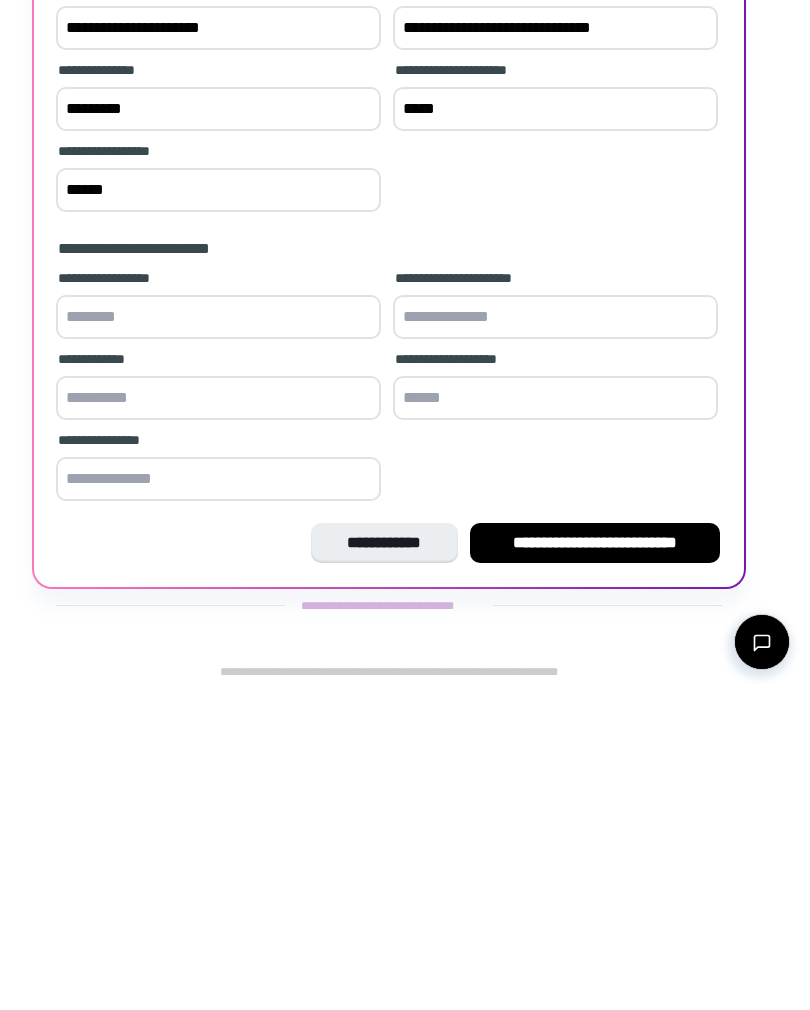 type on "******" 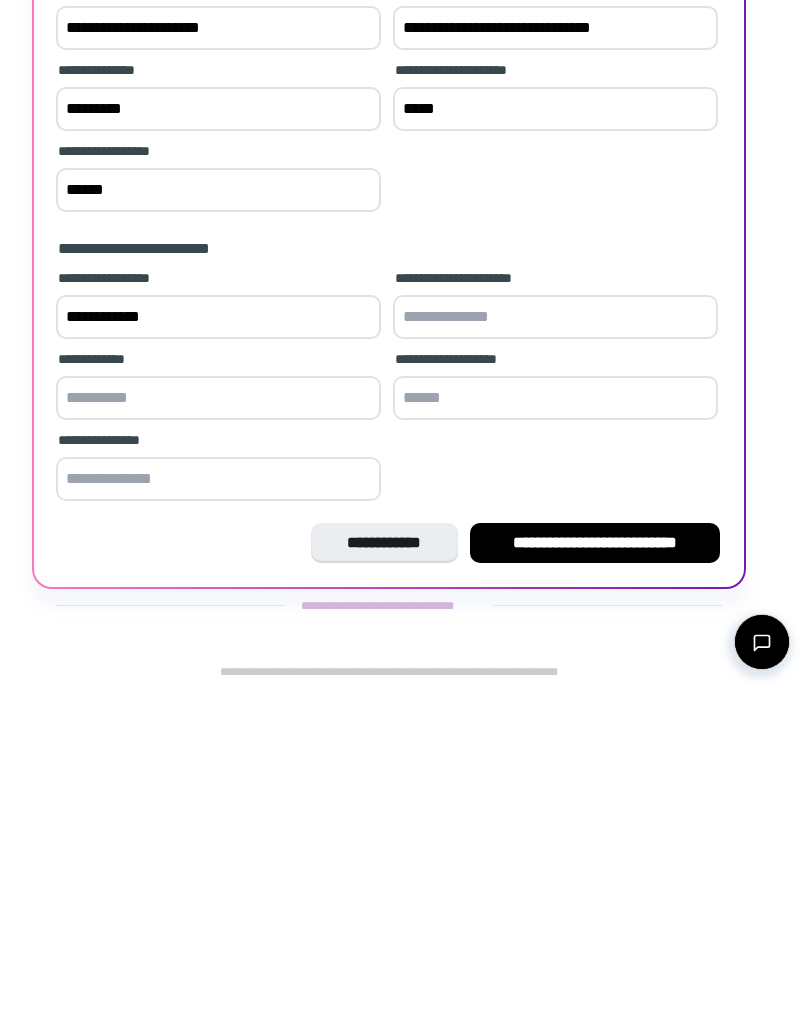 type on "**********" 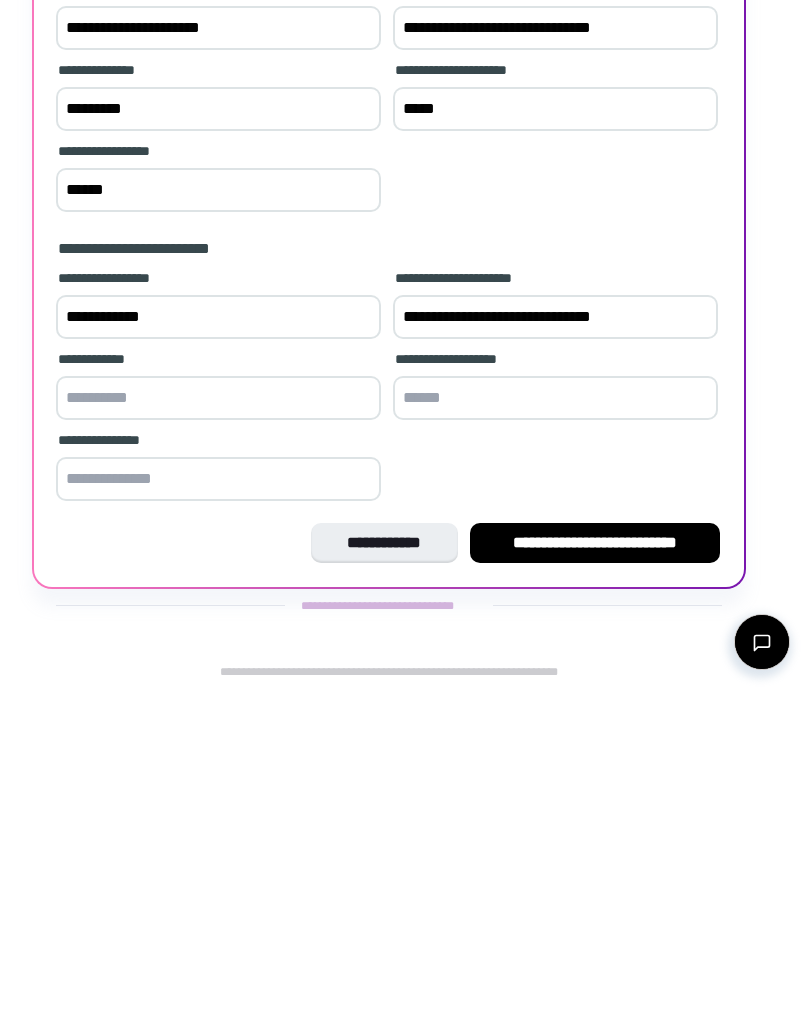 type on "**********" 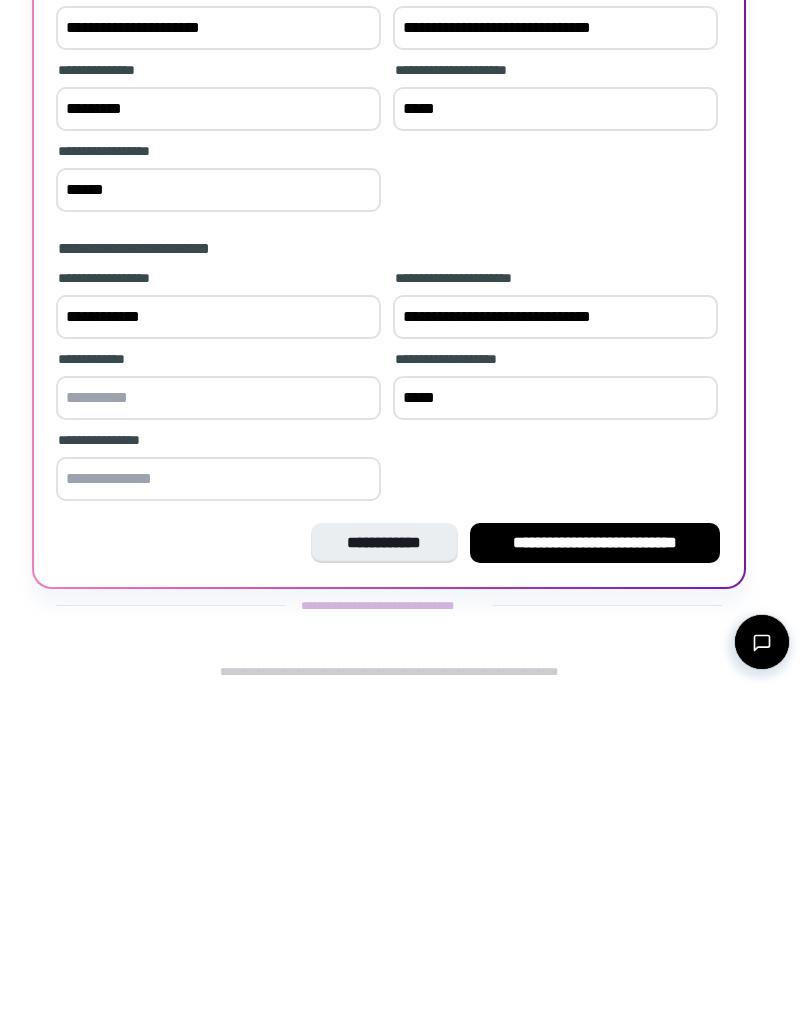 type on "*****" 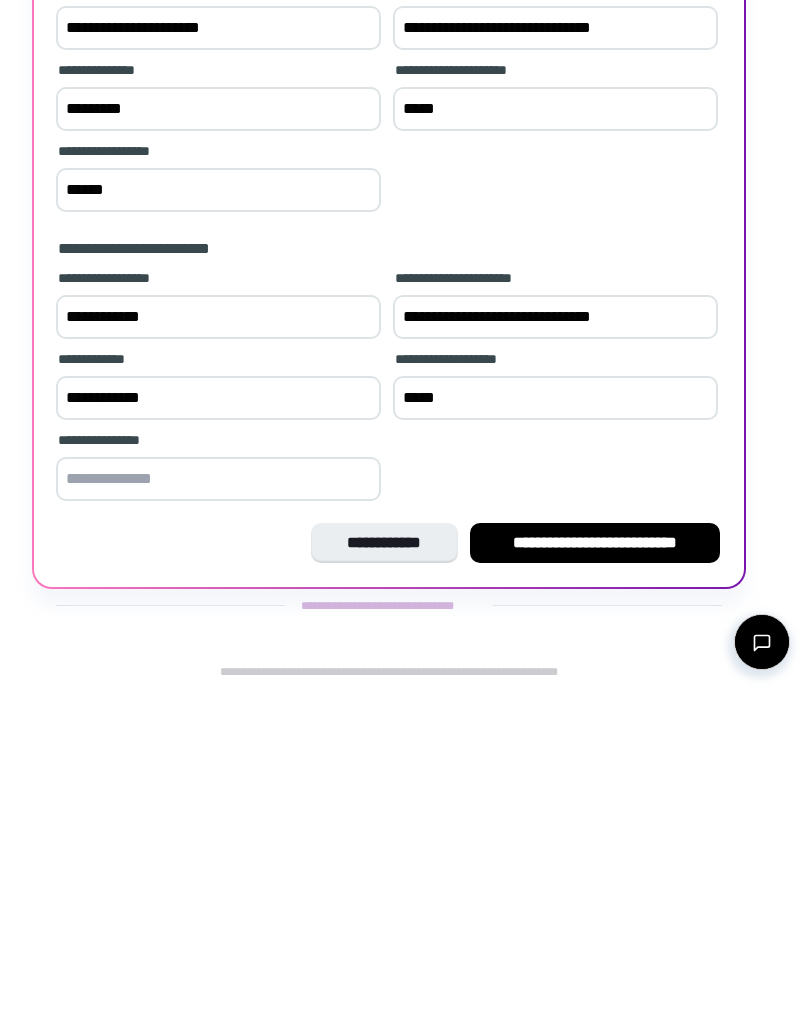 type on "**********" 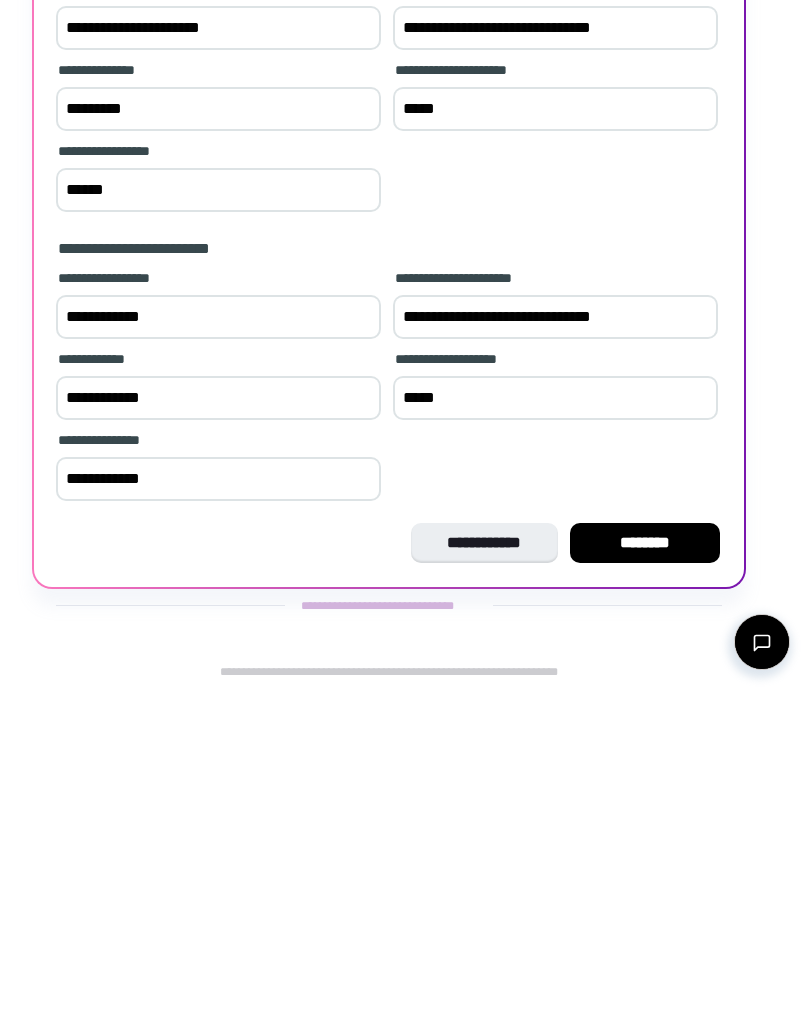 type on "**********" 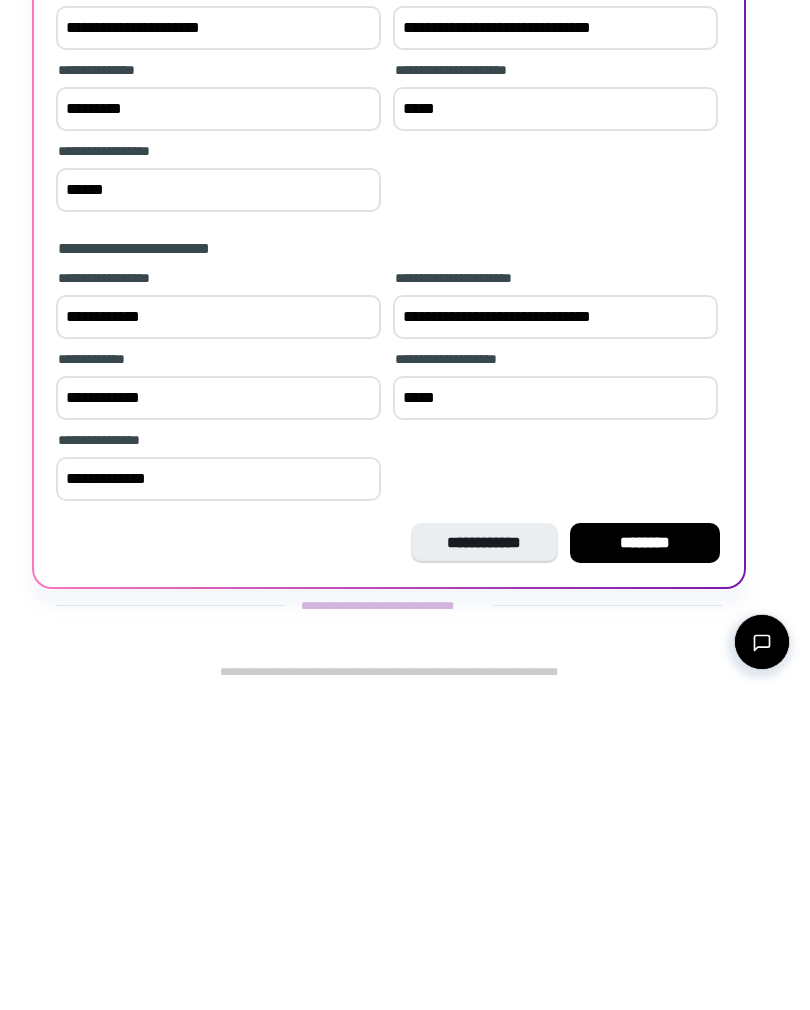 click on "********" at bounding box center (645, 863) 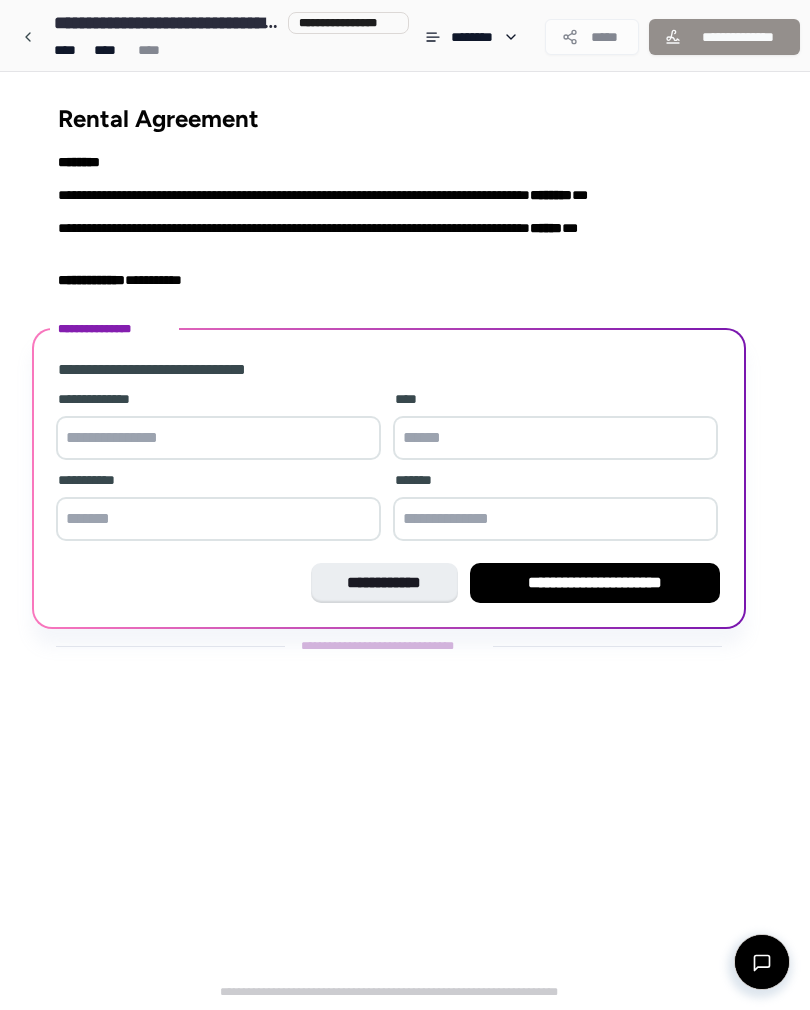 click at bounding box center (218, 438) 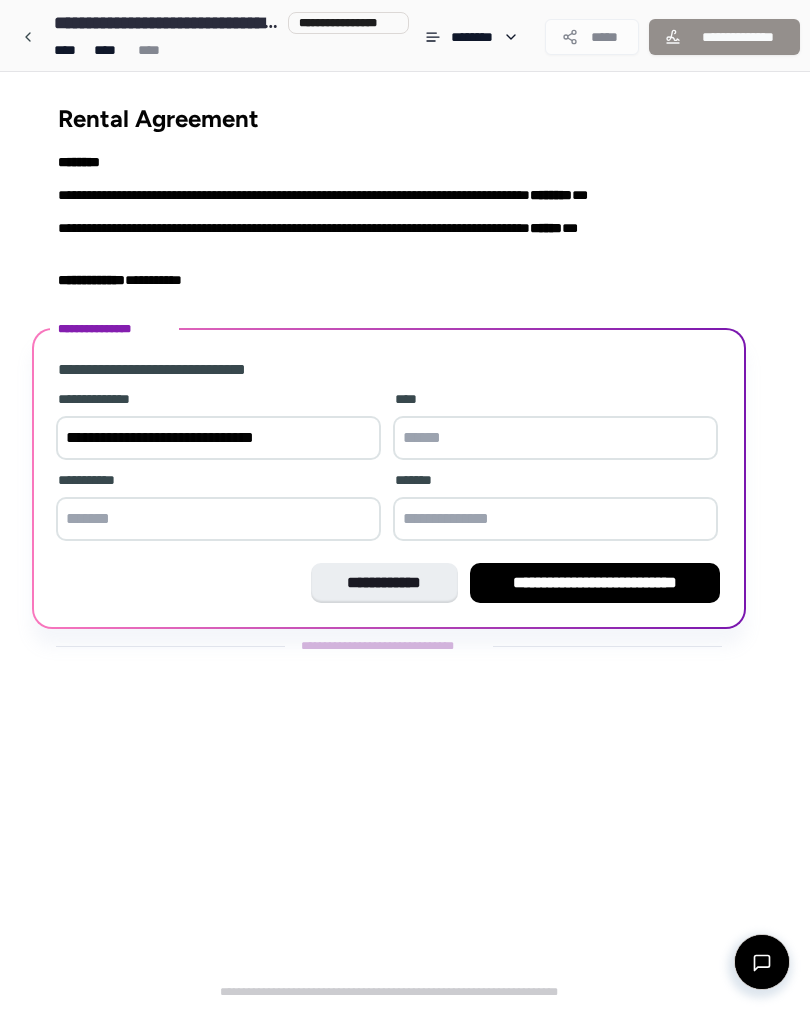 type on "**********" 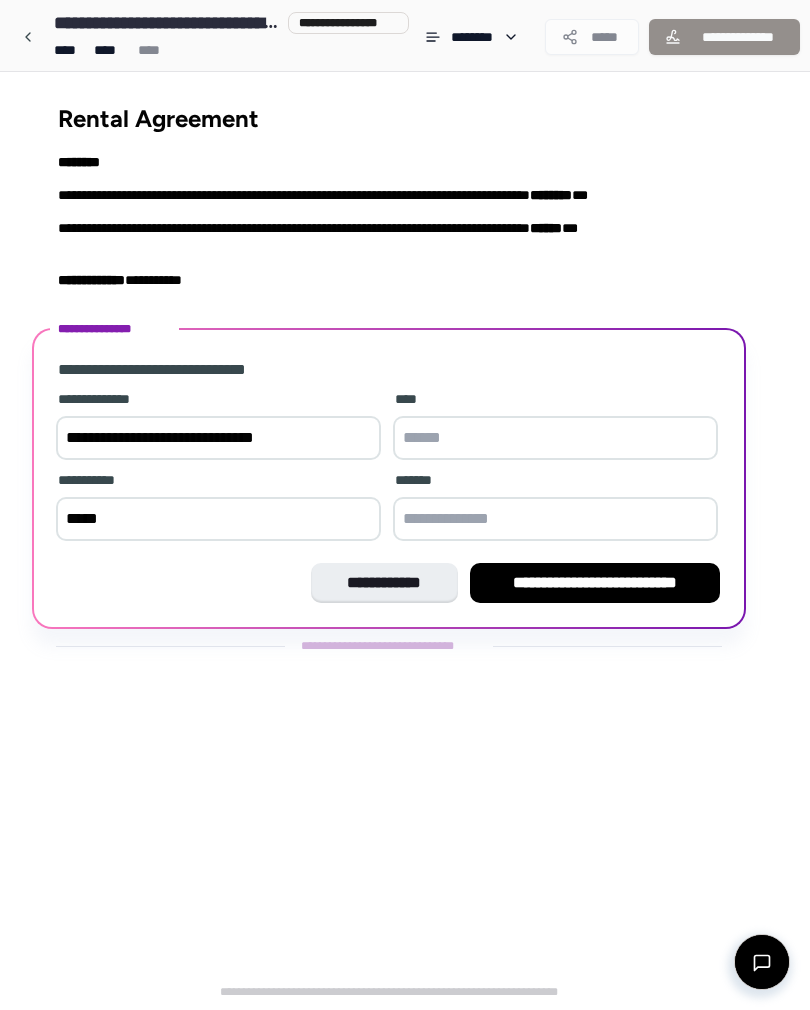 type on "*****" 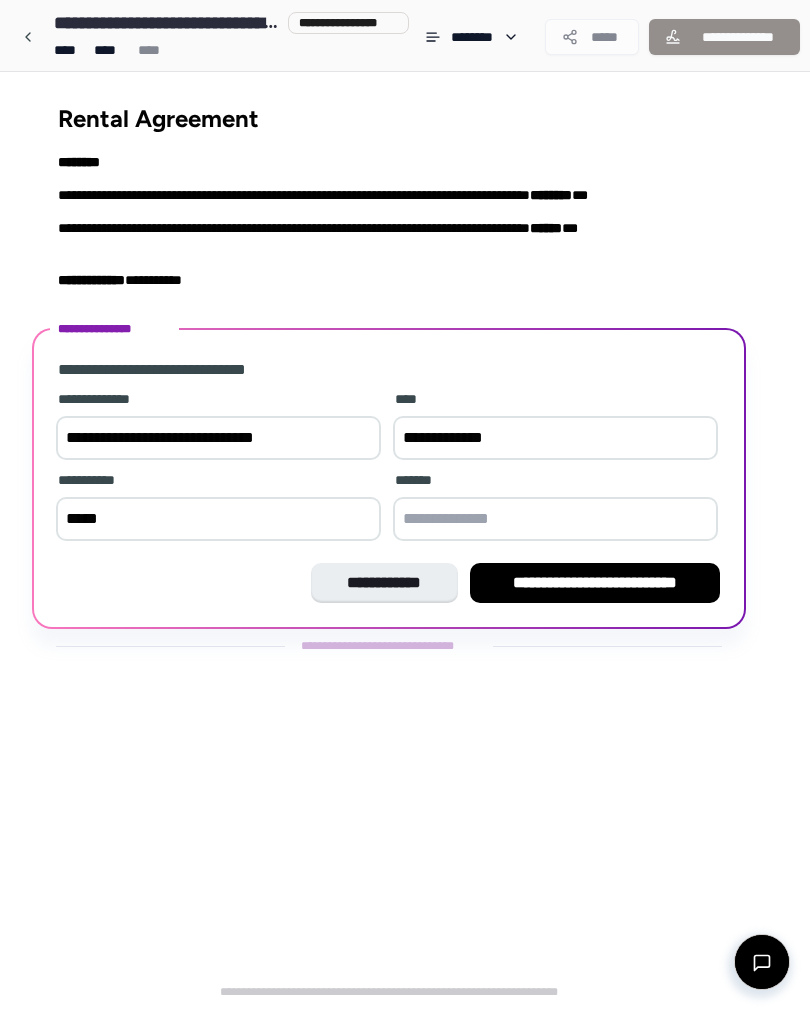 click at bounding box center [555, 519] 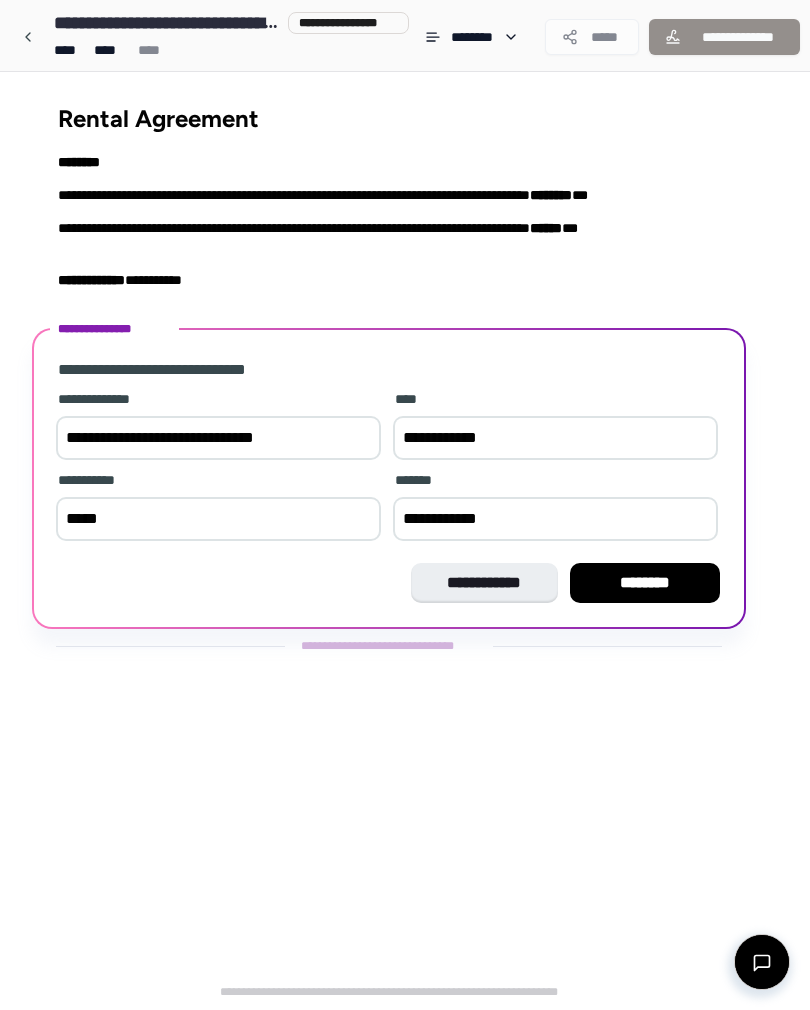 type on "**********" 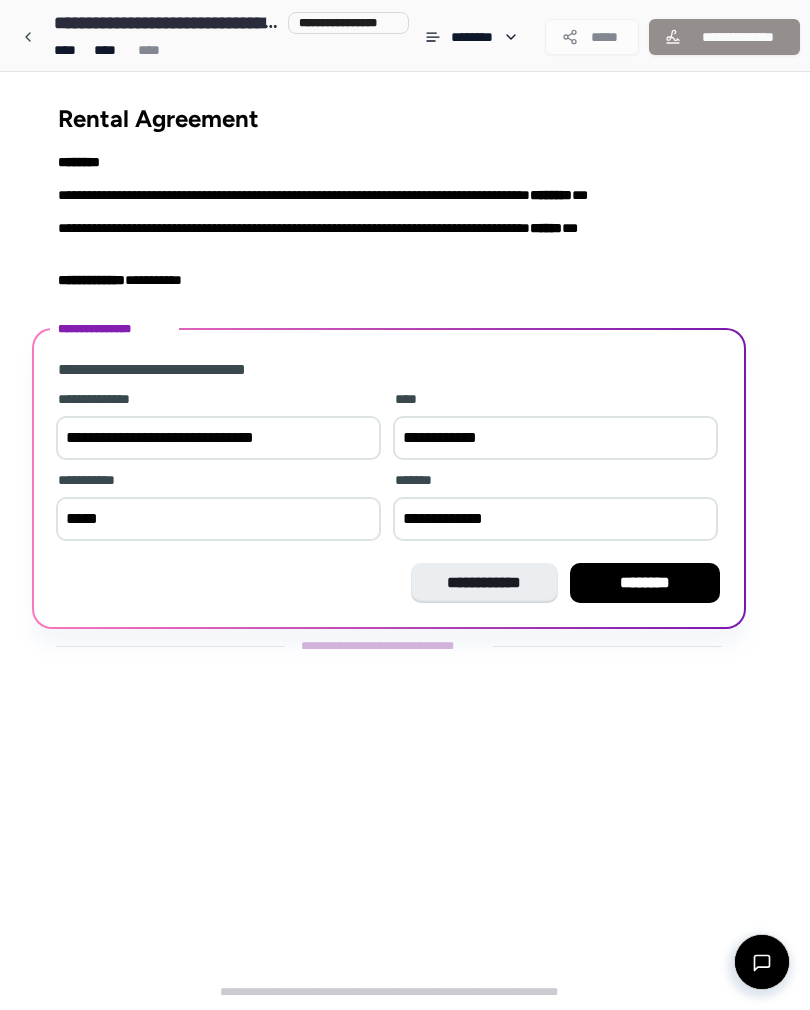 click on "********" at bounding box center [645, 583] 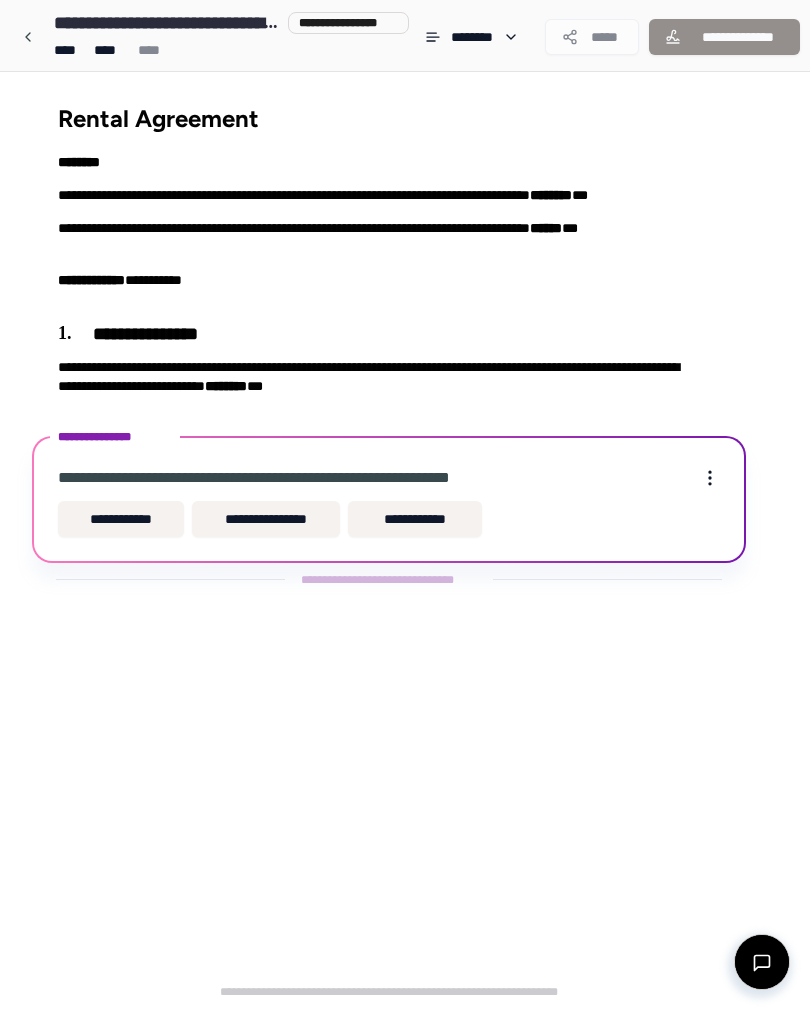 click on "**********" at bounding box center [121, 519] 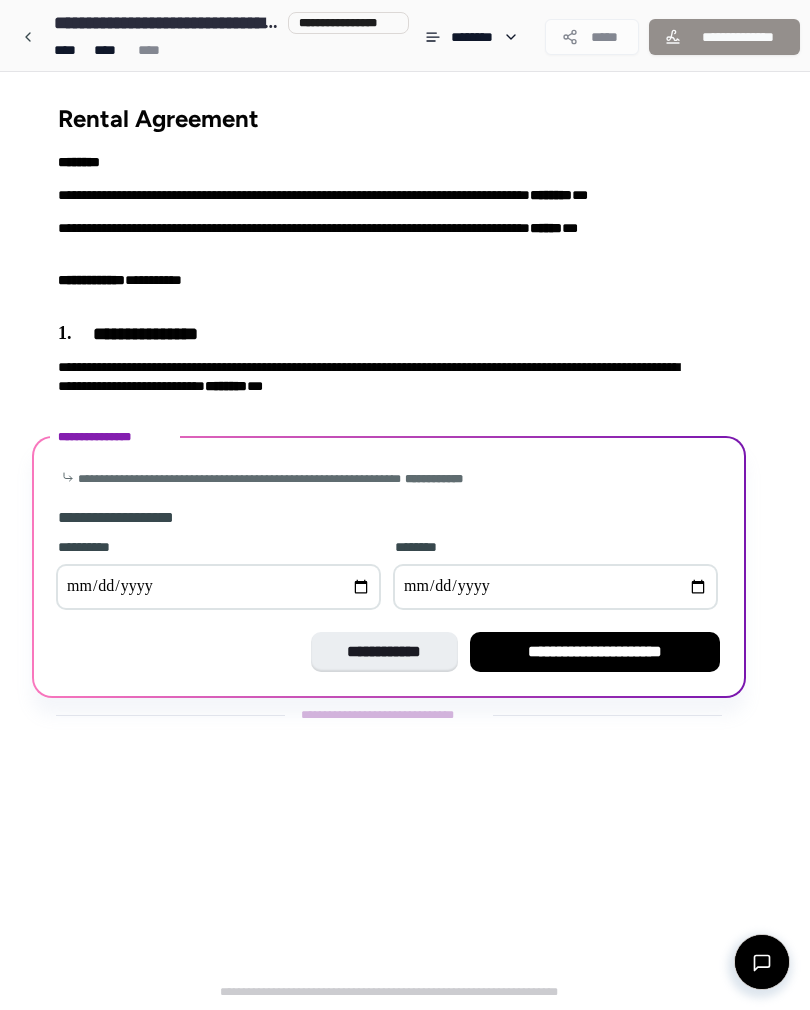 click at bounding box center (218, 587) 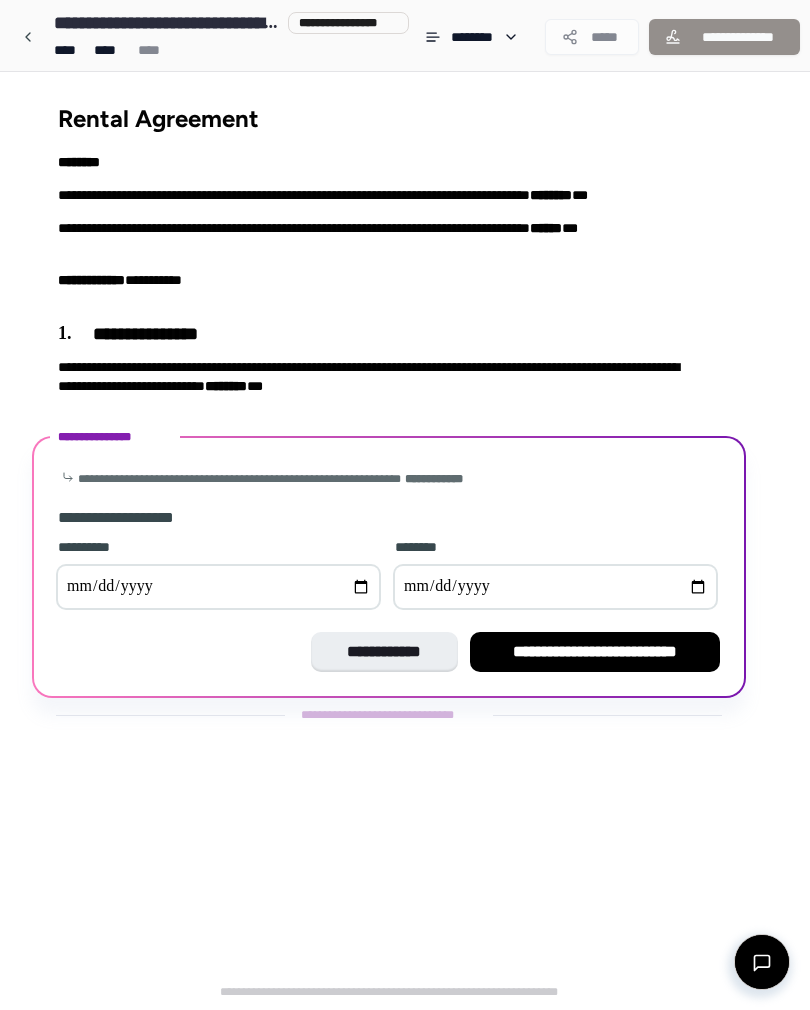 type on "**********" 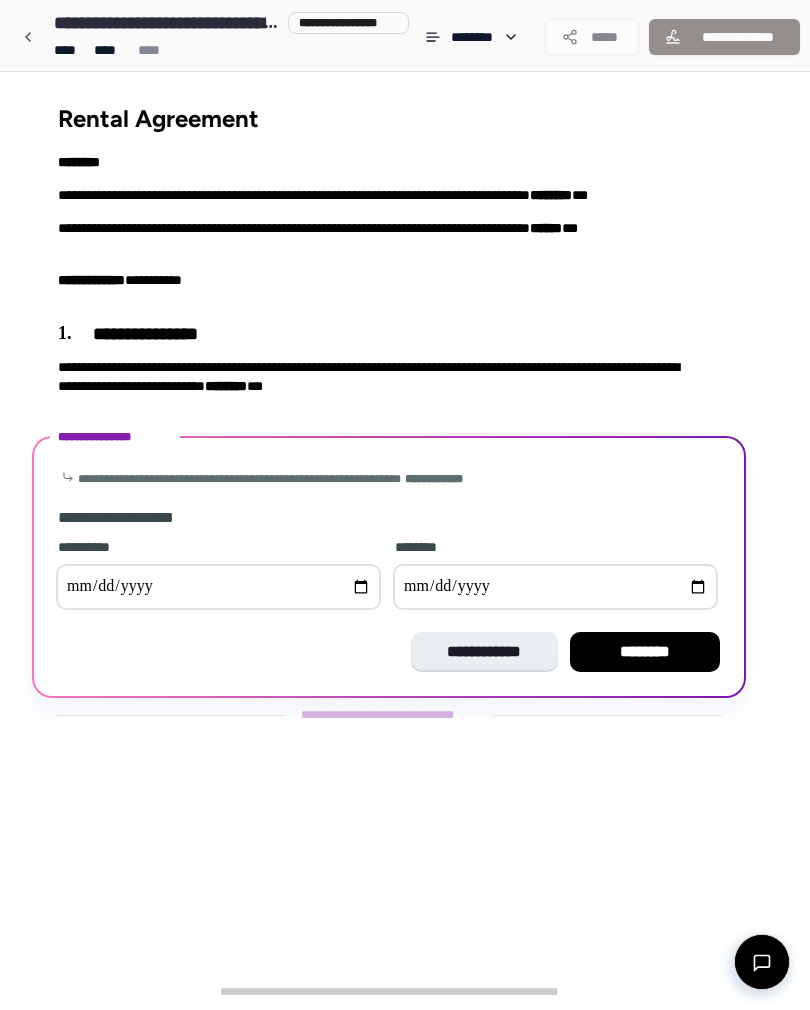 click on "**********" at bounding box center (555, 587) 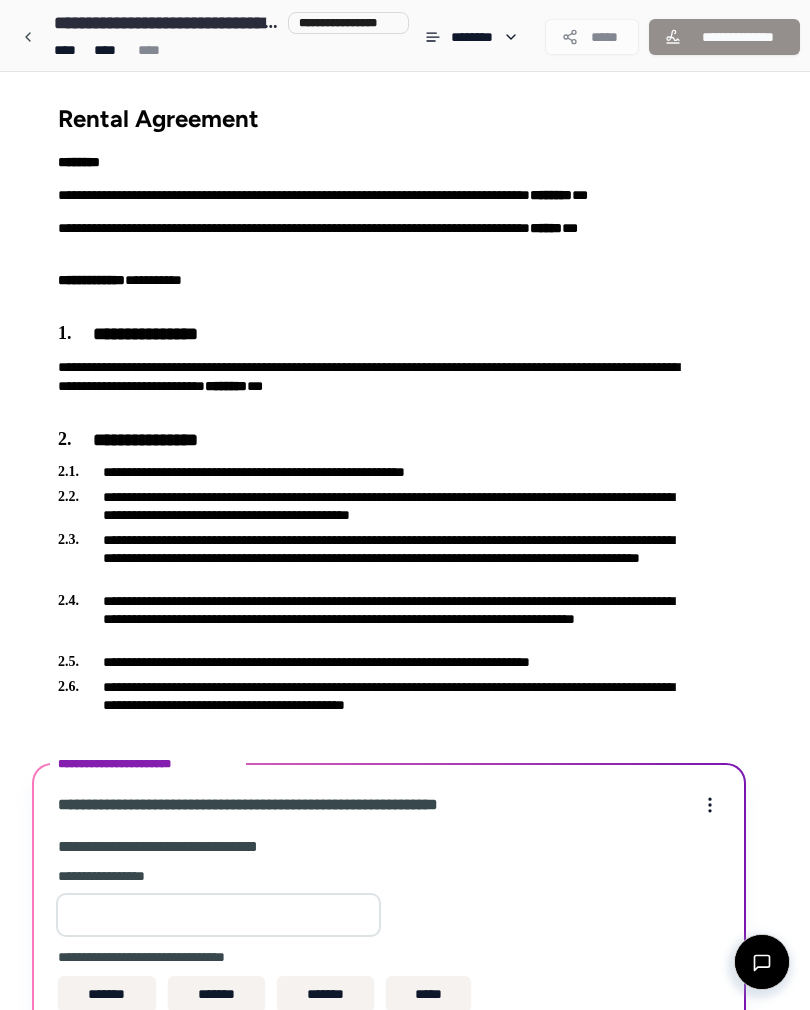 scroll, scrollTop: 543, scrollLeft: 0, axis: vertical 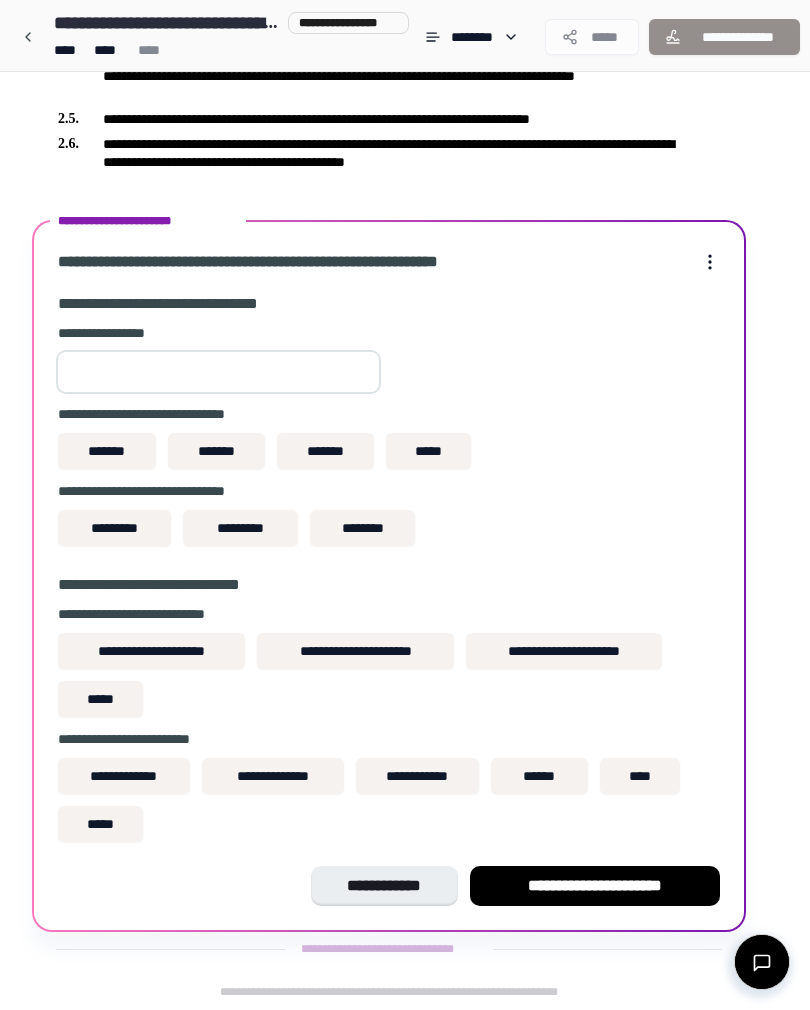 click at bounding box center (218, 372) 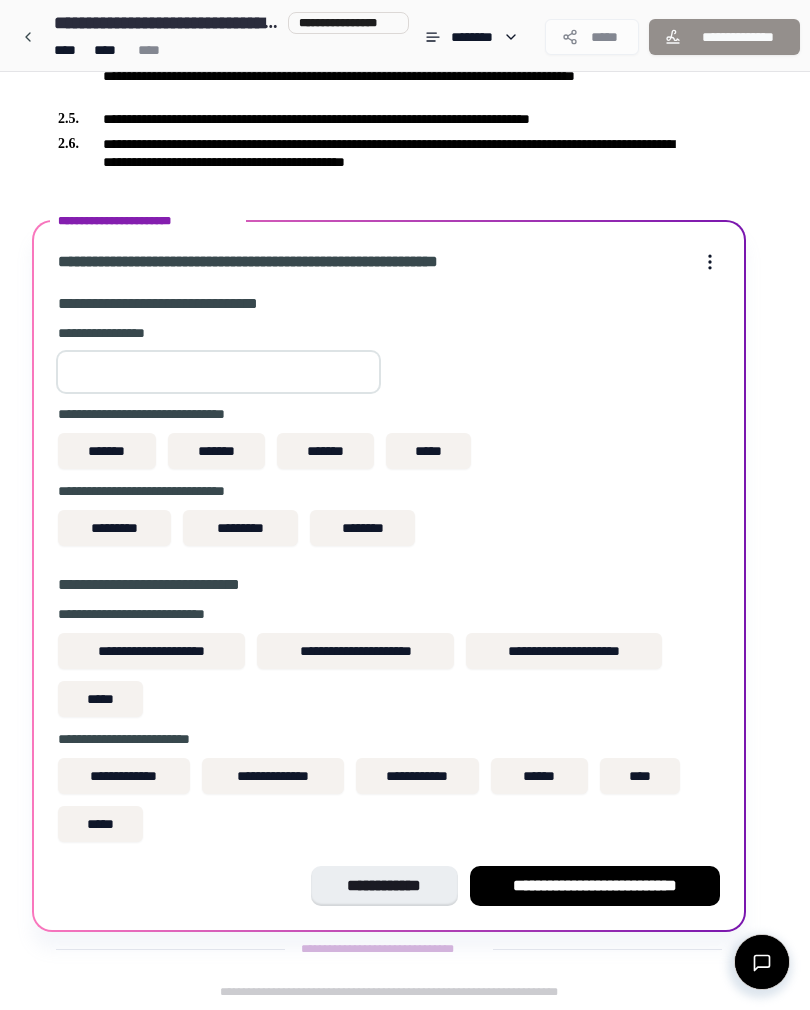 type on "****" 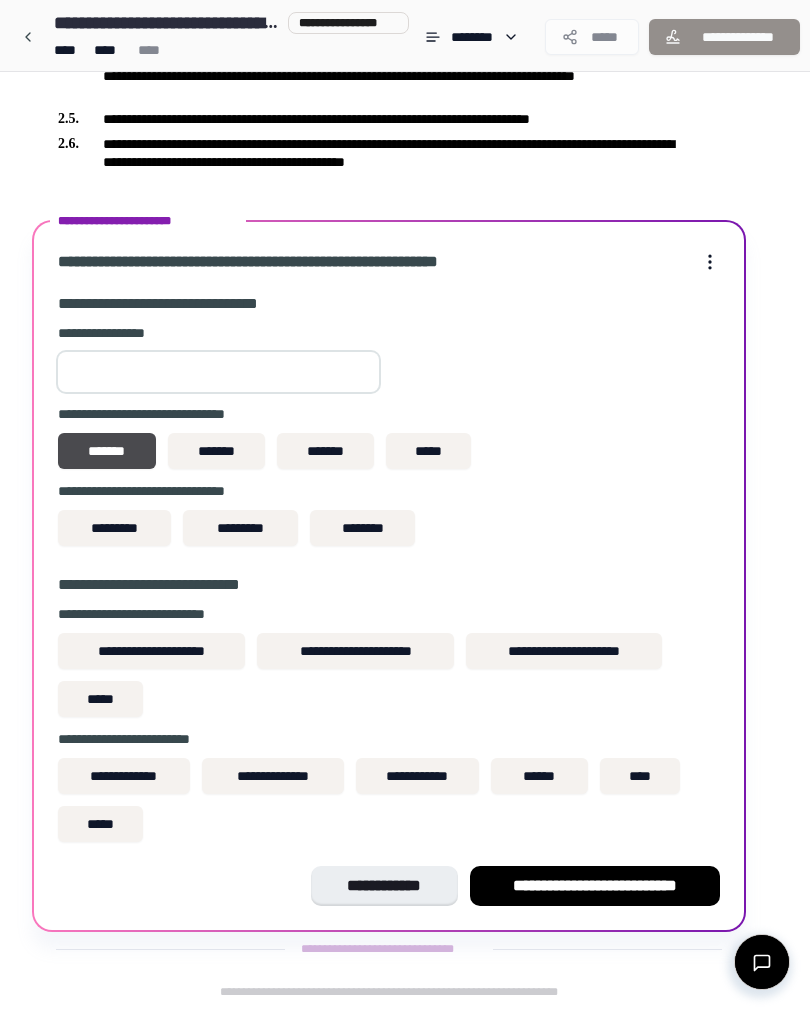 click on "*********" at bounding box center (114, 528) 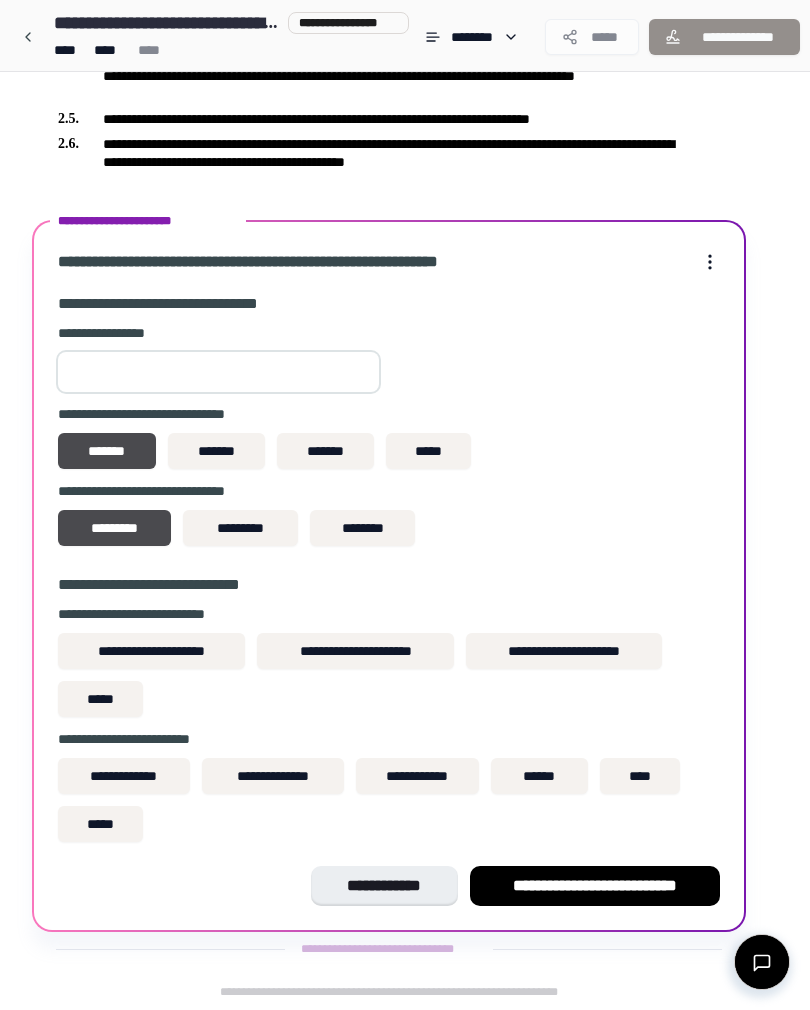 click on "**********" at bounding box center [151, 651] 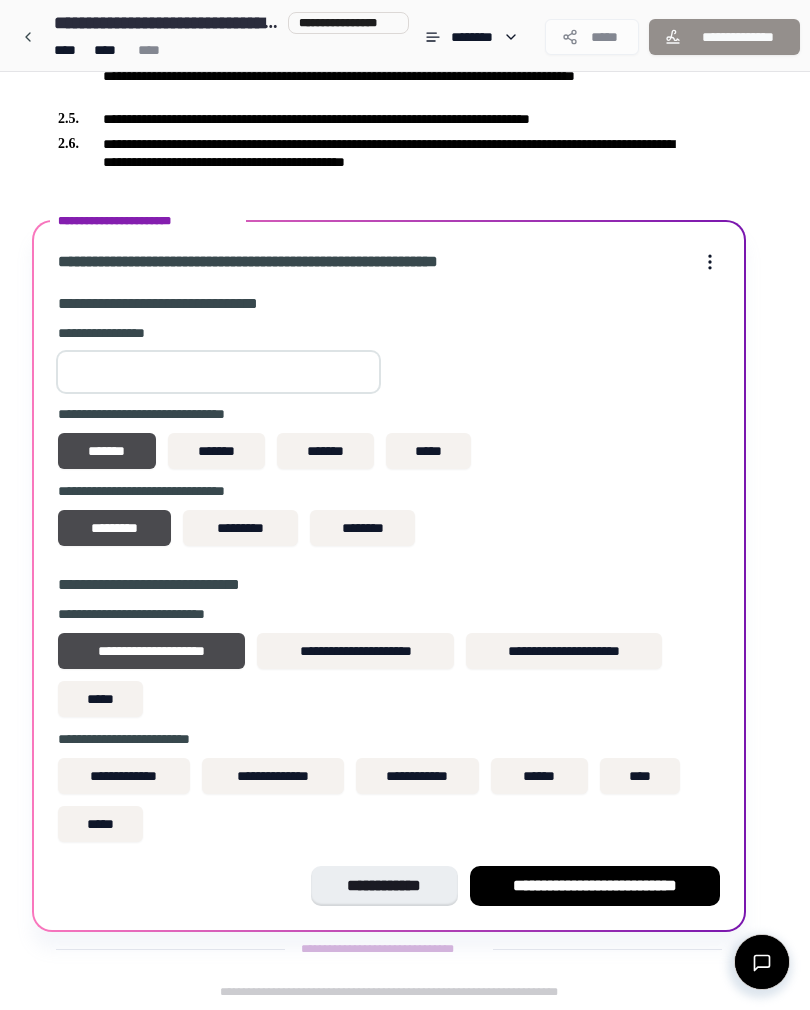 click on "**********" at bounding box center (124, 776) 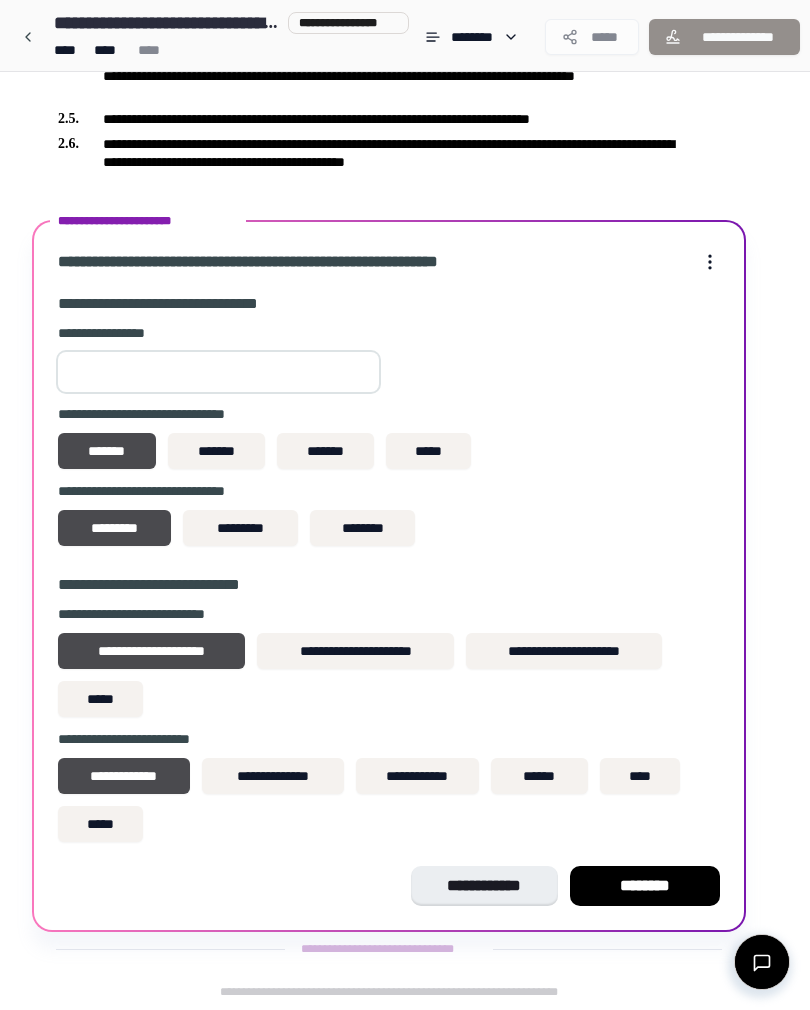 click on "********" at bounding box center [645, 886] 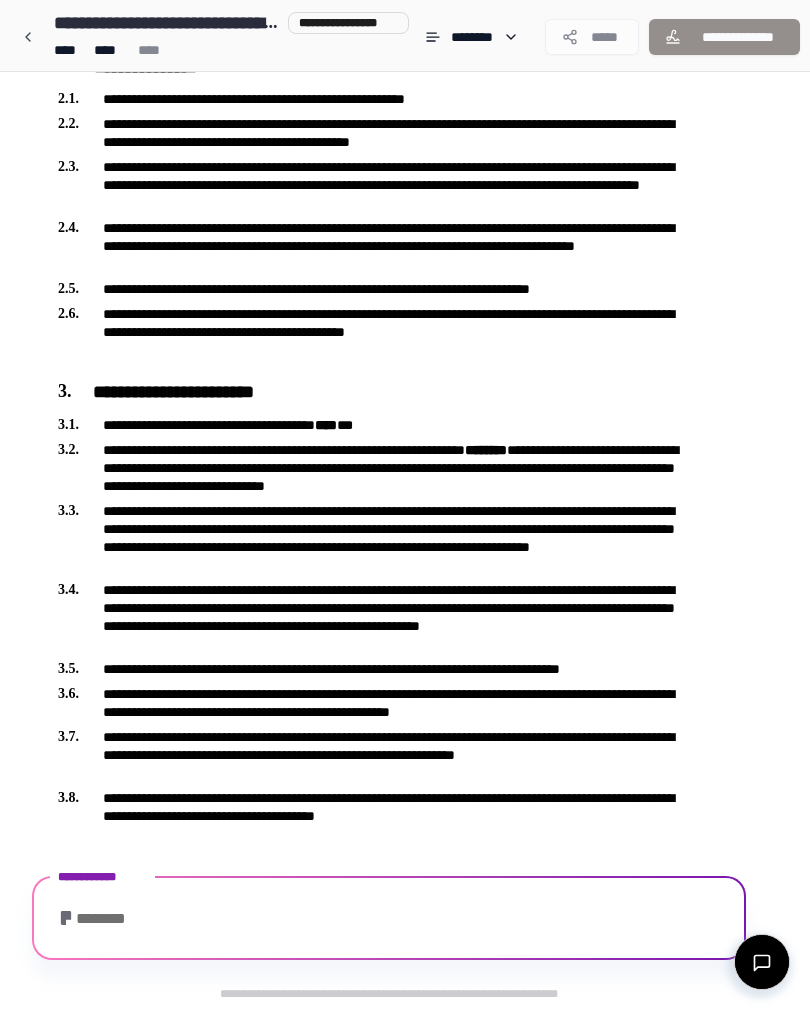 scroll, scrollTop: 530, scrollLeft: 0, axis: vertical 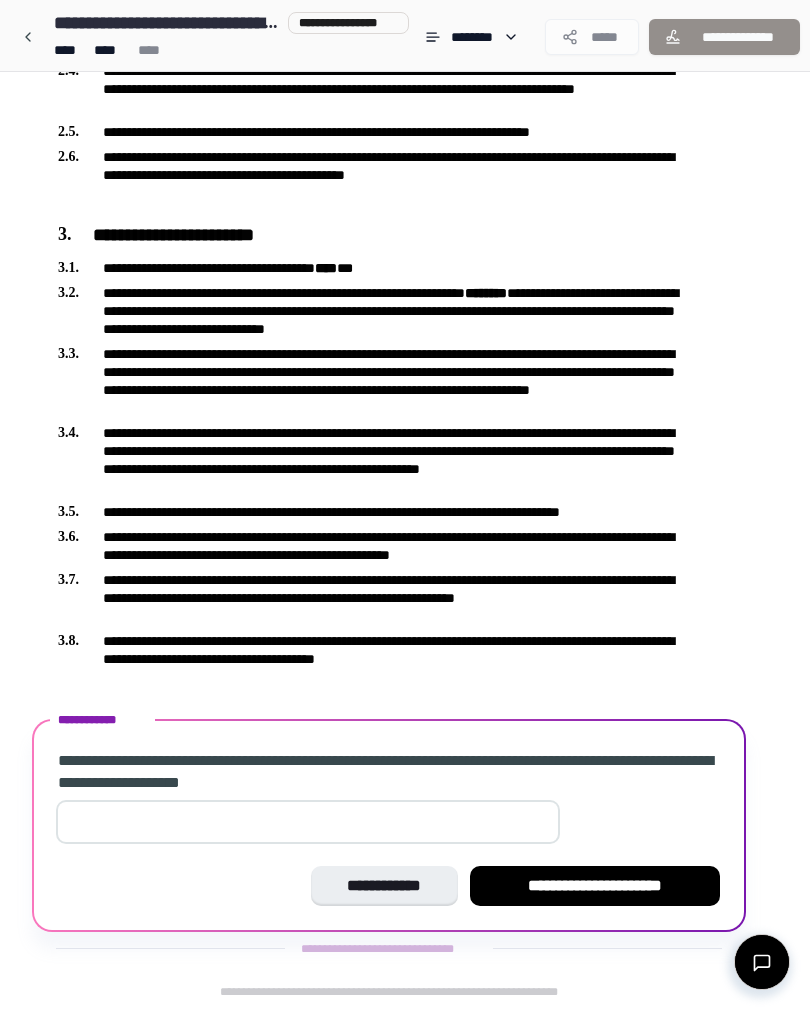 click at bounding box center [308, 822] 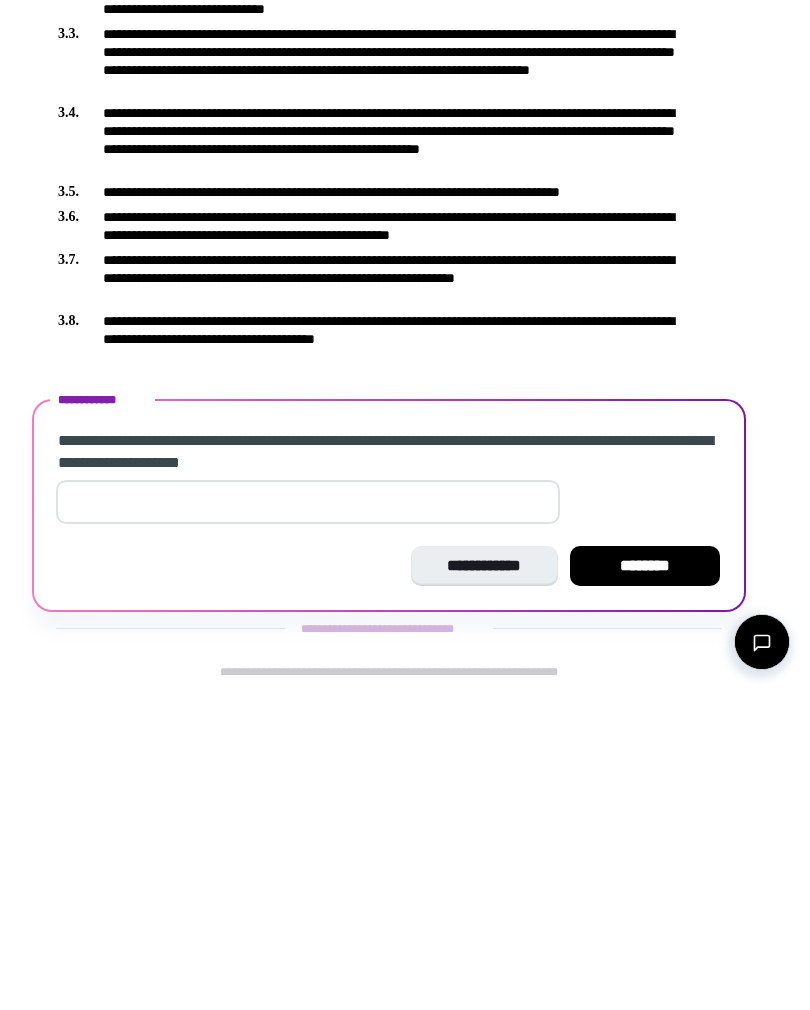 type on "**" 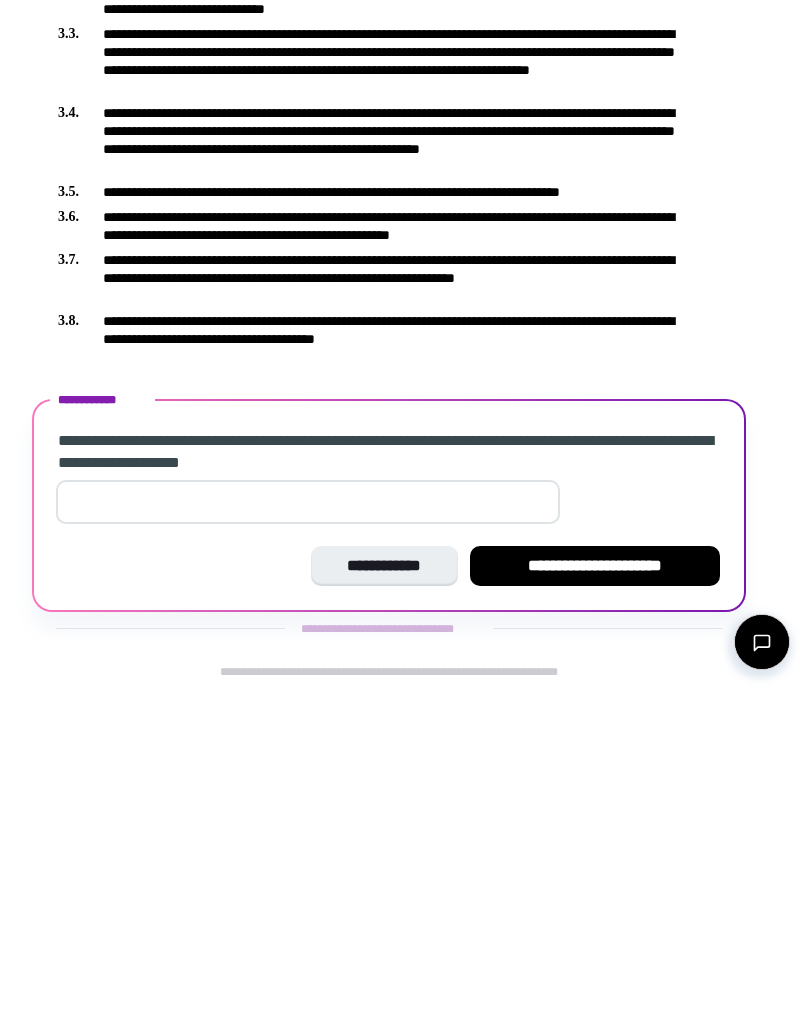 click on "**********" at bounding box center [389, 276] 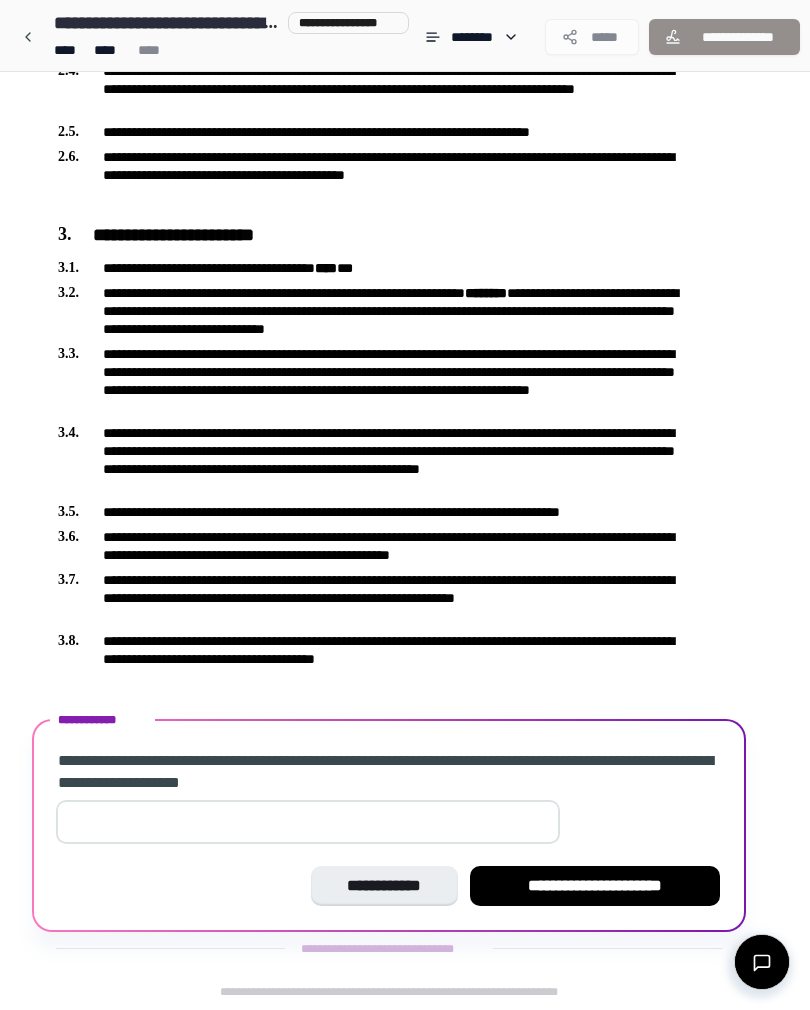 click at bounding box center (308, 822) 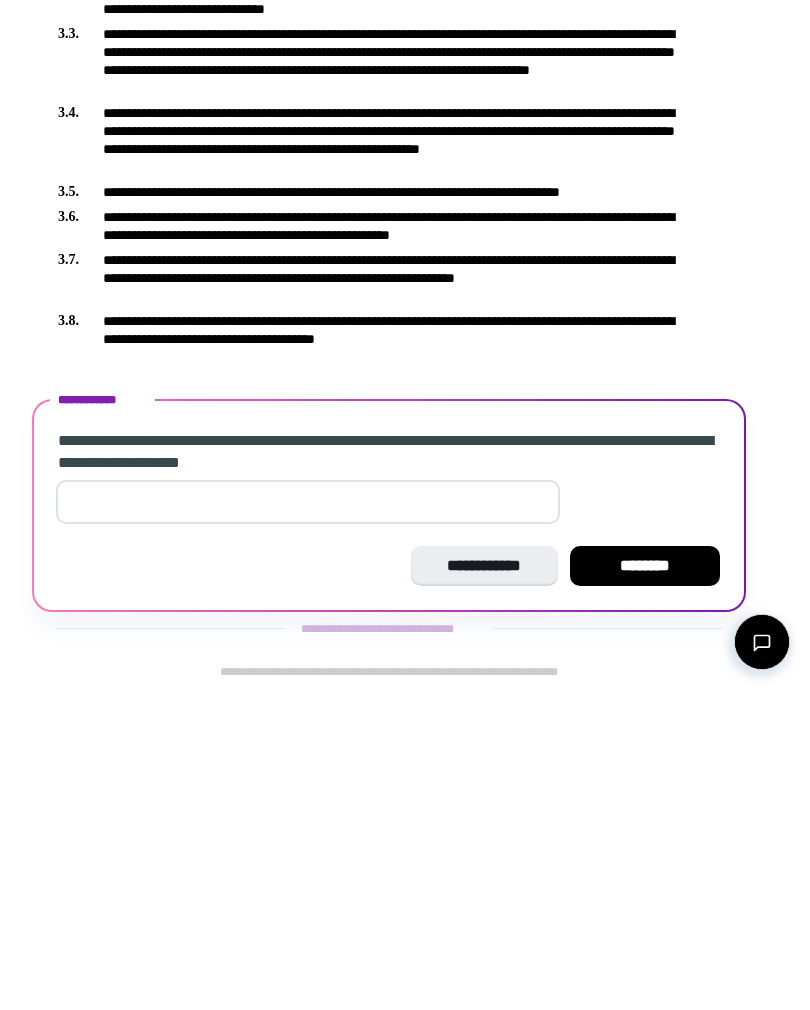 type on "**" 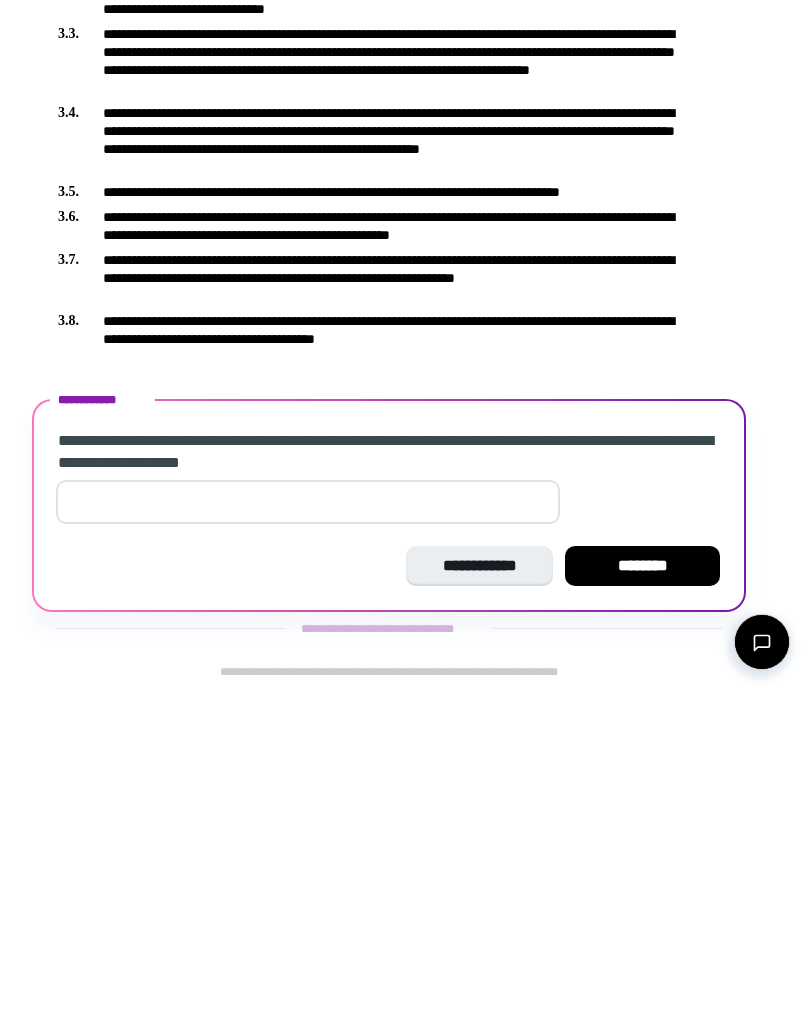 type on "*" 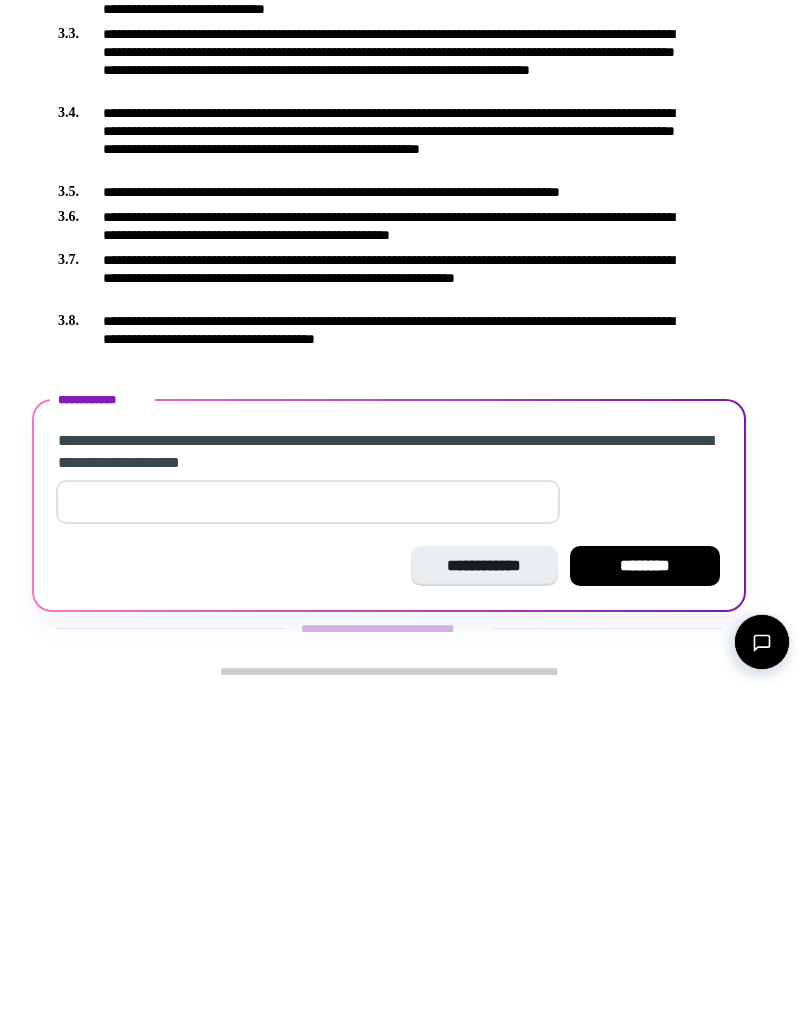 type 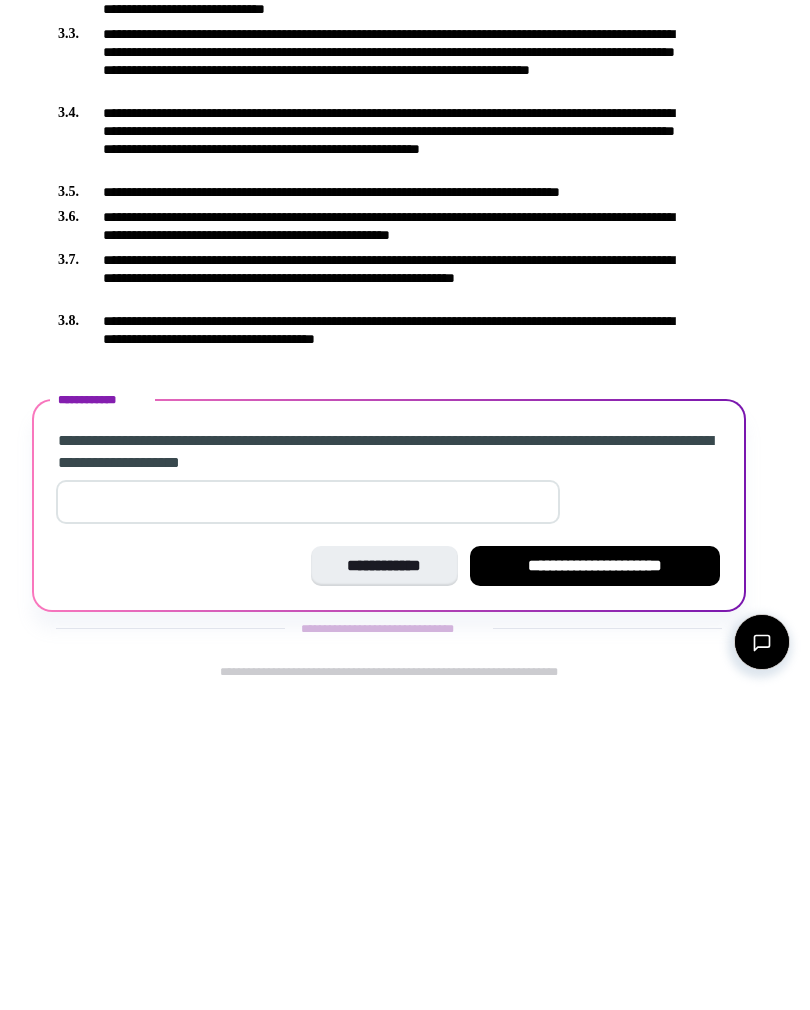 click on "**********" at bounding box center [595, 886] 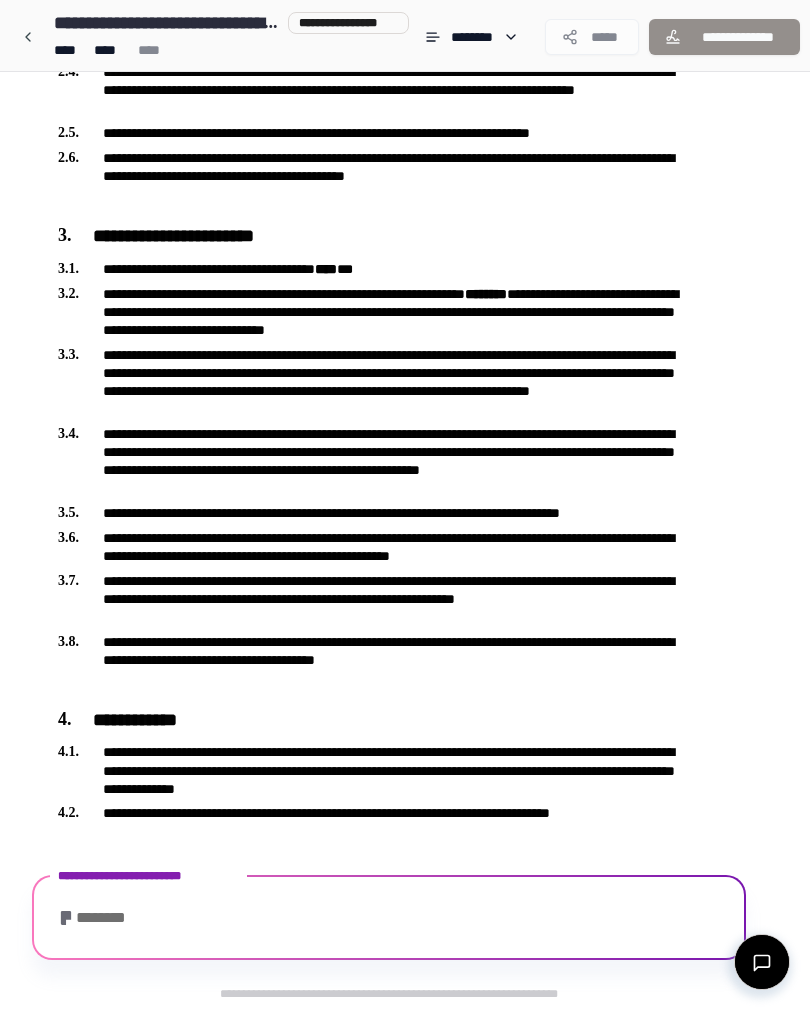 scroll, scrollTop: 621, scrollLeft: 0, axis: vertical 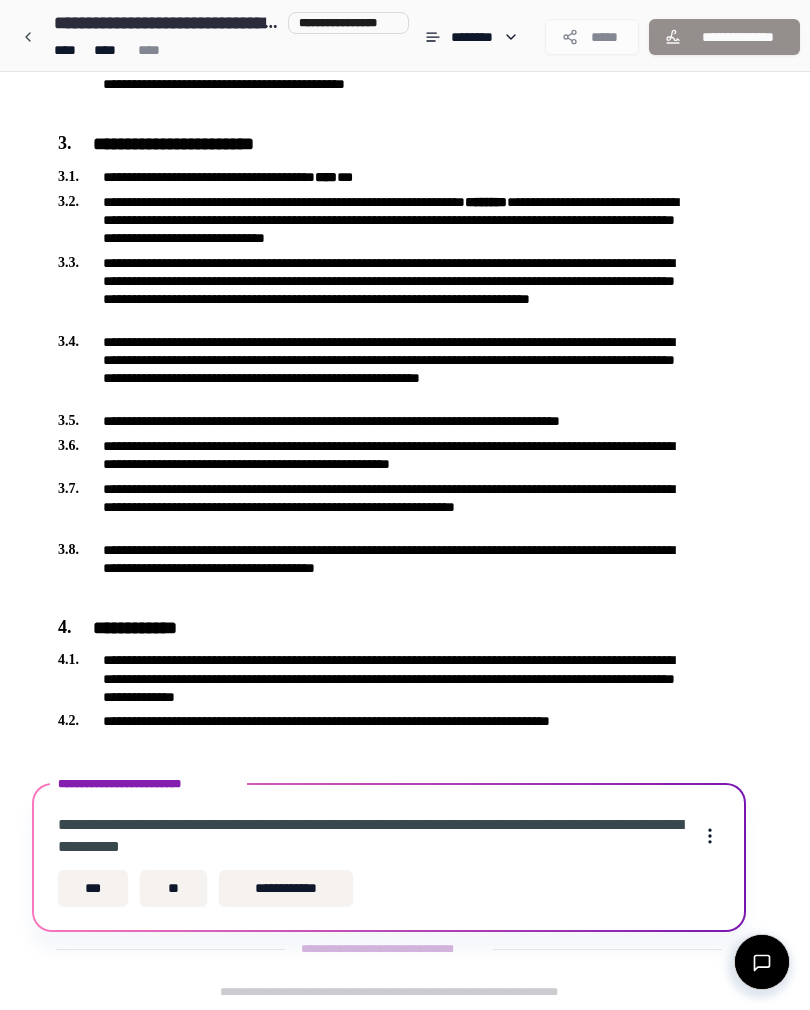click on "**" at bounding box center (173, 888) 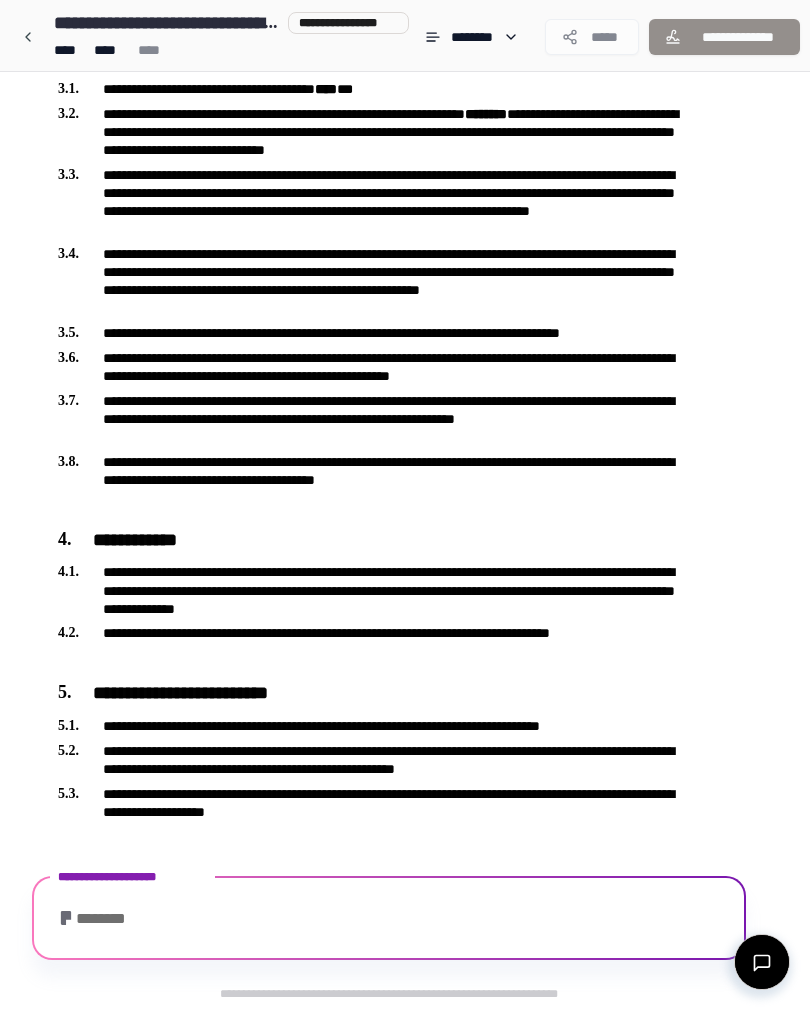 scroll, scrollTop: 780, scrollLeft: 0, axis: vertical 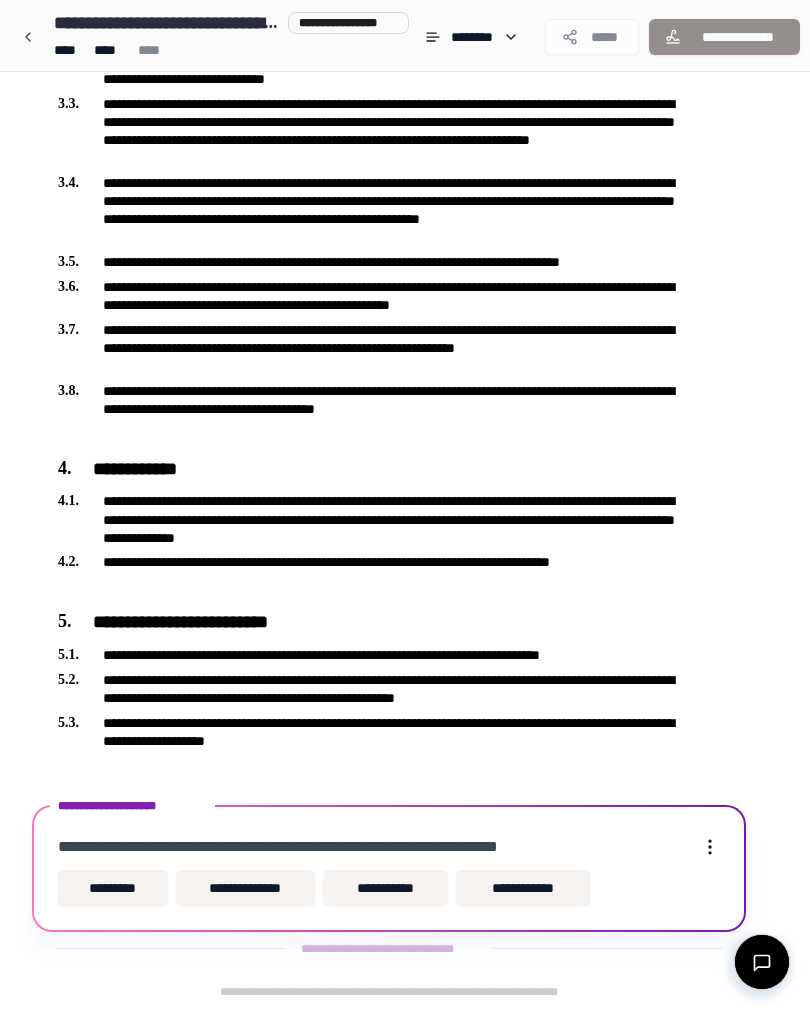 click on "**********" at bounding box center [385, 888] 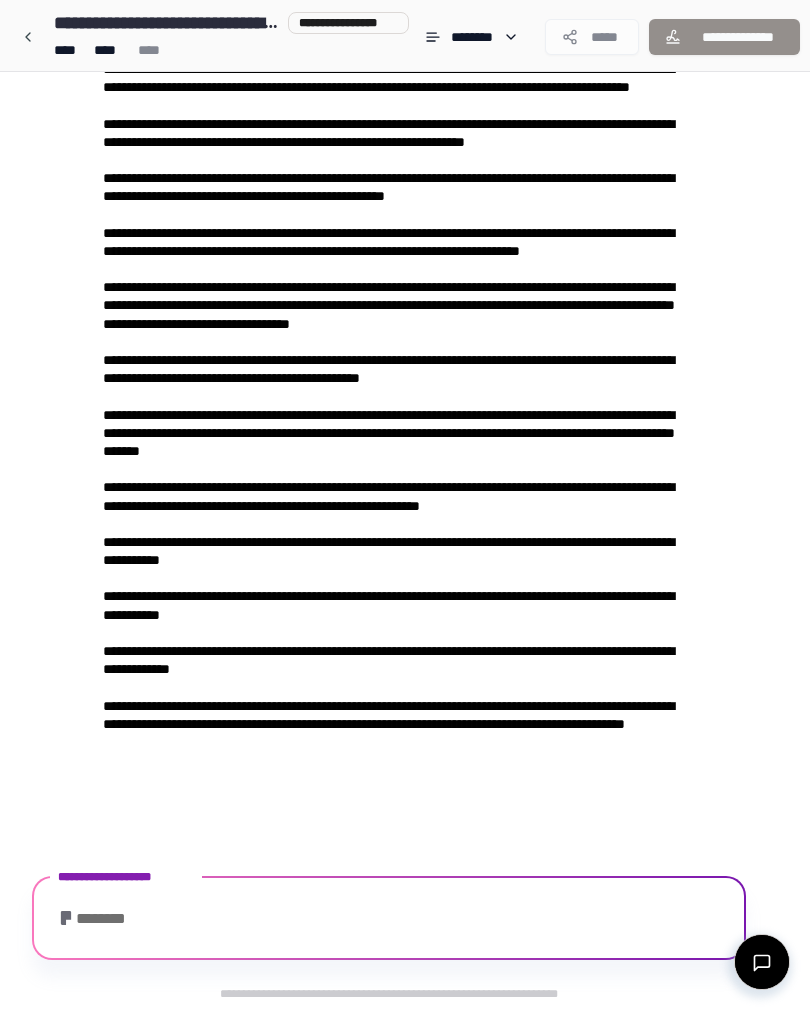 scroll, scrollTop: 2446, scrollLeft: 0, axis: vertical 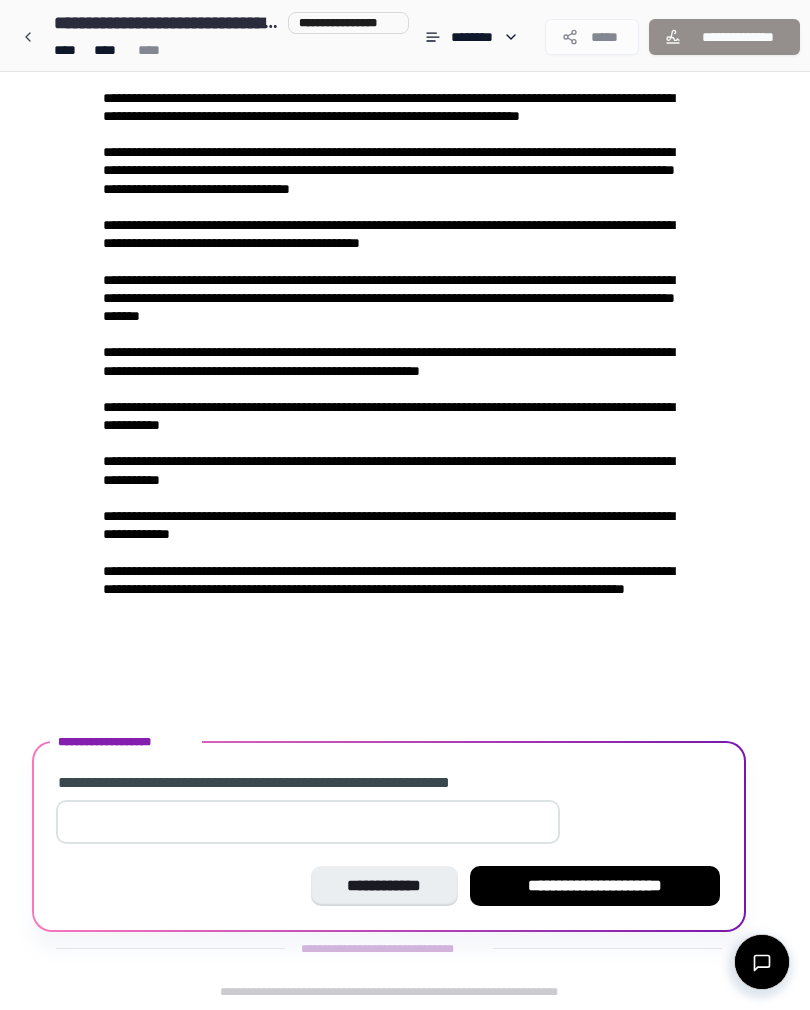 click at bounding box center [308, 822] 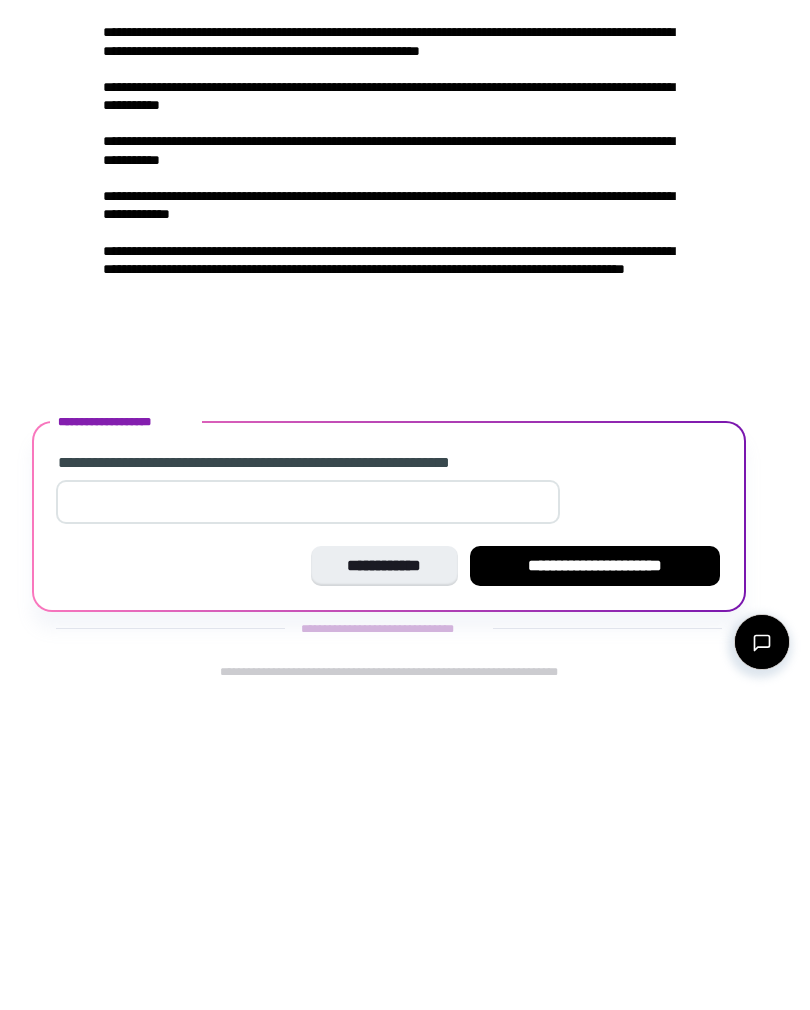 type on "*" 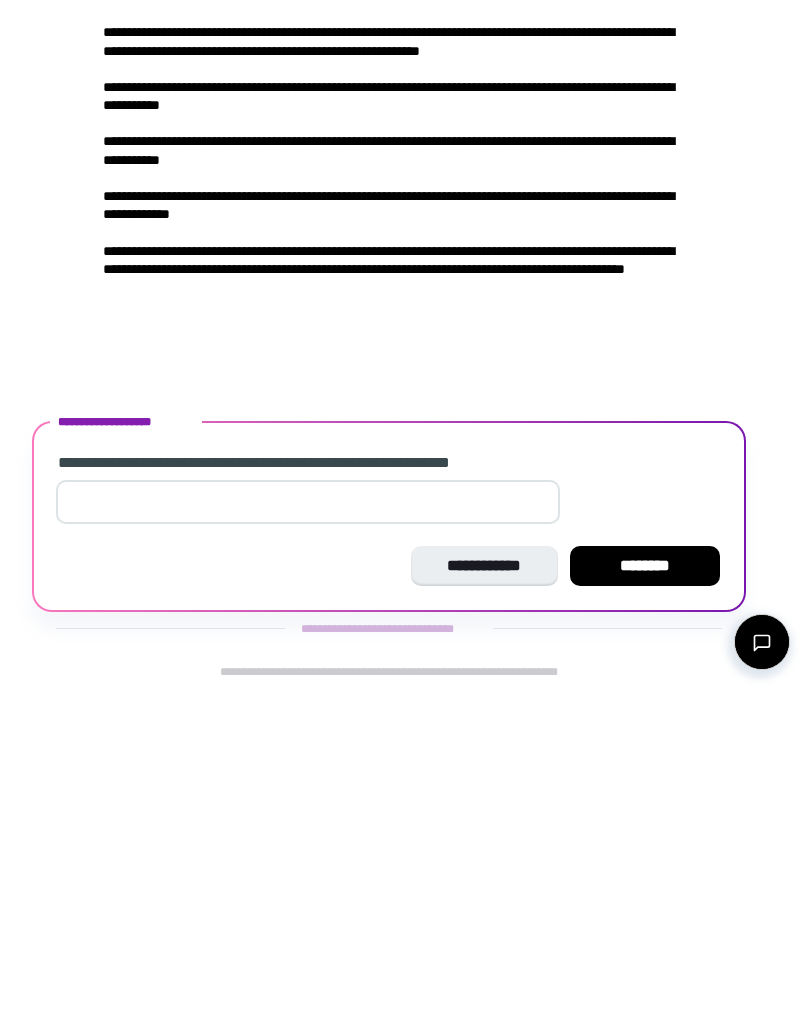 click on "********" at bounding box center [645, 886] 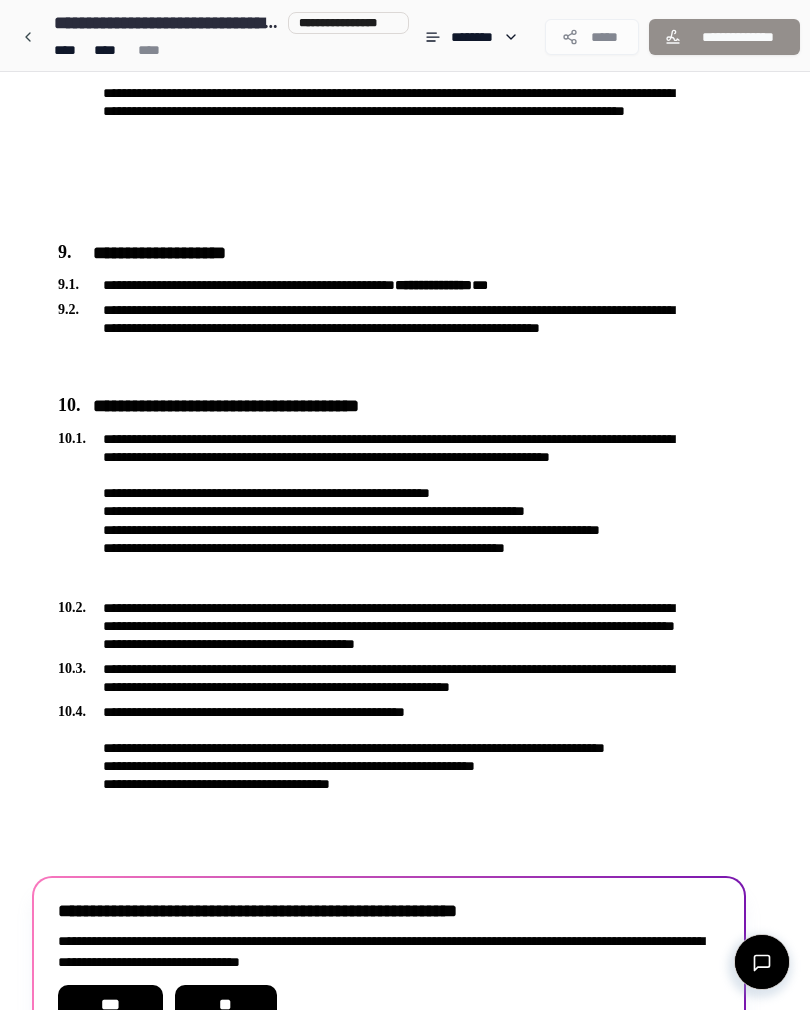 scroll, scrollTop: 3043, scrollLeft: 0, axis: vertical 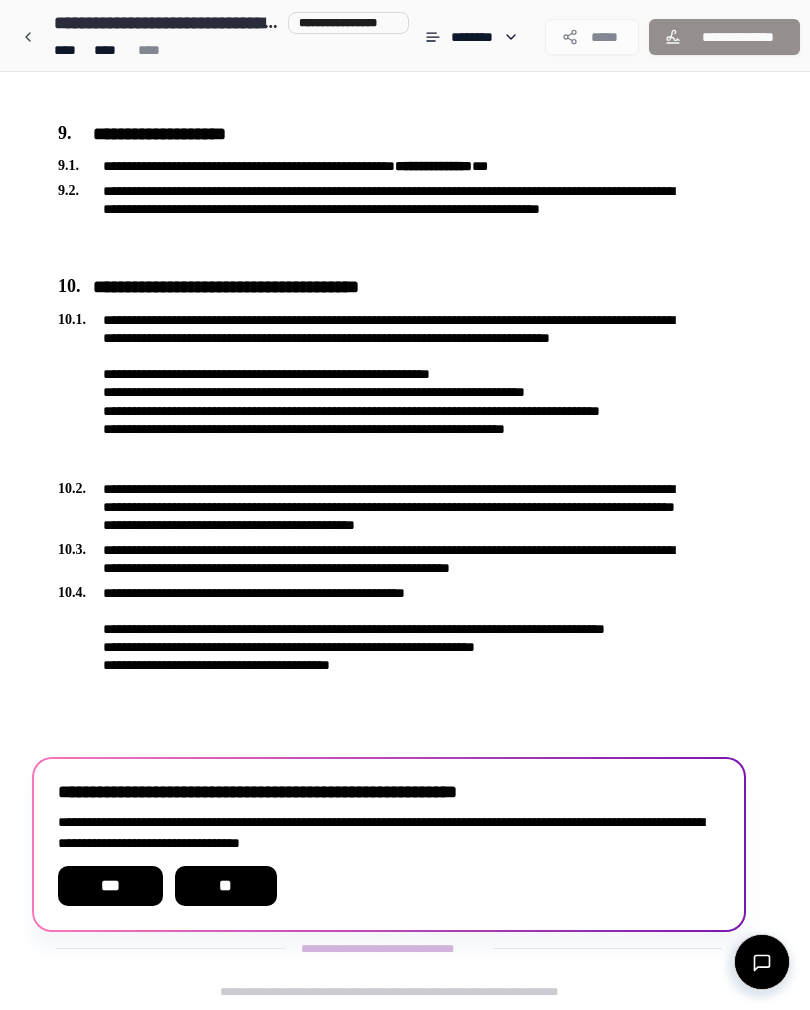 click on "**" at bounding box center (226, 886) 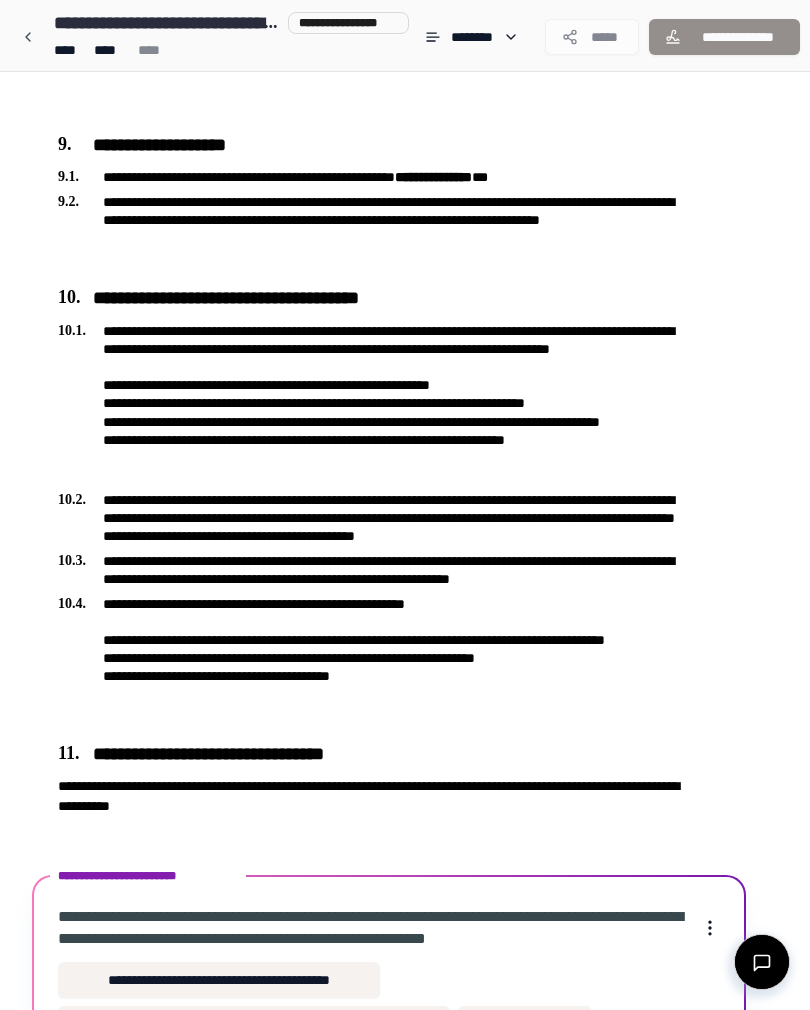 scroll, scrollTop: 3168, scrollLeft: 0, axis: vertical 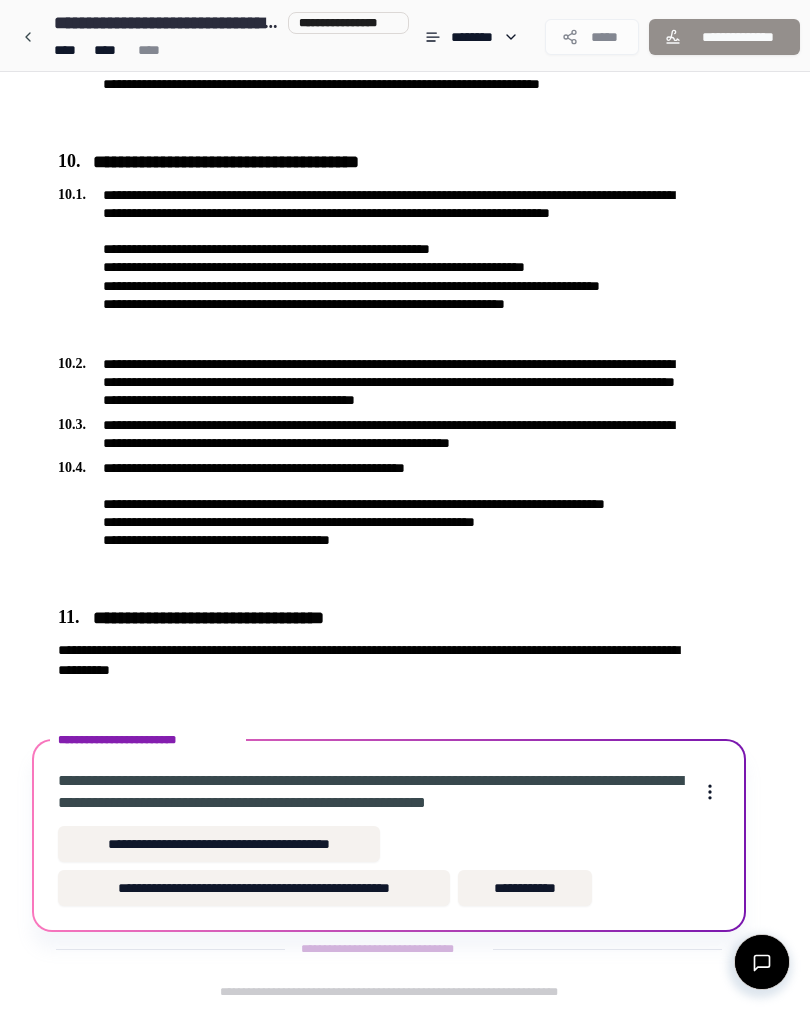 click on "**********" at bounding box center (254, 888) 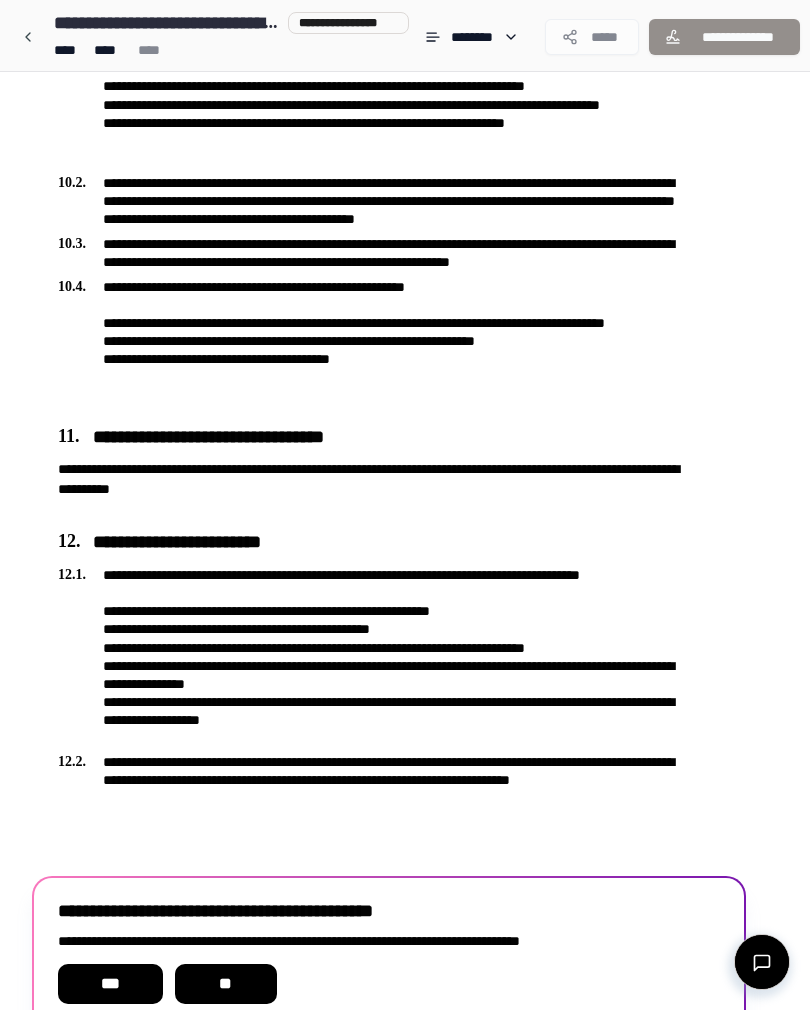 scroll, scrollTop: 3447, scrollLeft: 0, axis: vertical 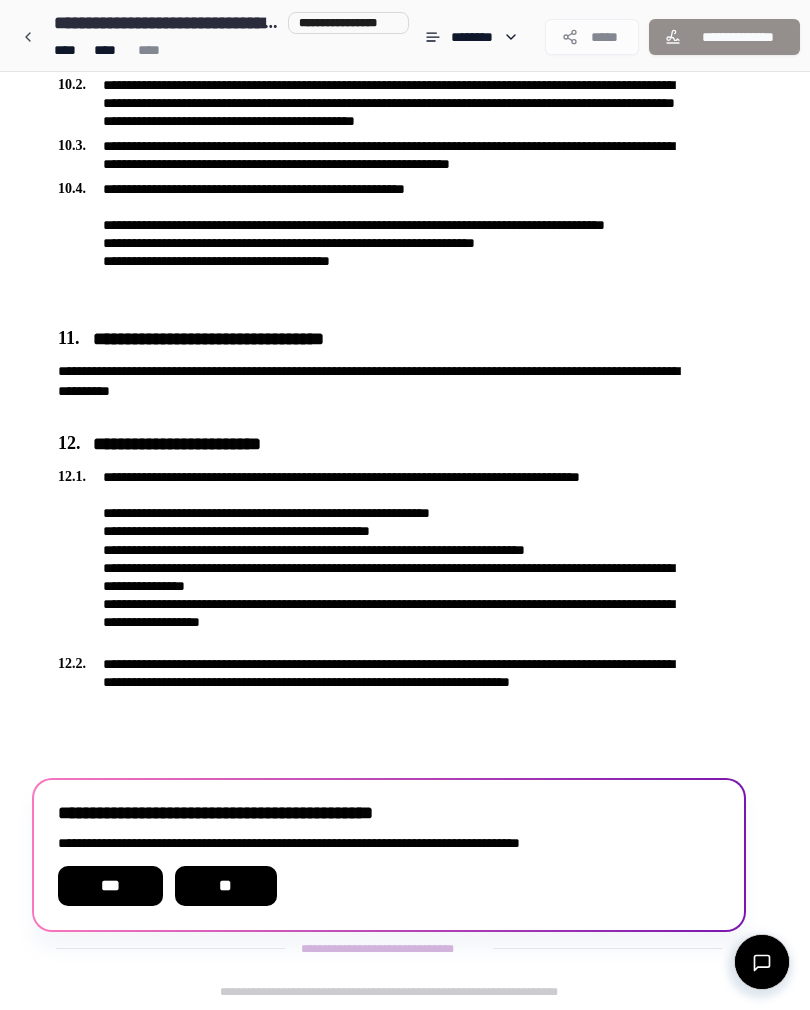click on "**" at bounding box center (226, 886) 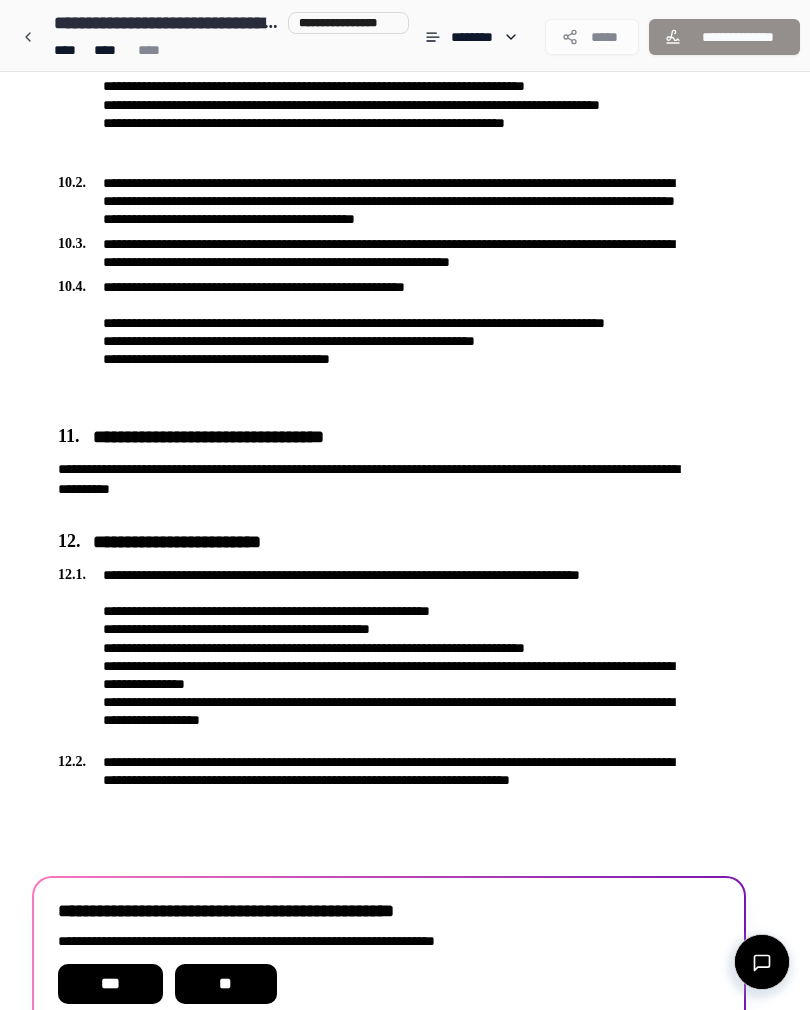 scroll, scrollTop: 3447, scrollLeft: 0, axis: vertical 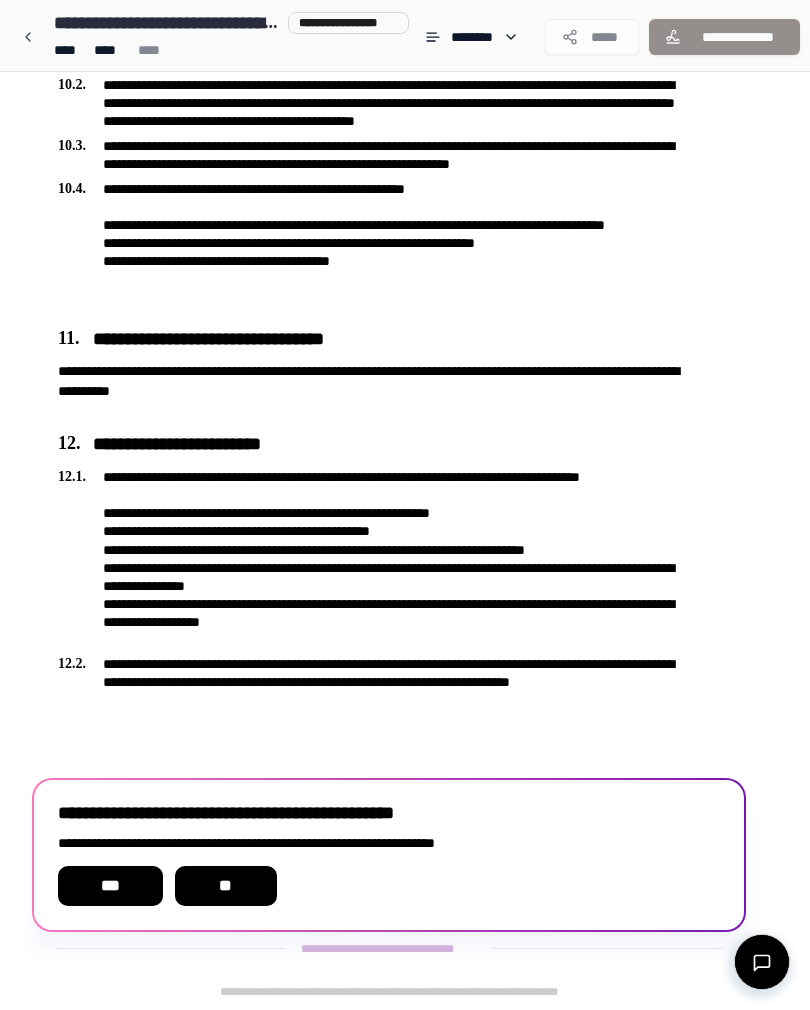 click on "**" at bounding box center [226, 886] 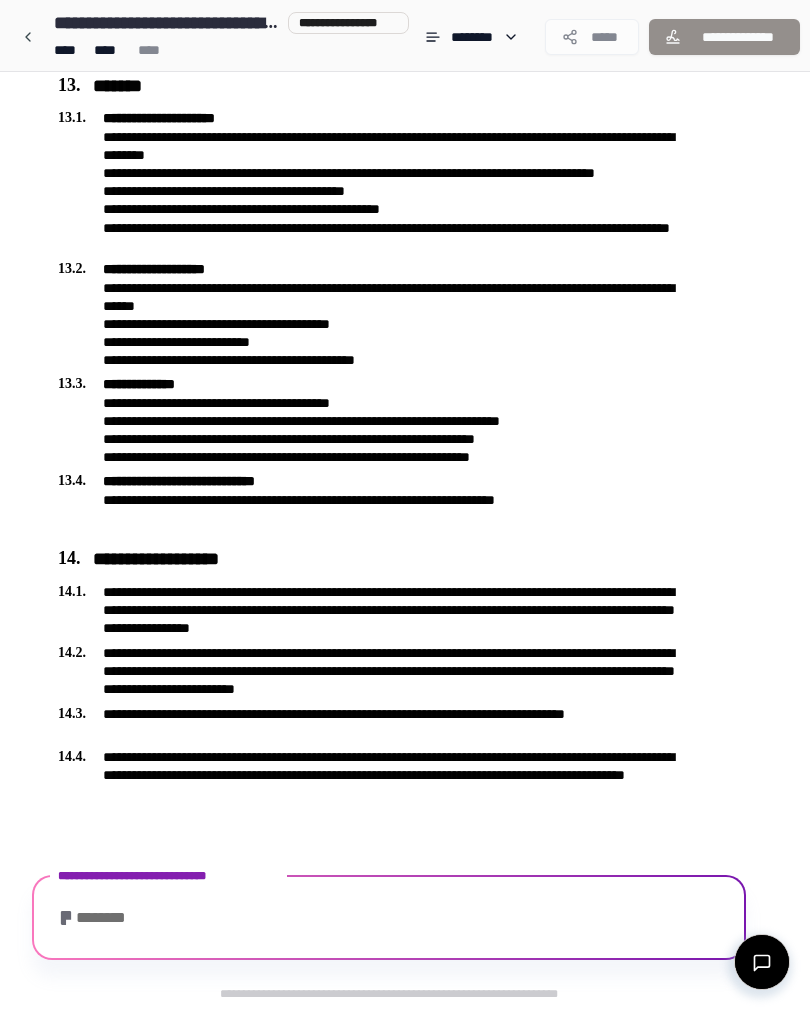 scroll, scrollTop: 4284, scrollLeft: 0, axis: vertical 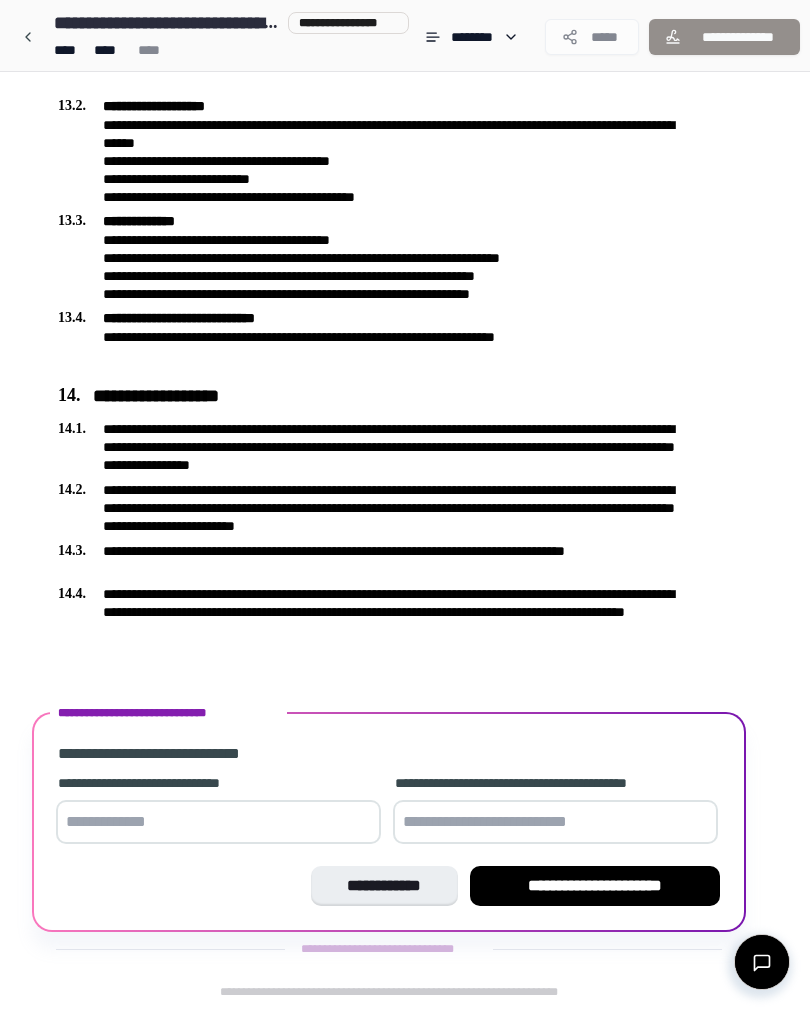 click at bounding box center (218, 822) 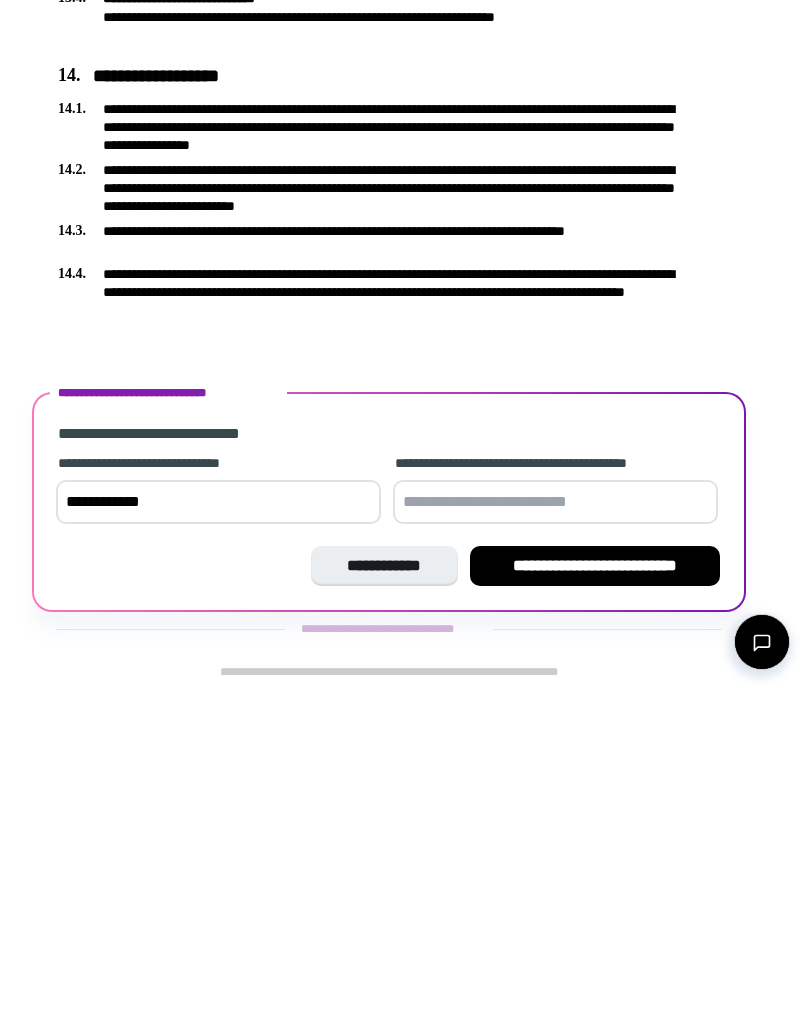 click at bounding box center [555, 822] 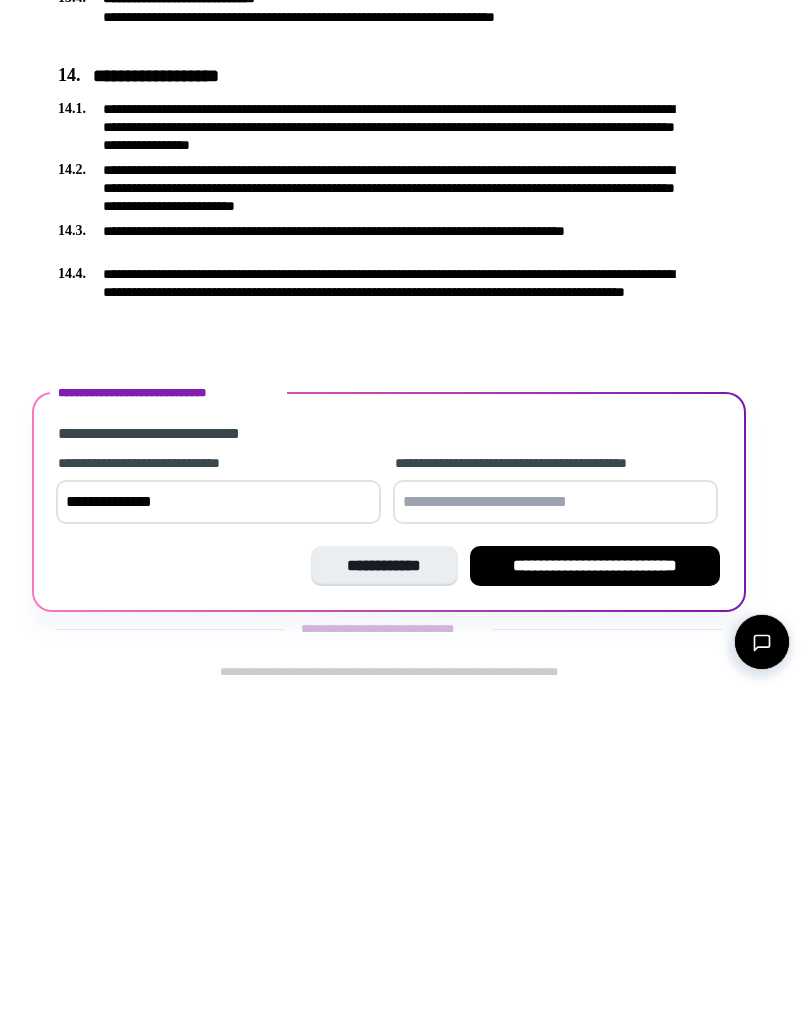 type on "**********" 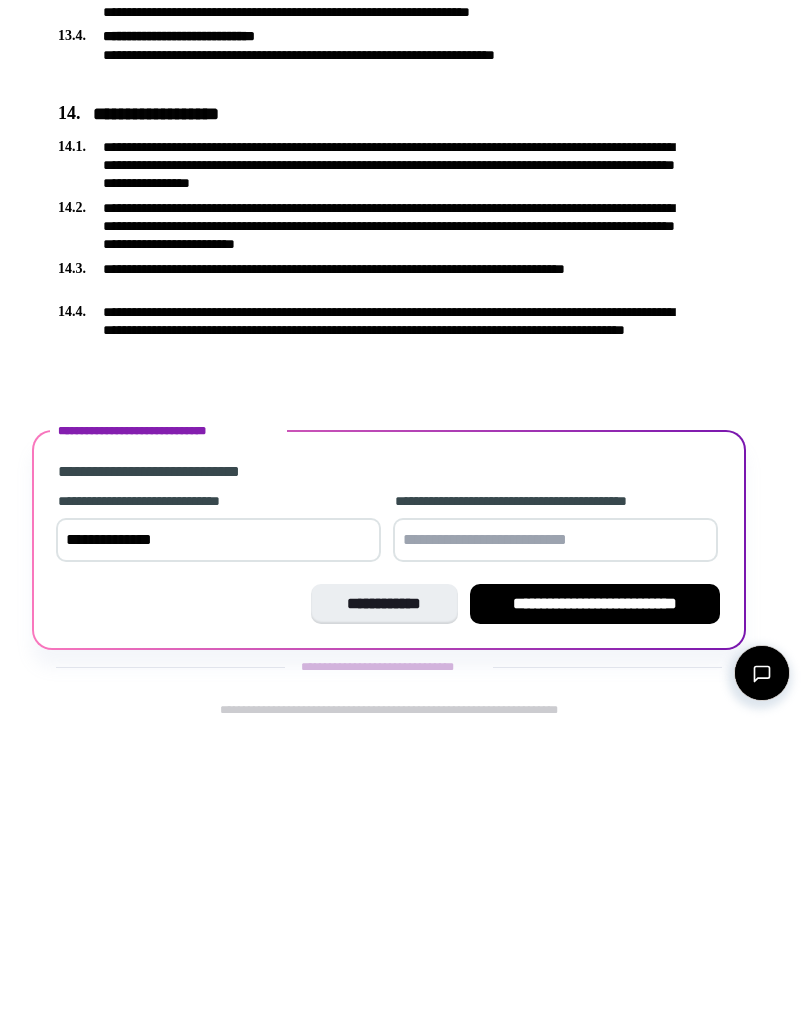 scroll, scrollTop: 4284, scrollLeft: 0, axis: vertical 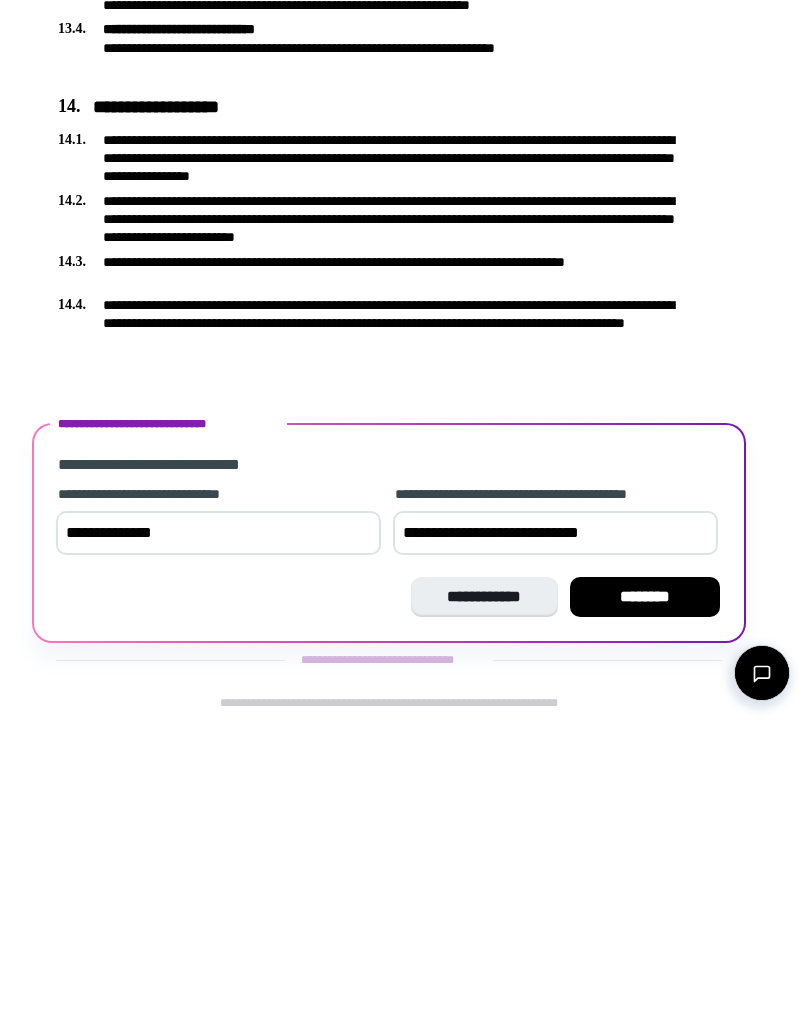 type on "**********" 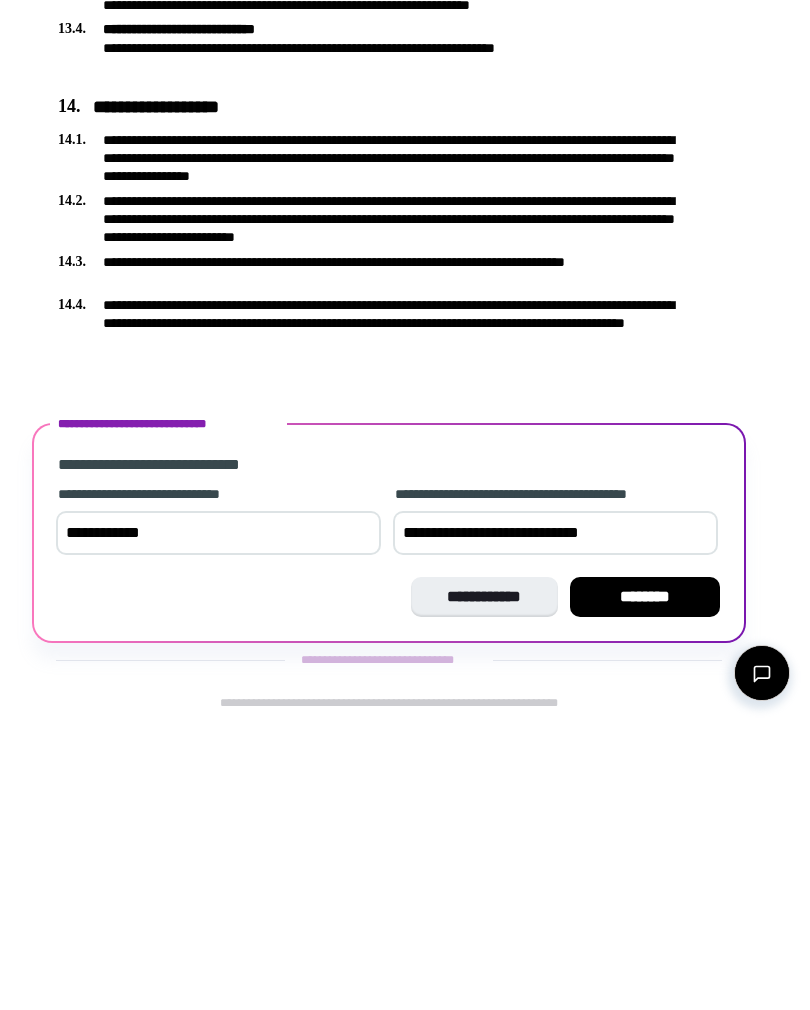 type on "**********" 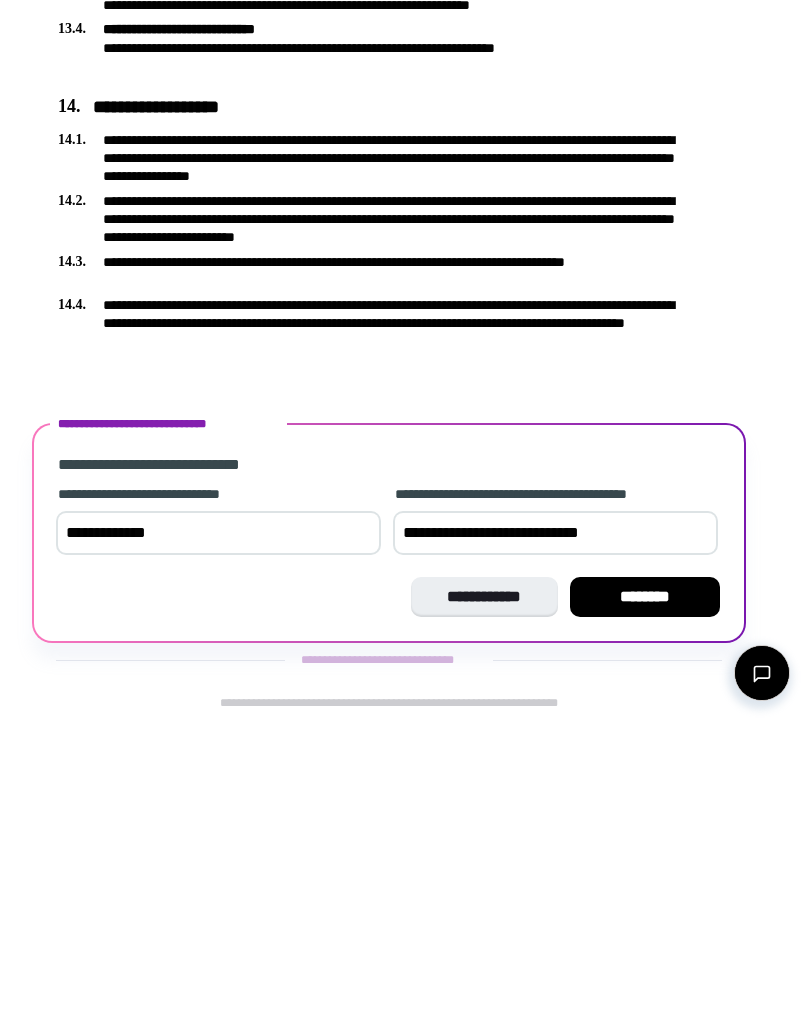 click on "********" at bounding box center [645, 886] 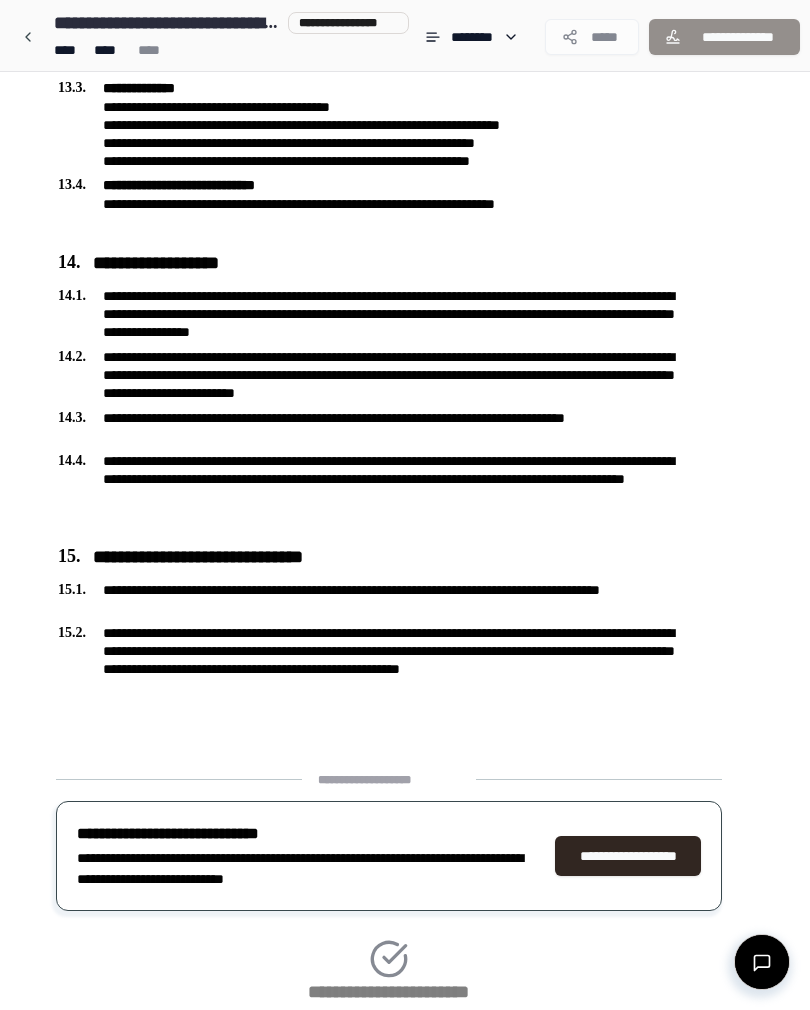 scroll, scrollTop: 4551, scrollLeft: 0, axis: vertical 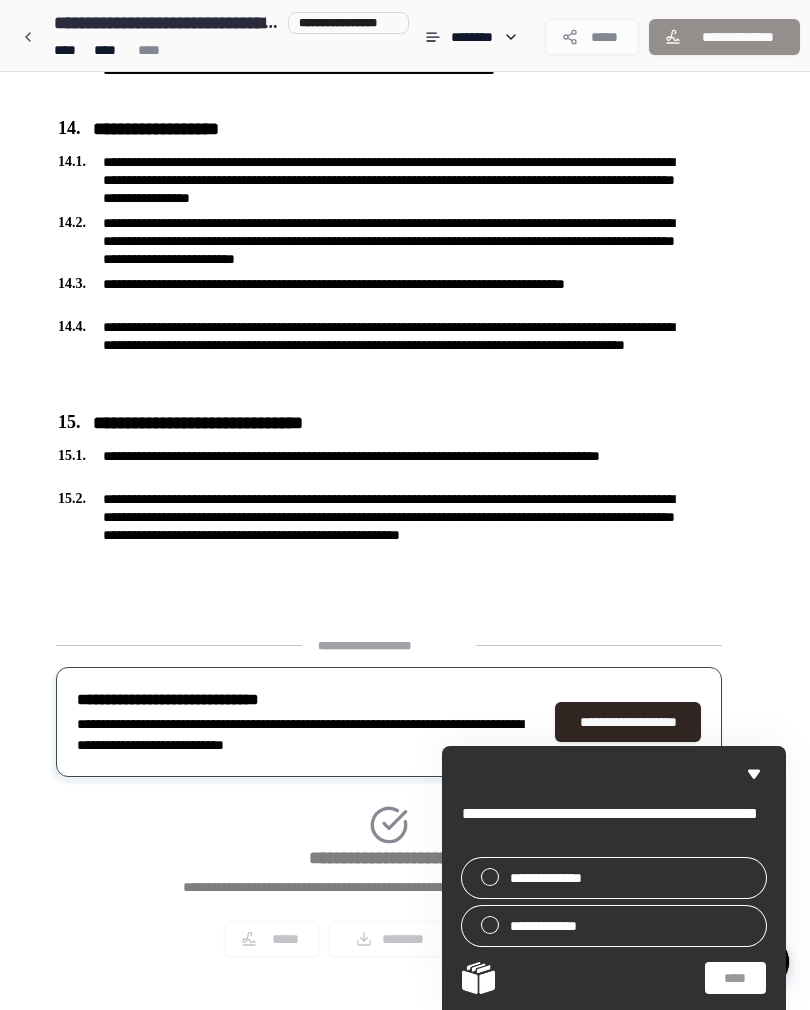 click on "**********" at bounding box center [614, 878] 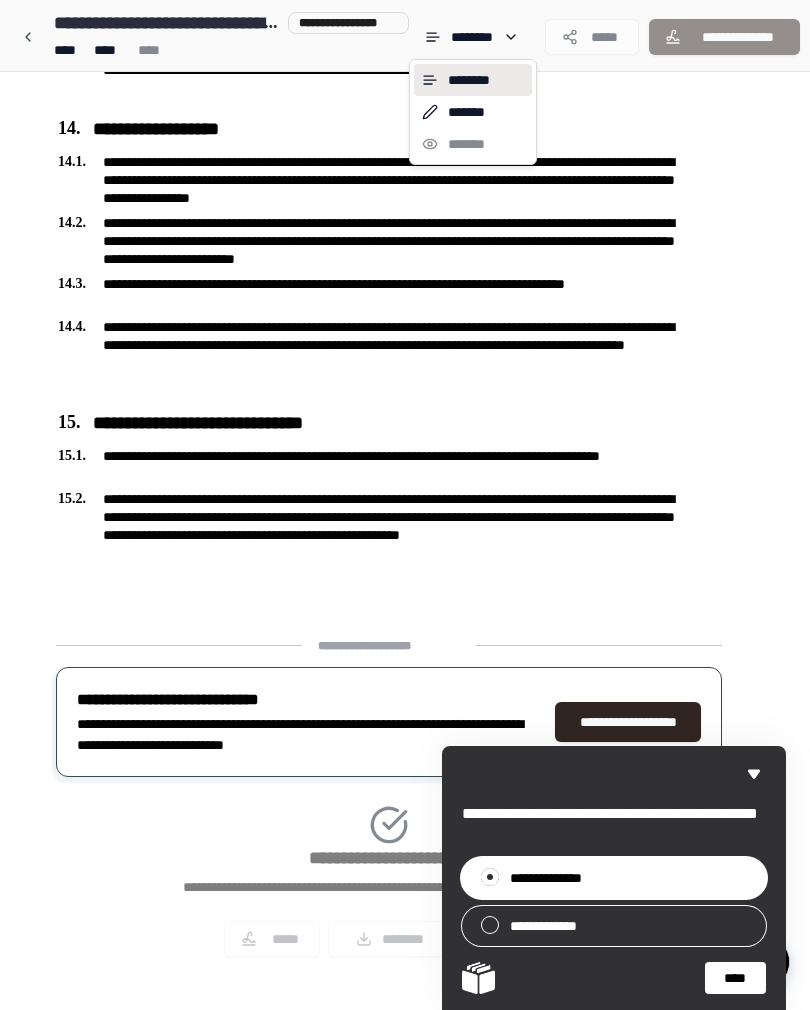 click on "**********" at bounding box center [405, -1755] 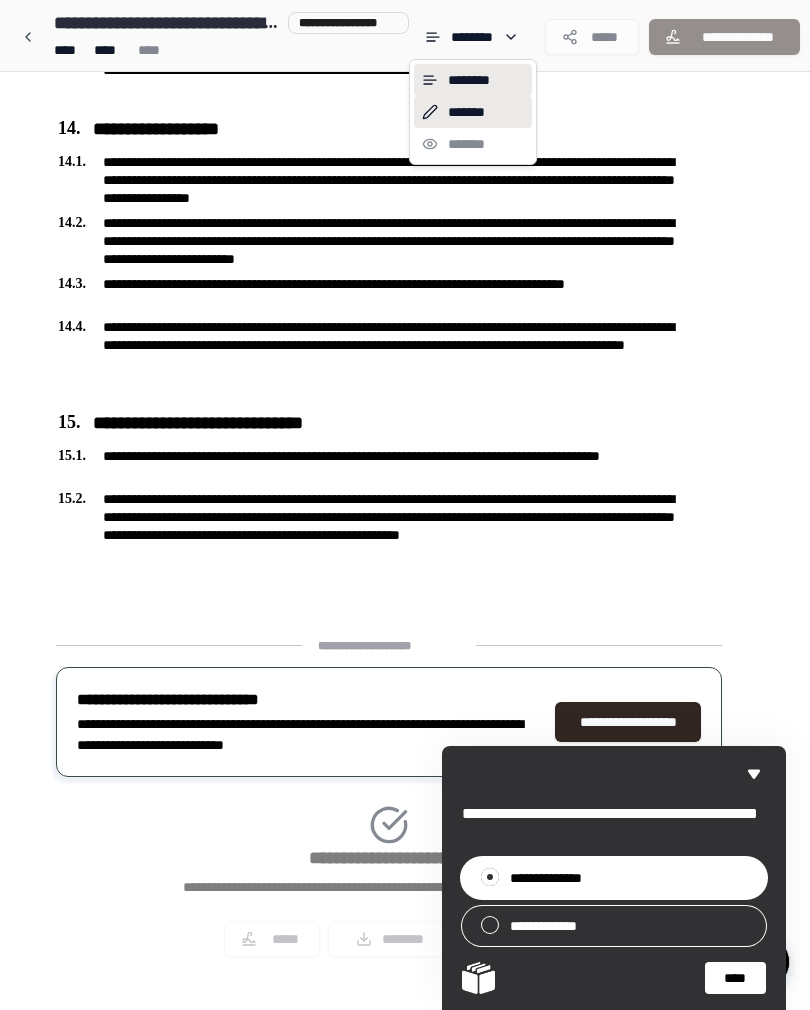 click on "*******" at bounding box center (473, 112) 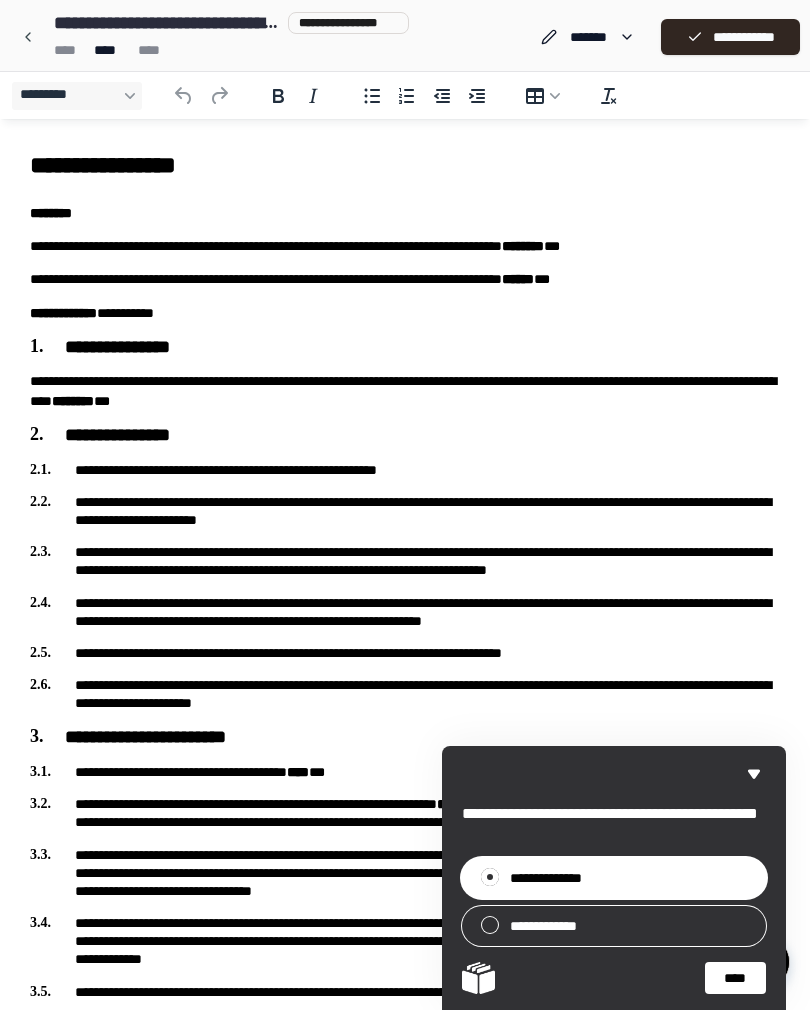 scroll, scrollTop: 0, scrollLeft: 0, axis: both 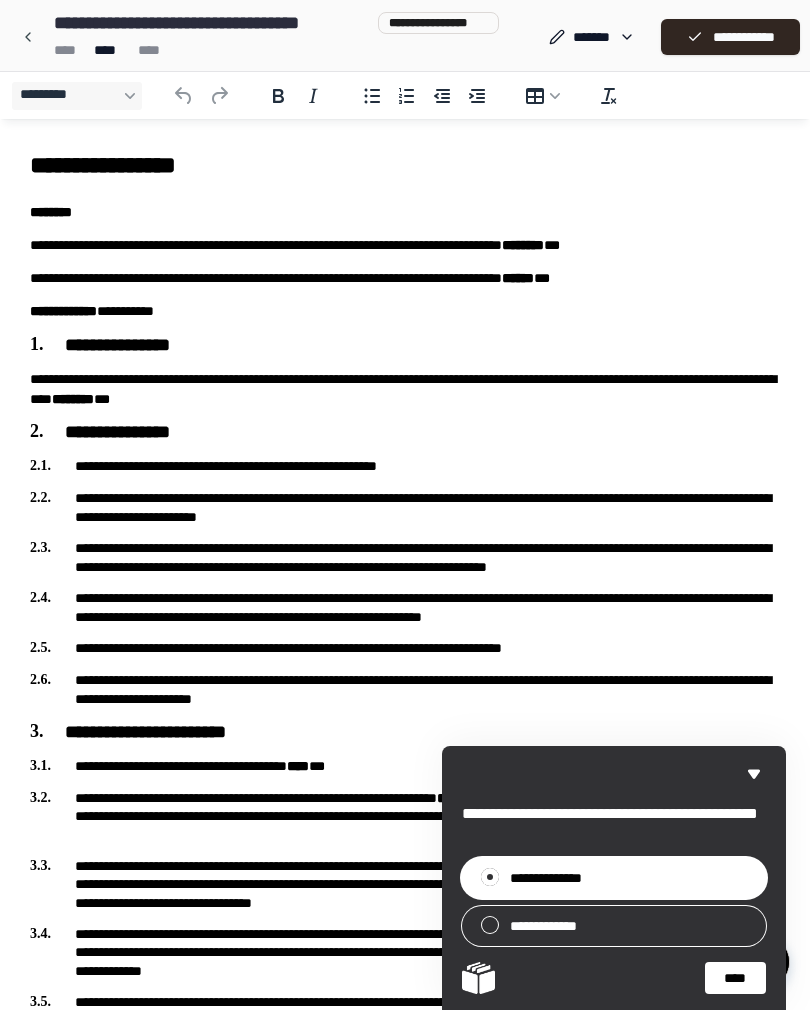click on "**********" at bounding box center [405, 278] 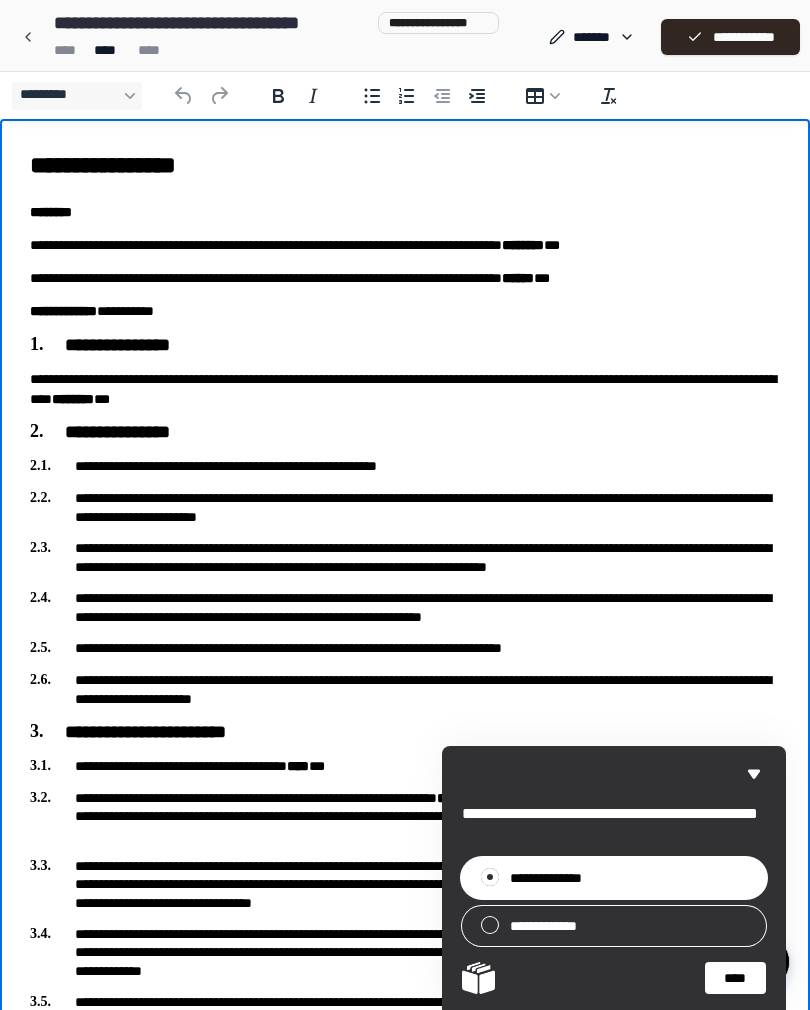 click on "**********" at bounding box center (405, 278) 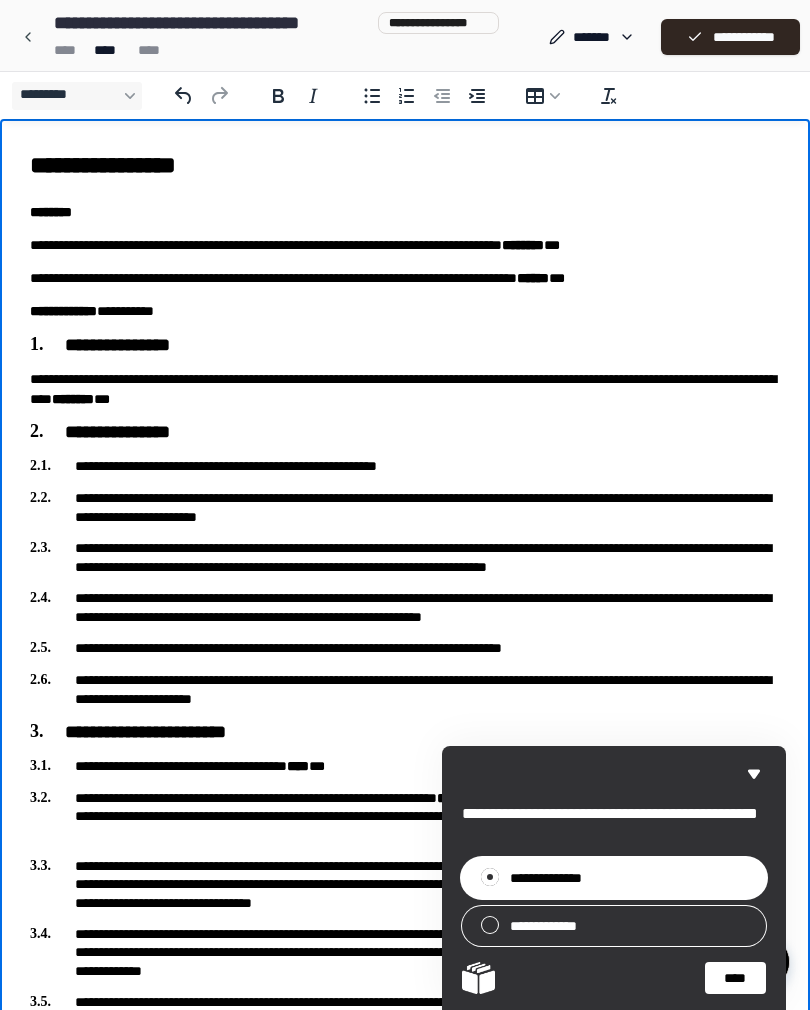 click on "**********" at bounding box center [405, 2347] 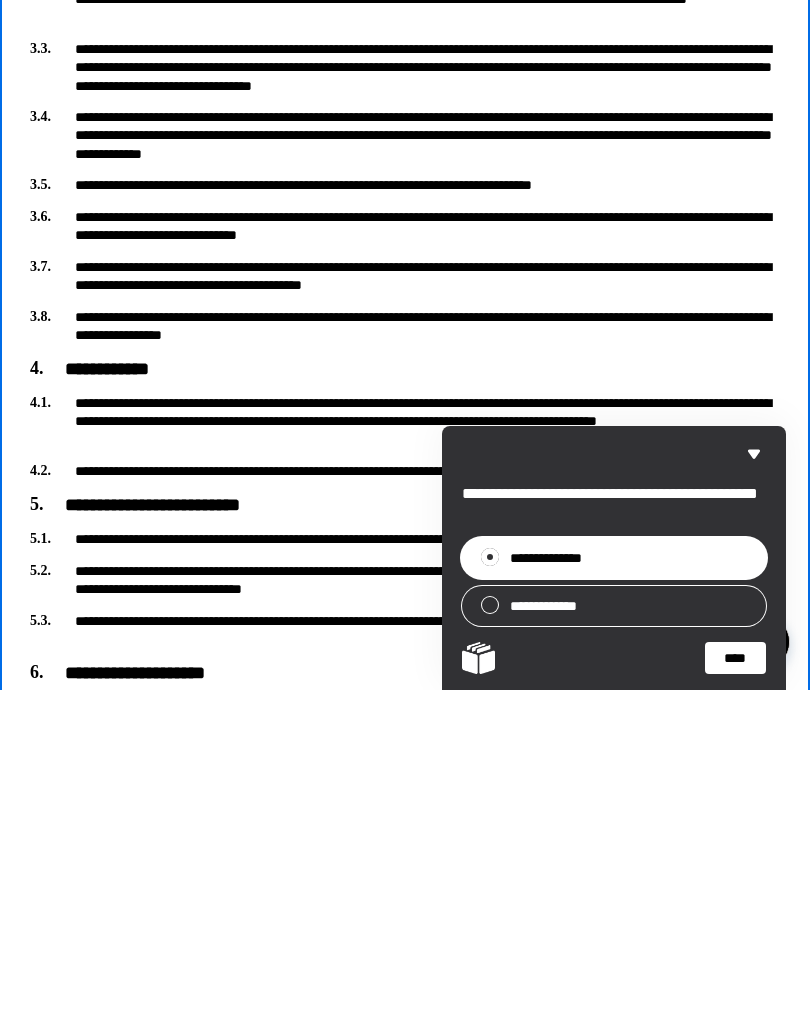 scroll, scrollTop: 500, scrollLeft: 0, axis: vertical 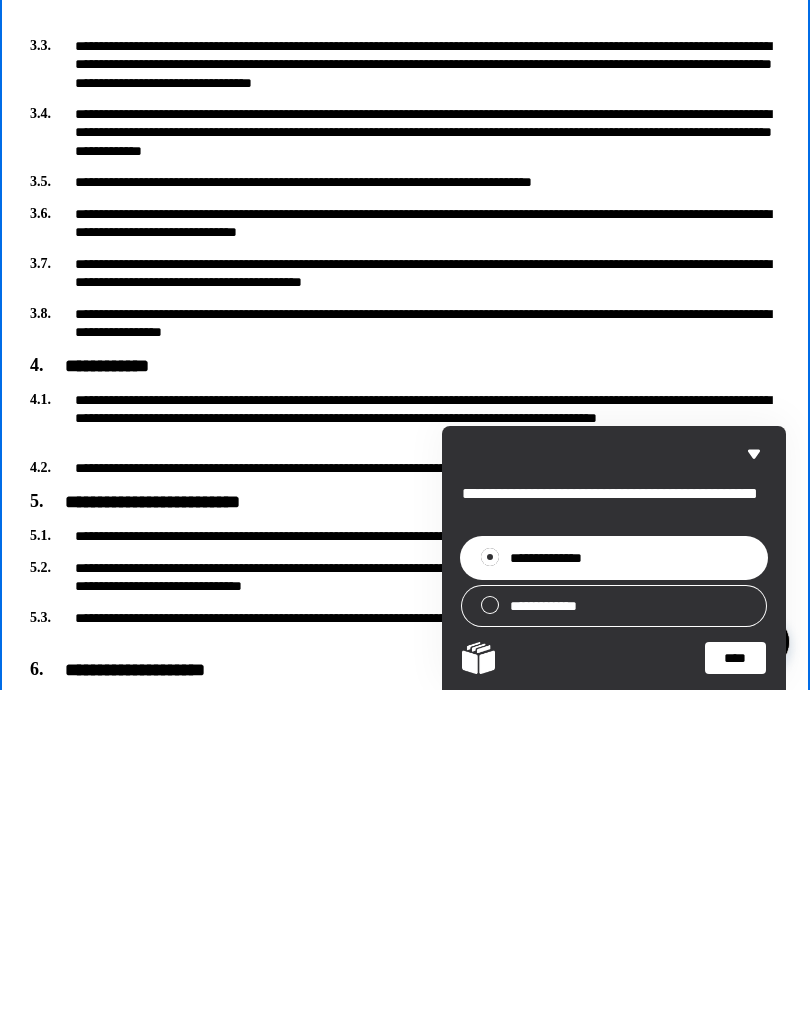 click on "**********" at bounding box center (405, 418) 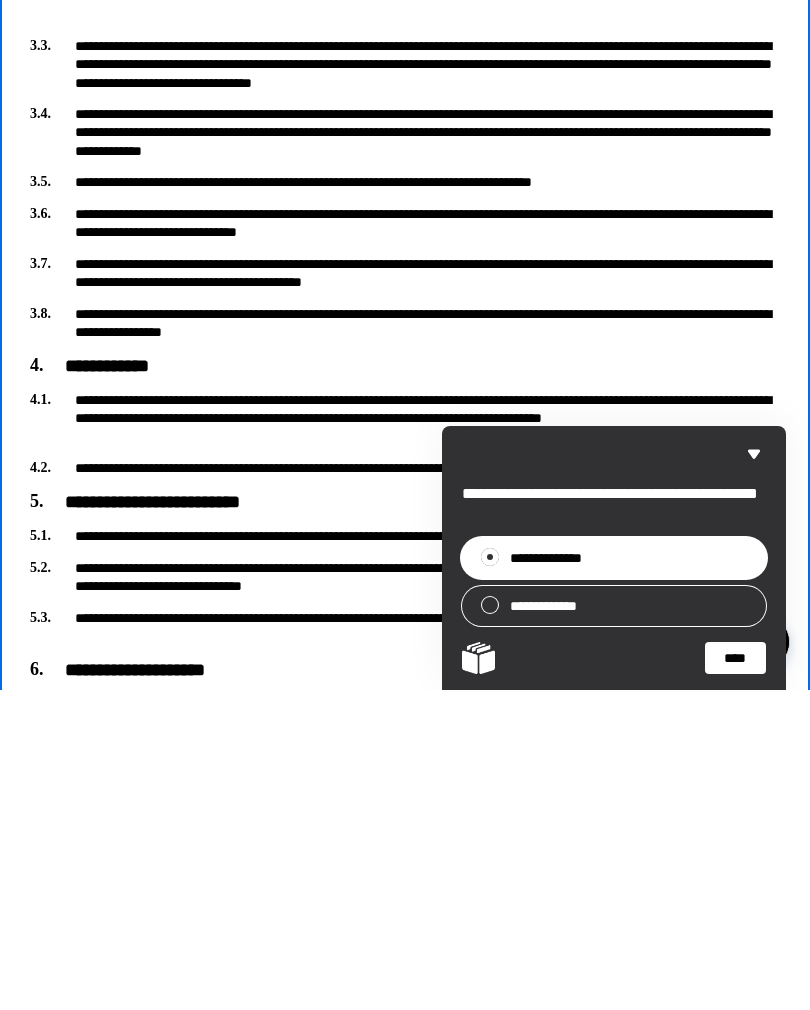 click on "**********" at bounding box center [405, 418] 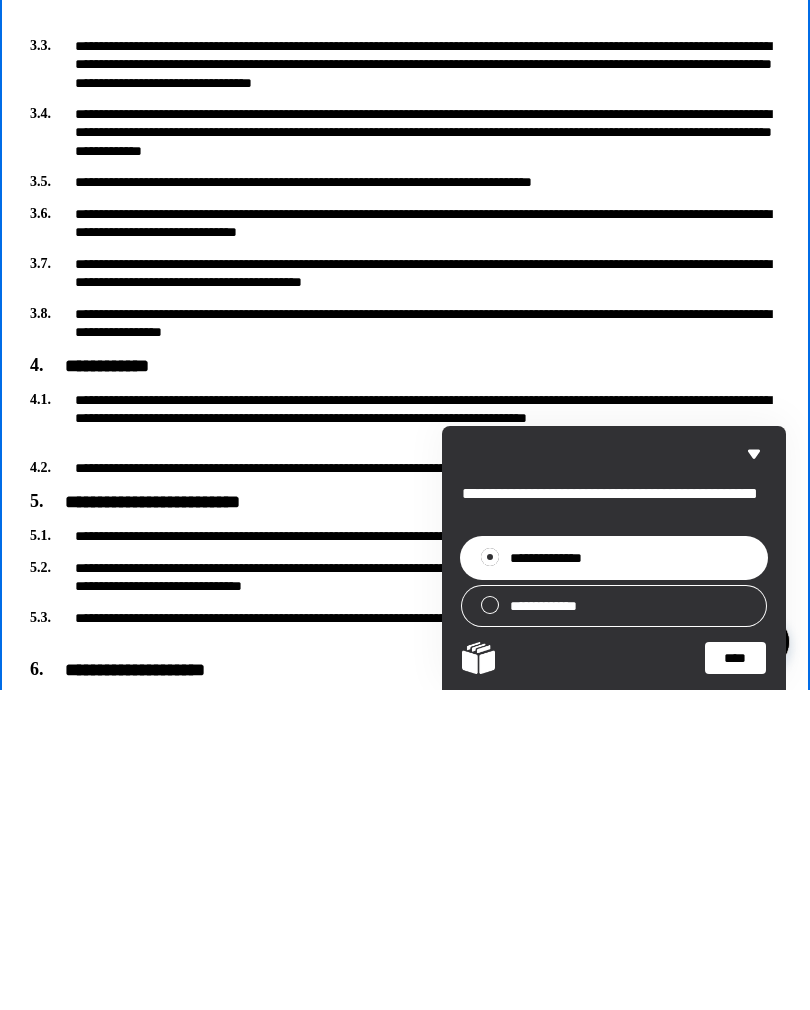 click on "****" at bounding box center (735, 978) 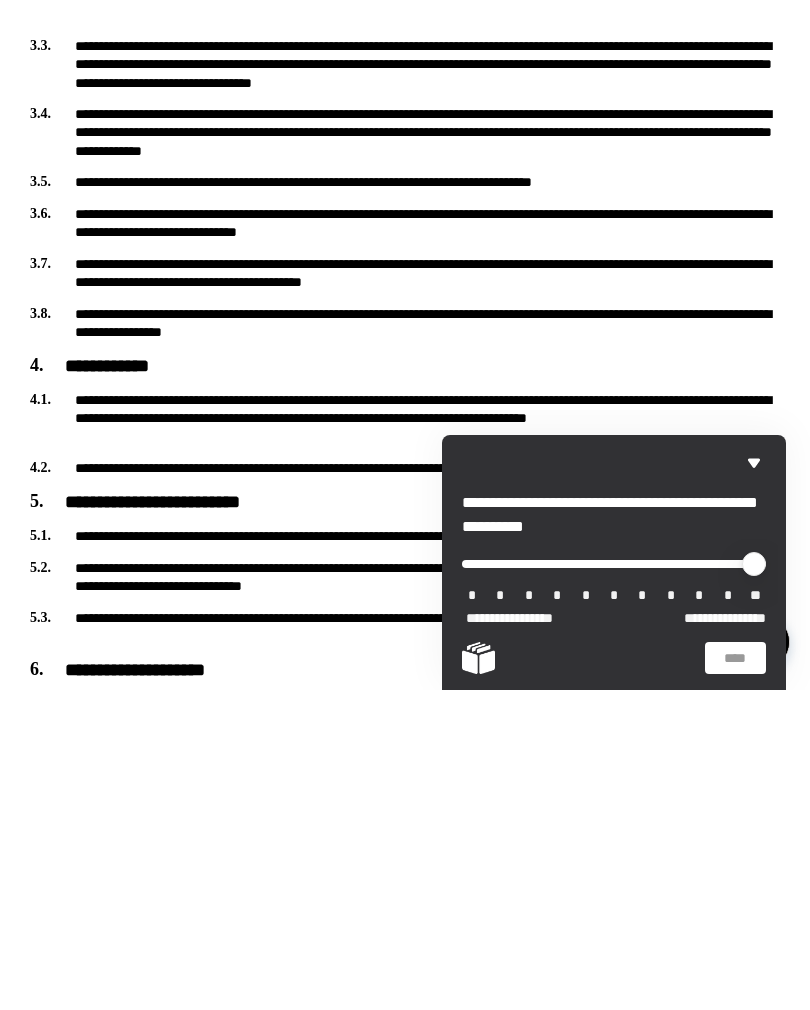 scroll, scrollTop: 821, scrollLeft: 0, axis: vertical 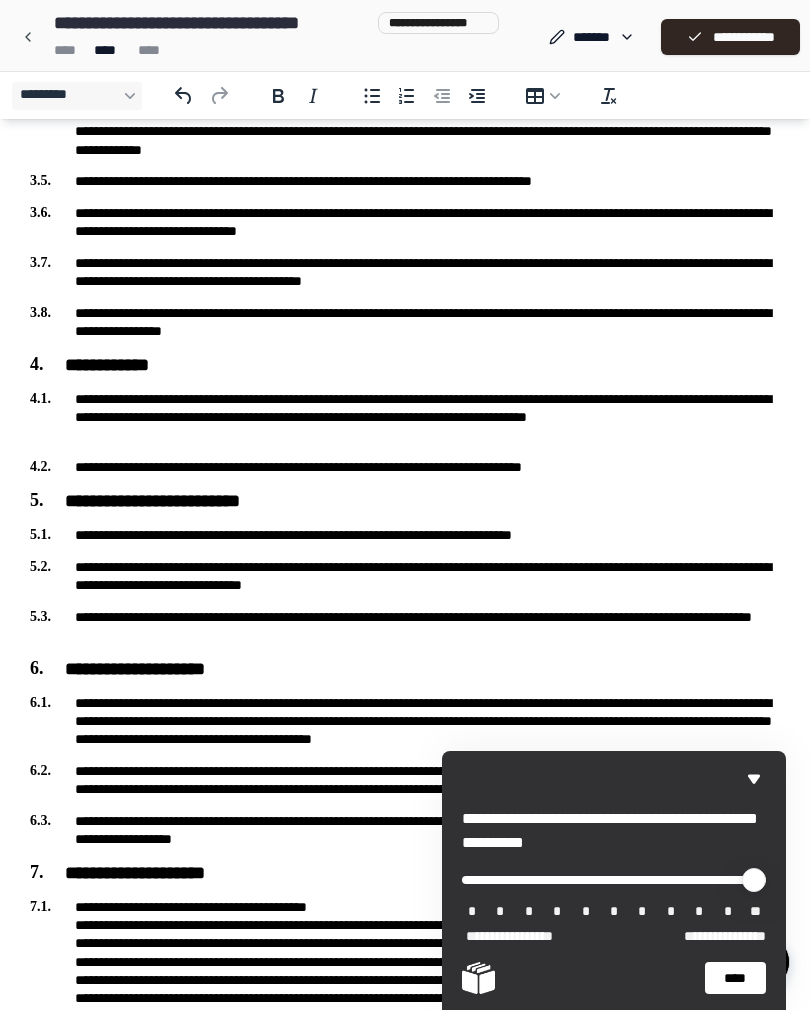 type on "**" 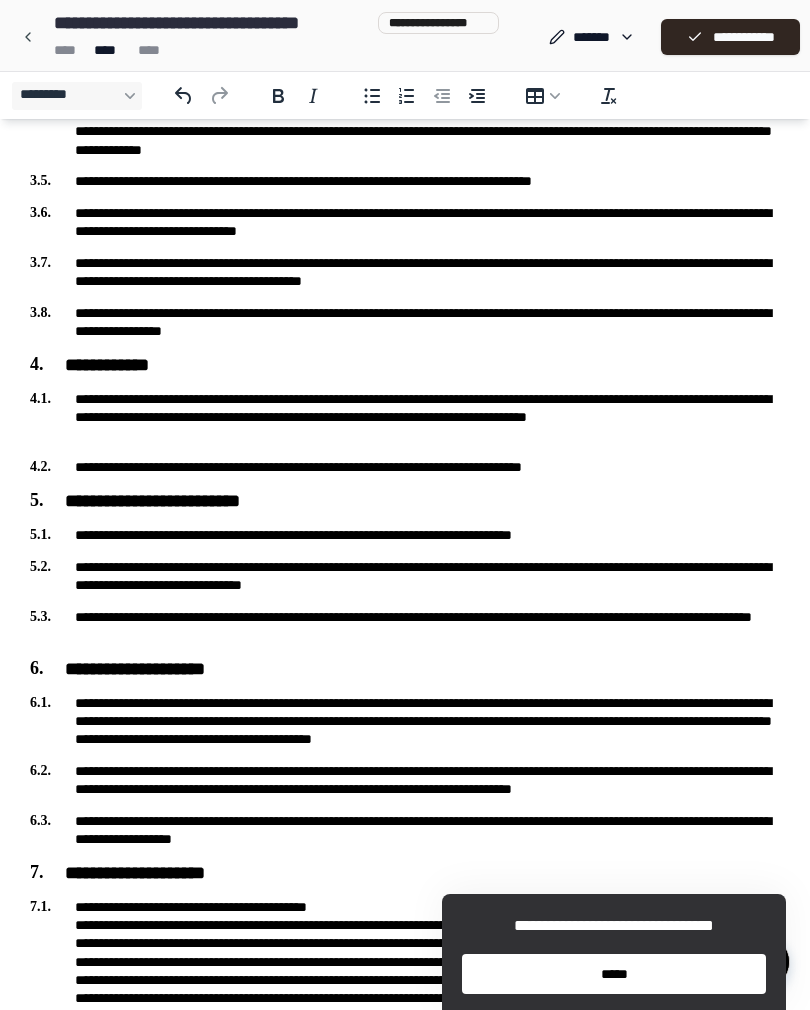 click on "*****" at bounding box center [614, 974] 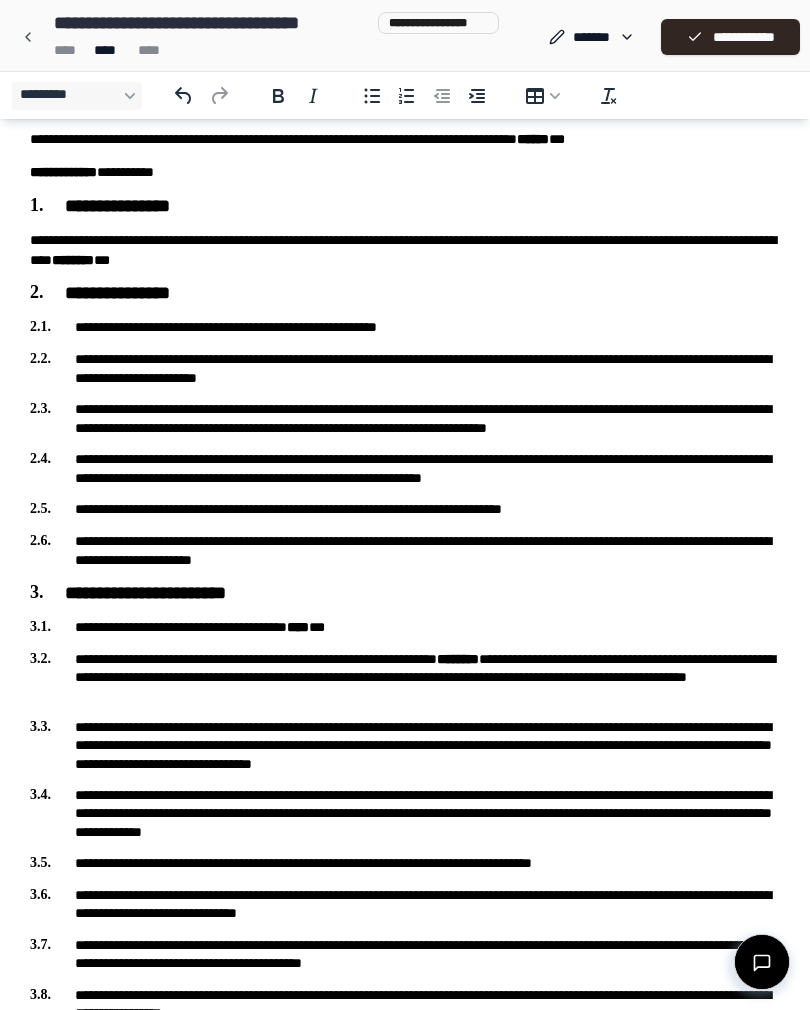 scroll, scrollTop: 137, scrollLeft: 0, axis: vertical 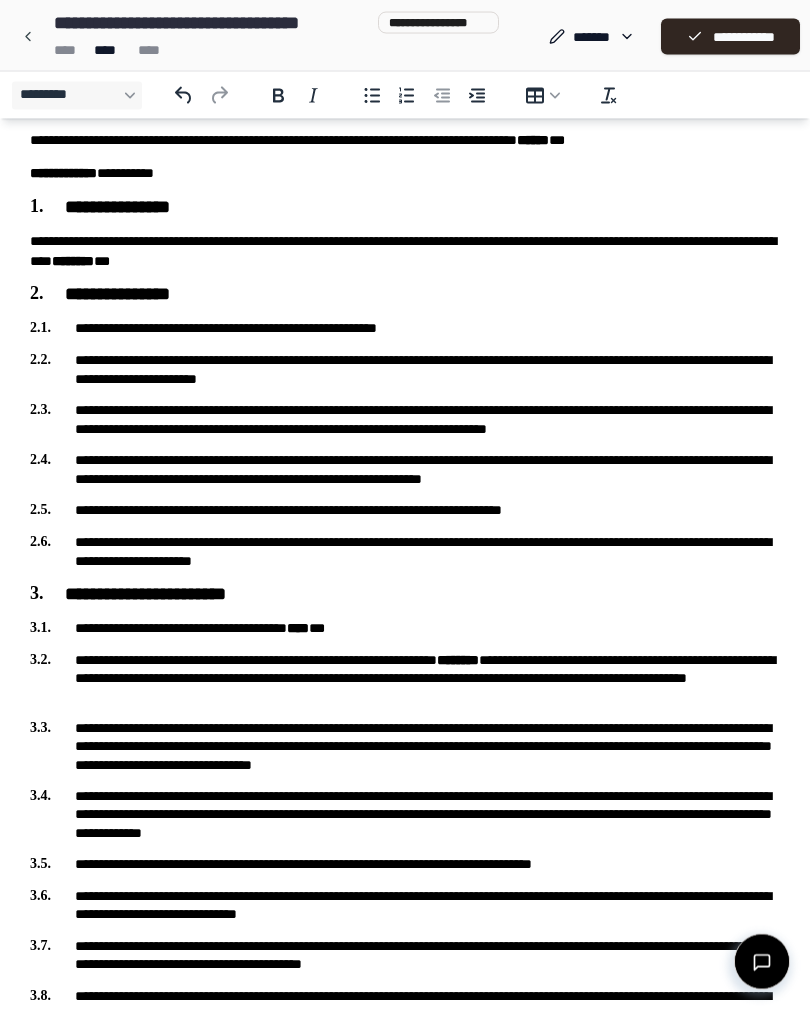 click on "**********" at bounding box center (730, 37) 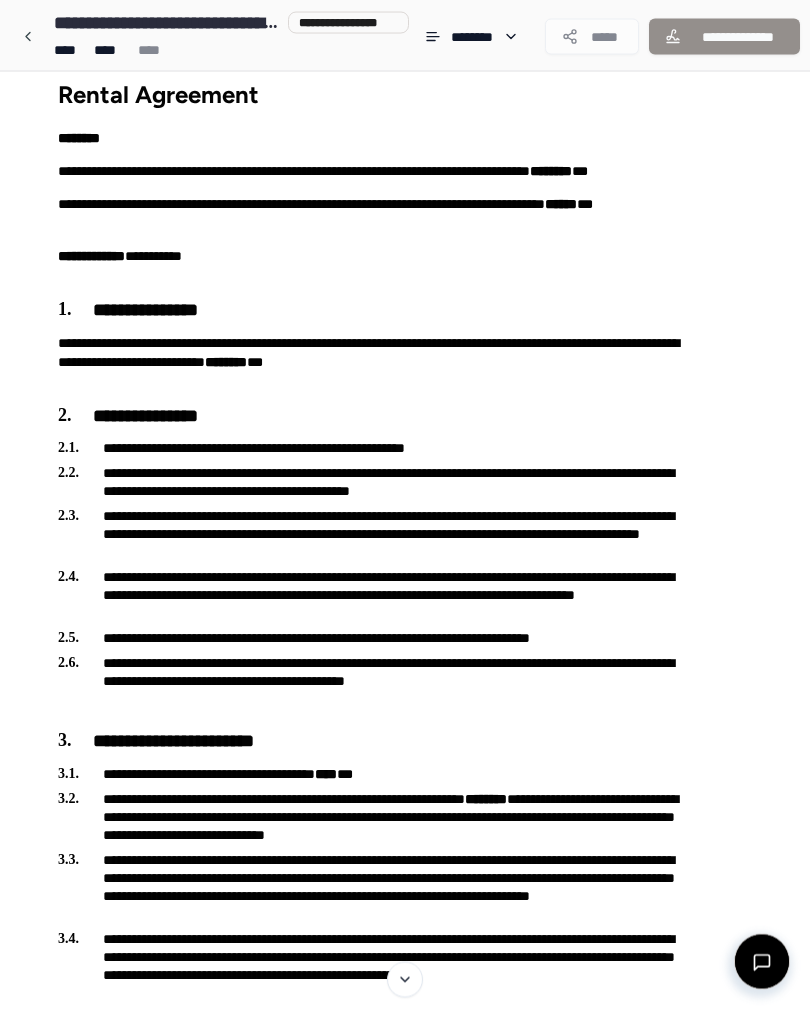 scroll, scrollTop: 0, scrollLeft: 0, axis: both 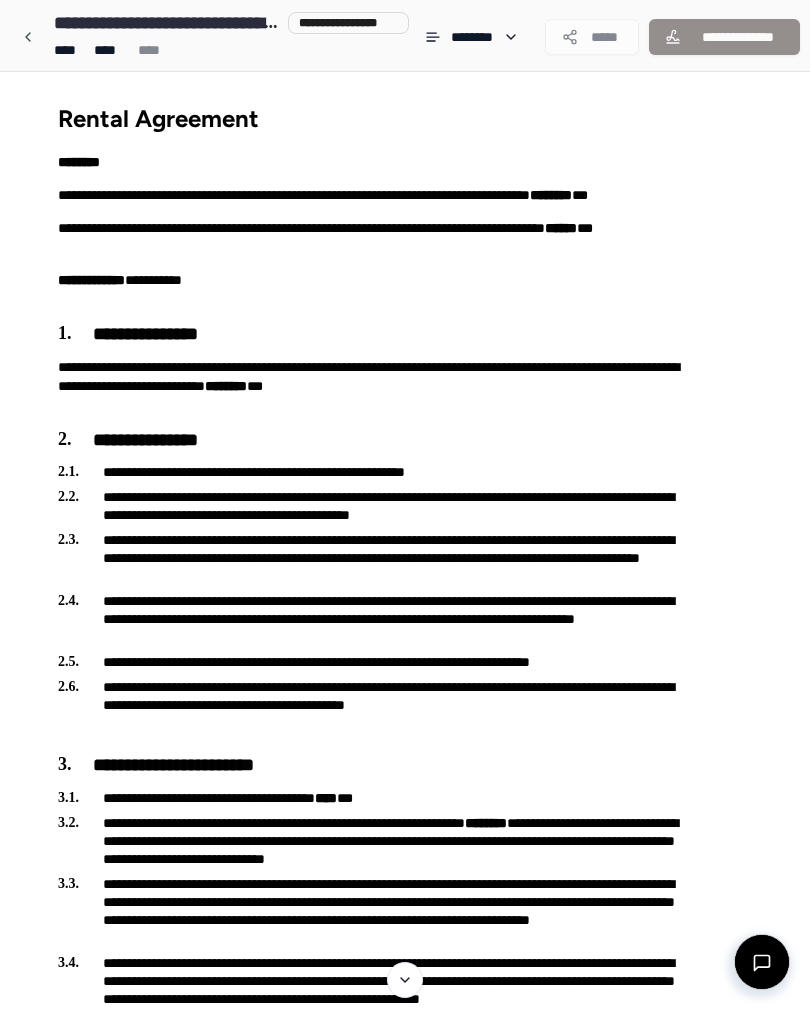 click on "*****" at bounding box center [592, 37] 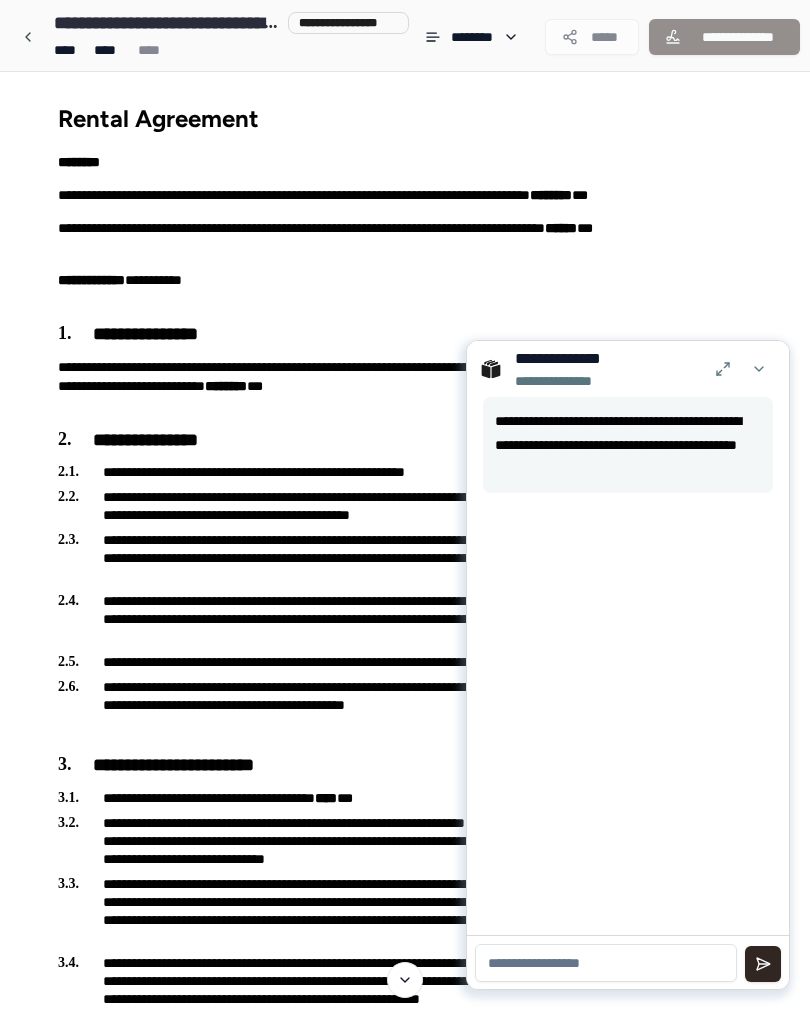click at bounding box center (606, 963) 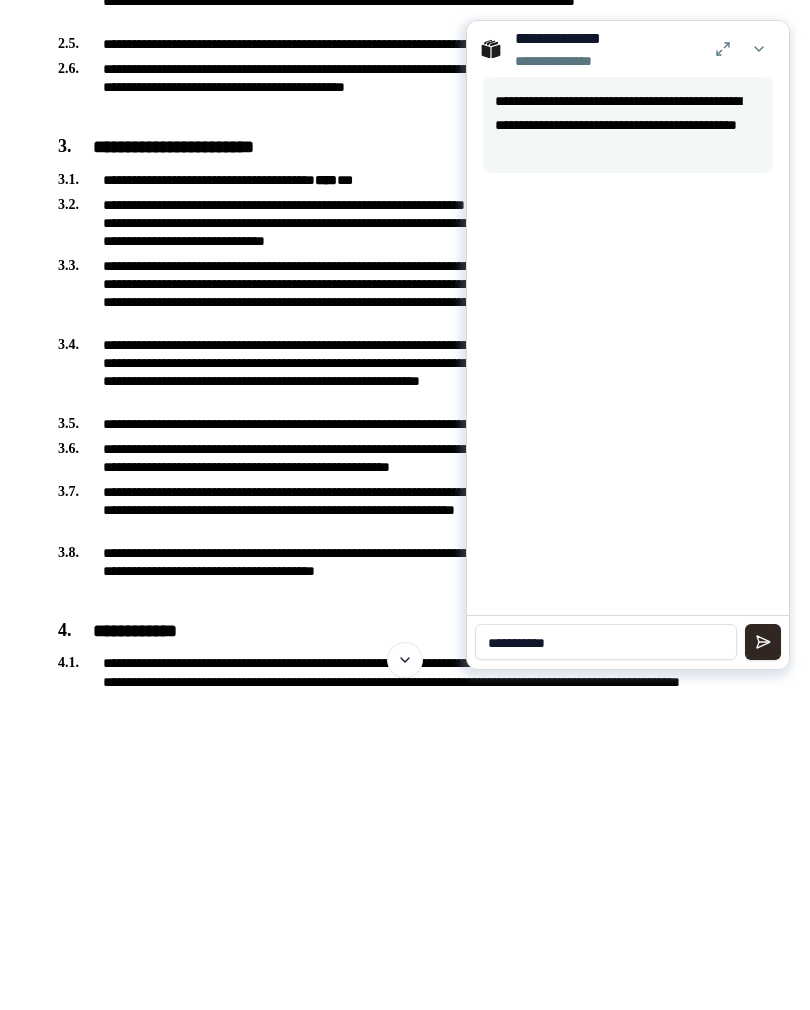 type on "**********" 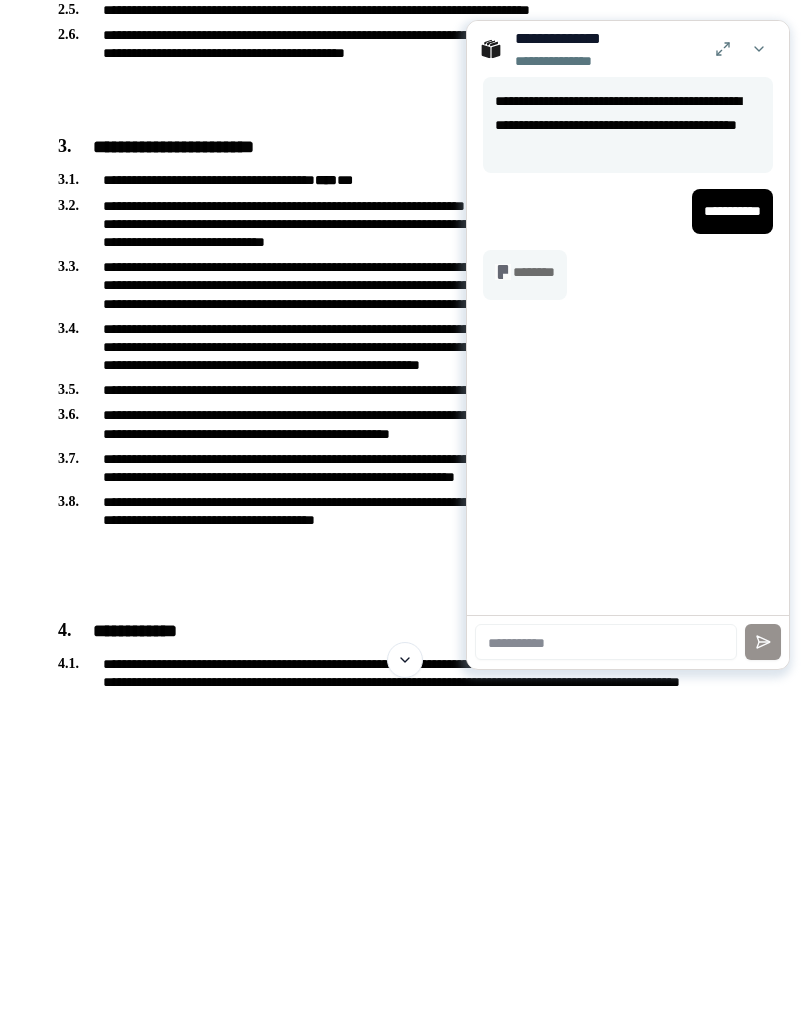 type 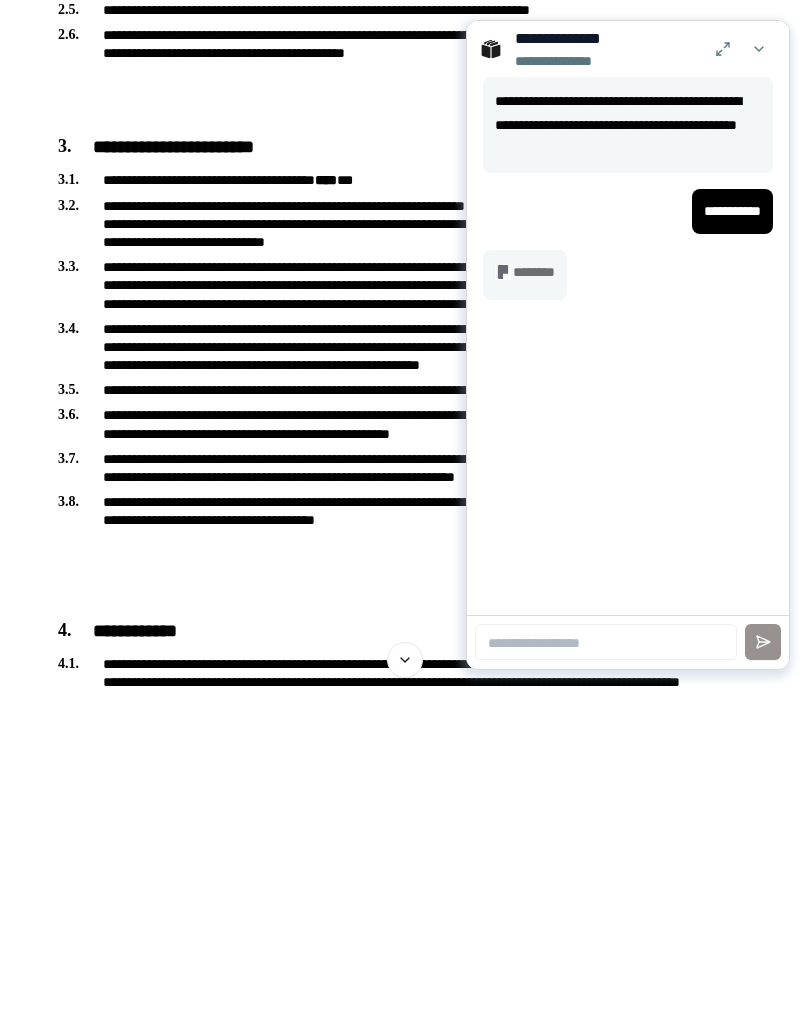 scroll, scrollTop: 618, scrollLeft: 0, axis: vertical 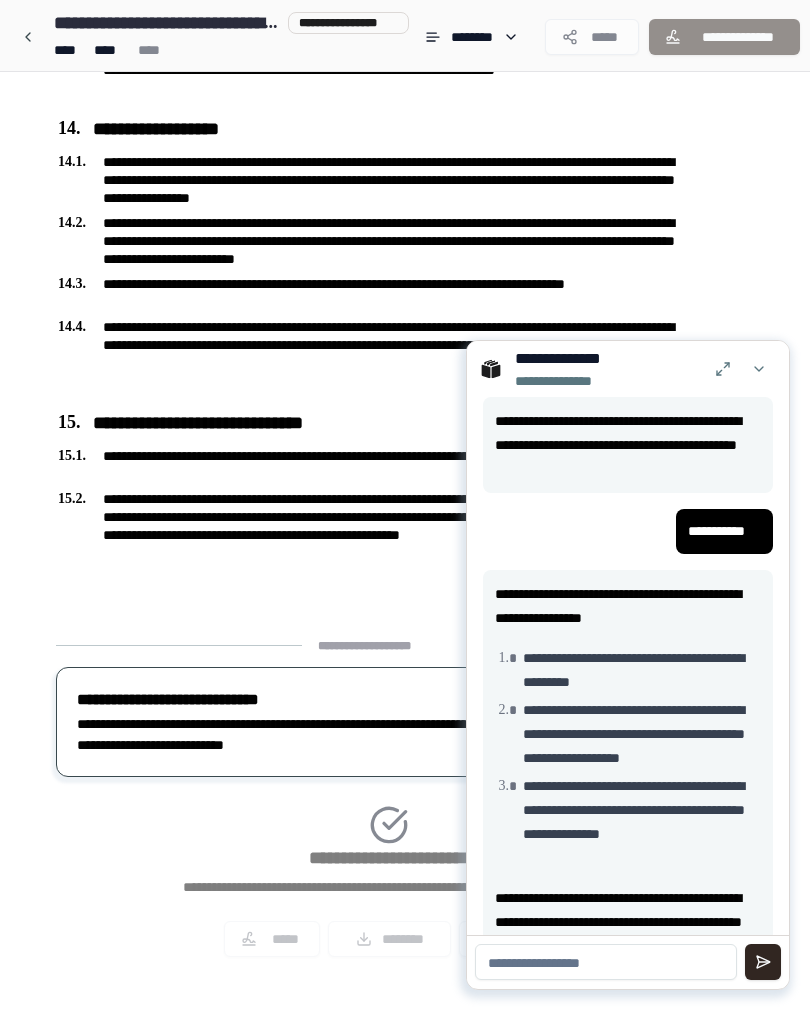 click on "**********" at bounding box center (389, 251) 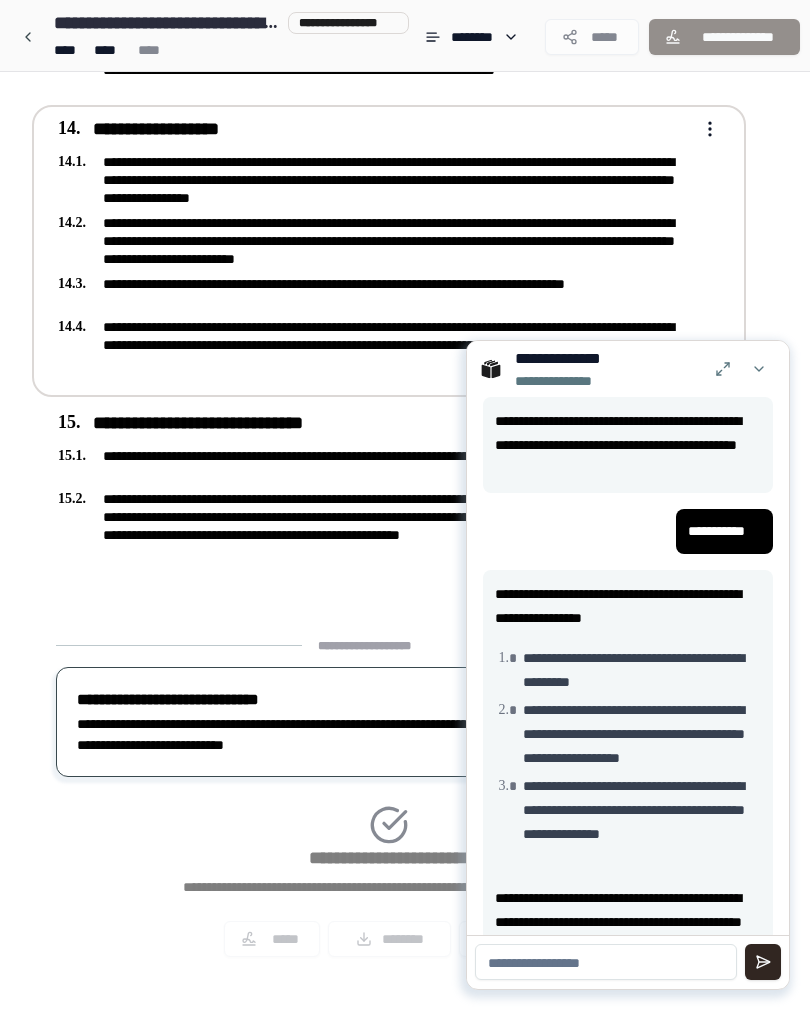 click on "**********" at bounding box center [389, 805] 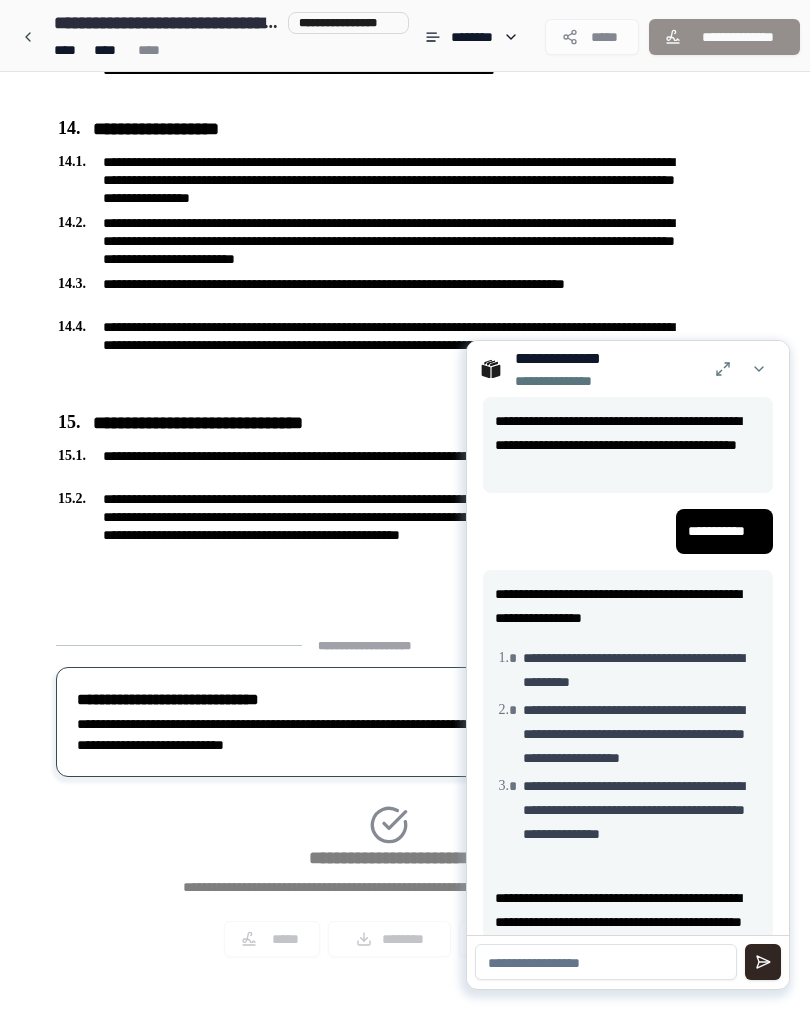click on "**********" at bounding box center [389, -1719] 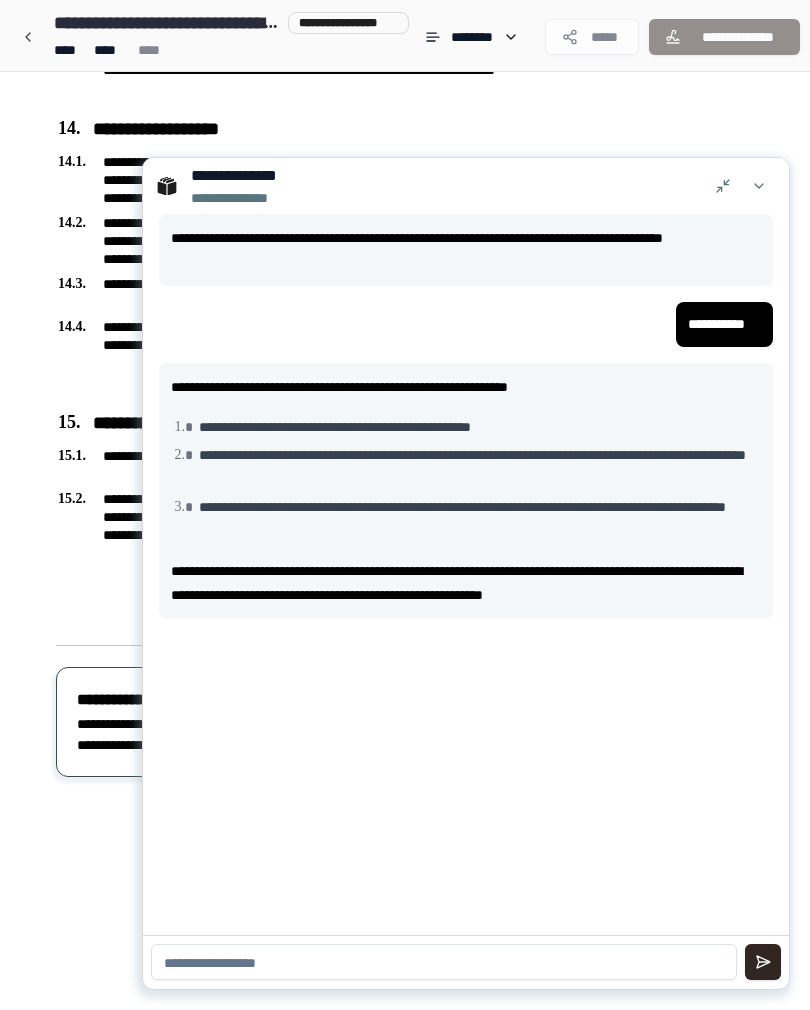 click at bounding box center (763, 962) 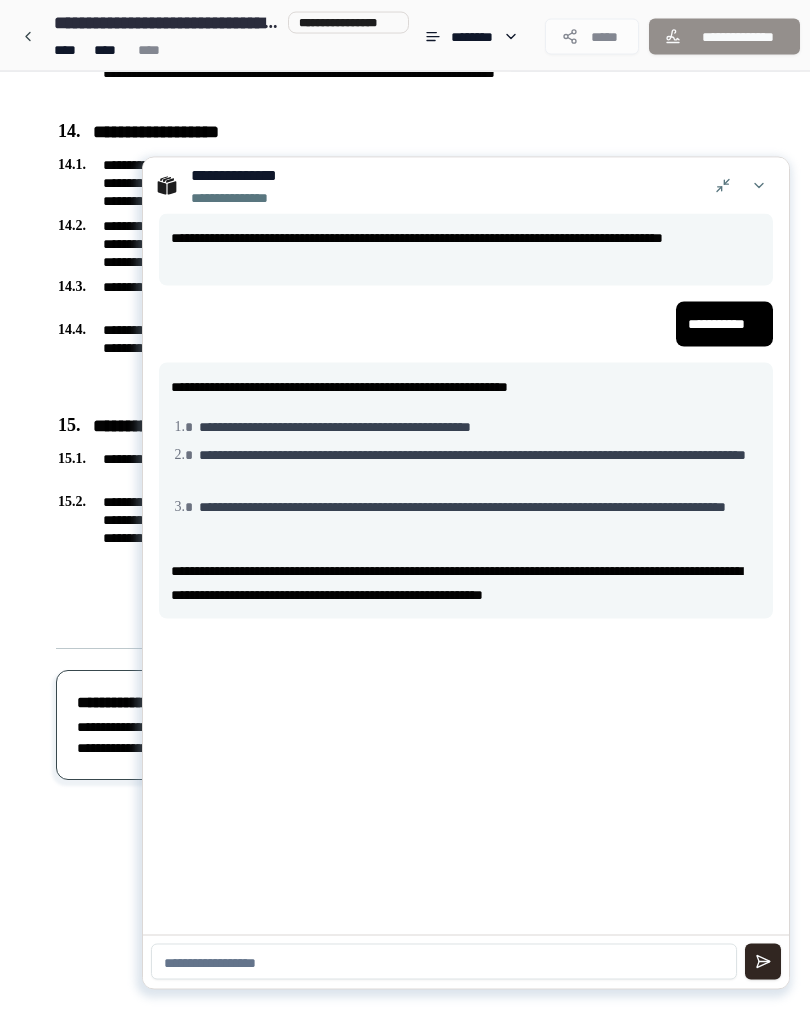 scroll, scrollTop: 4544, scrollLeft: 0, axis: vertical 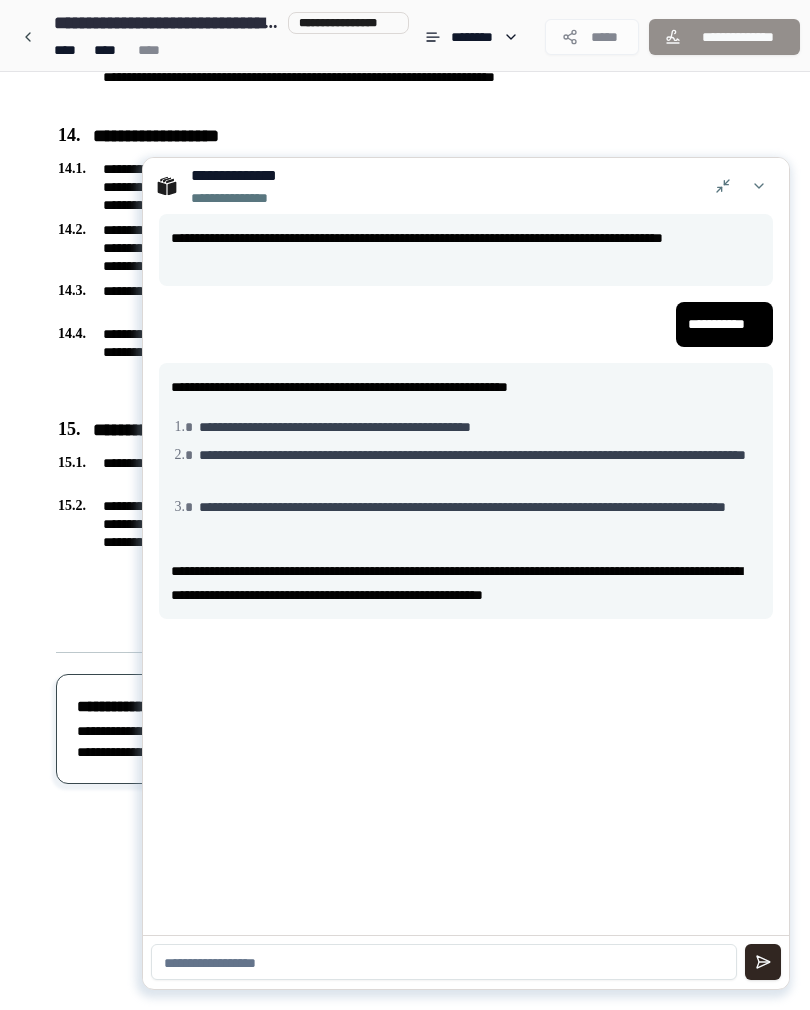click at bounding box center (167, 186) 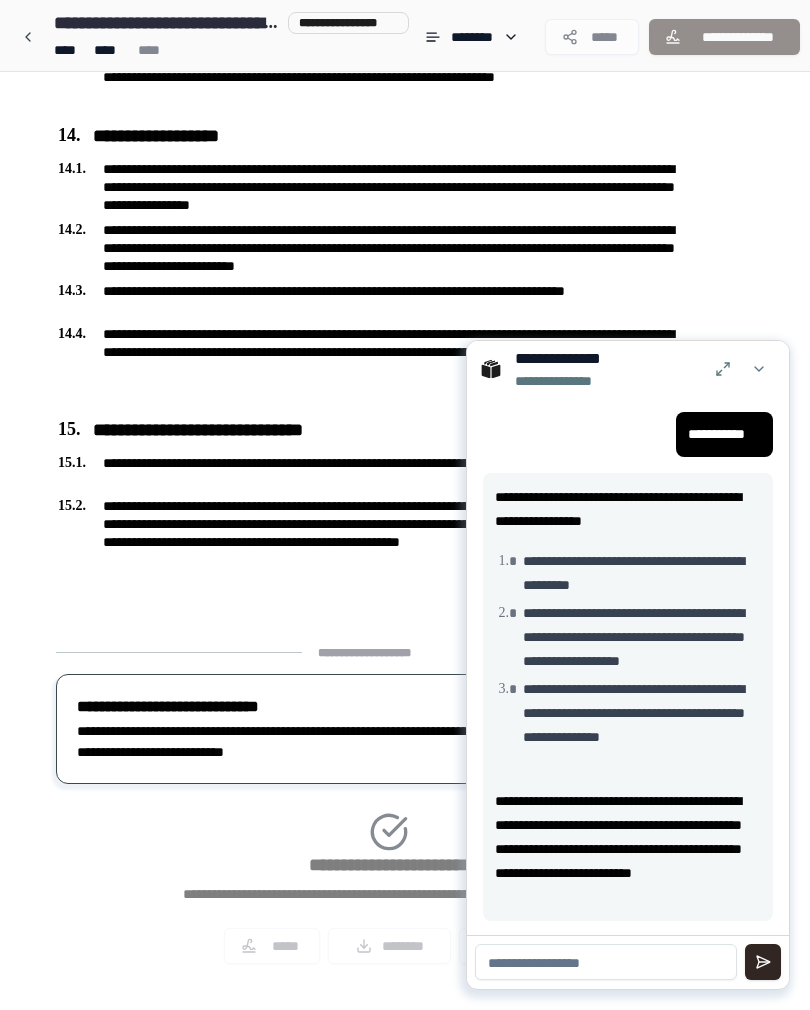 scroll, scrollTop: 98, scrollLeft: 0, axis: vertical 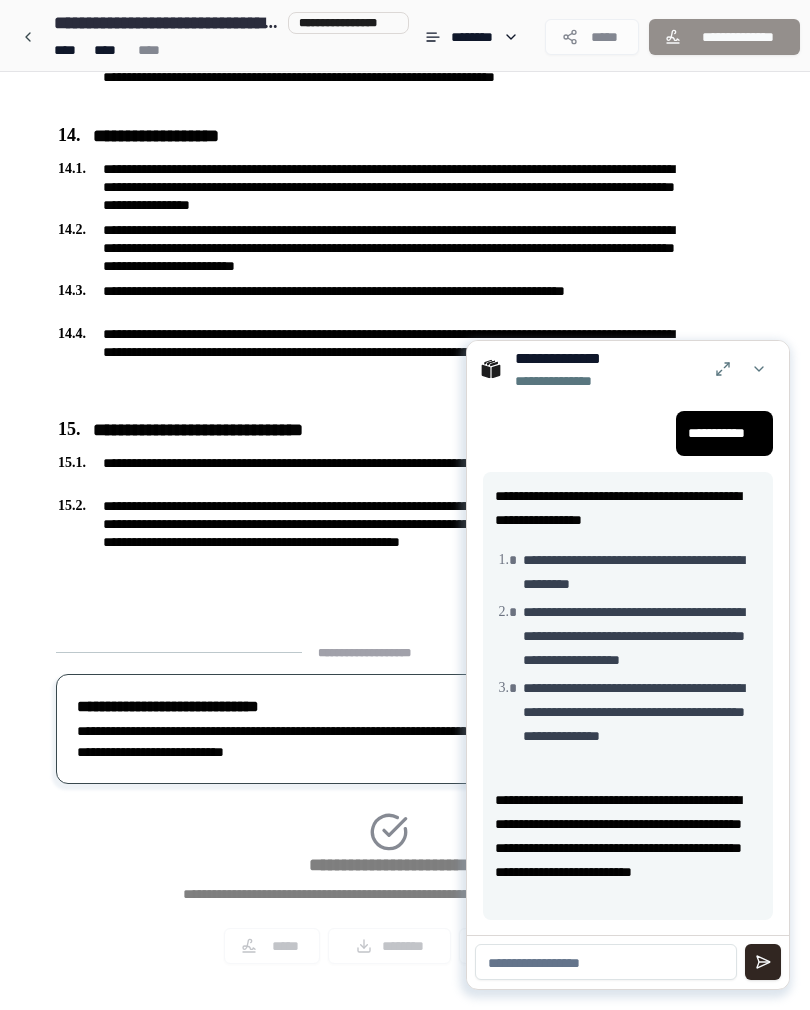 click at bounding box center [491, 369] 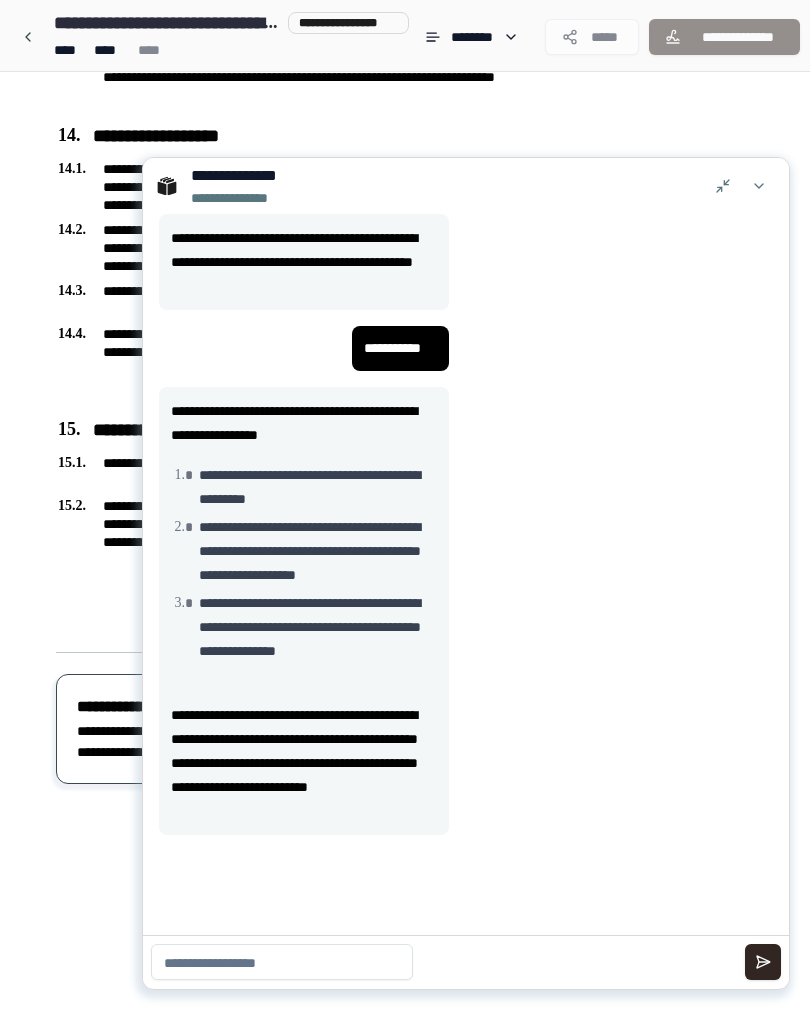 scroll, scrollTop: 0, scrollLeft: 0, axis: both 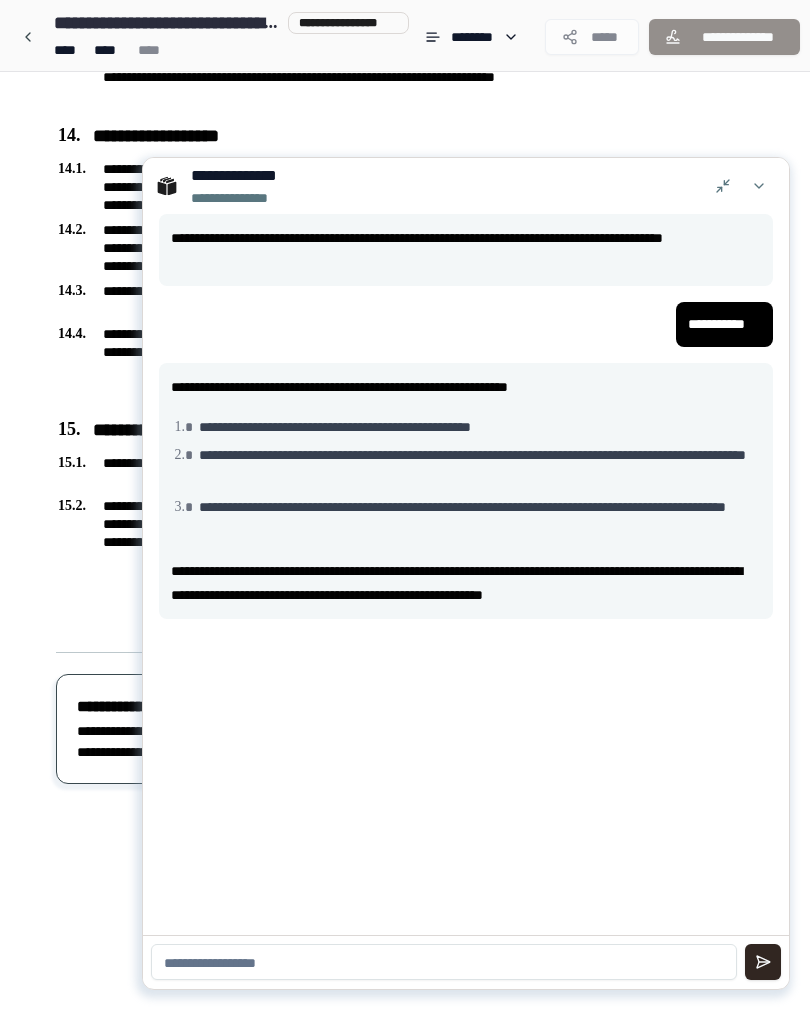 click at bounding box center (167, 186) 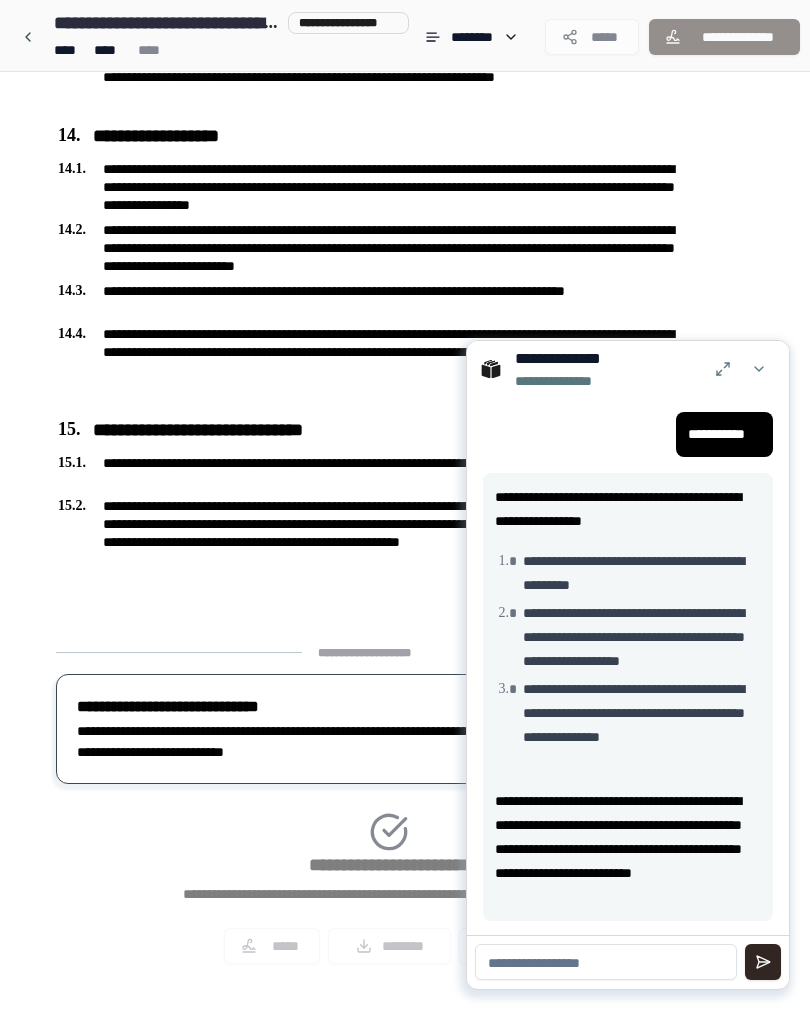 scroll, scrollTop: 98, scrollLeft: 0, axis: vertical 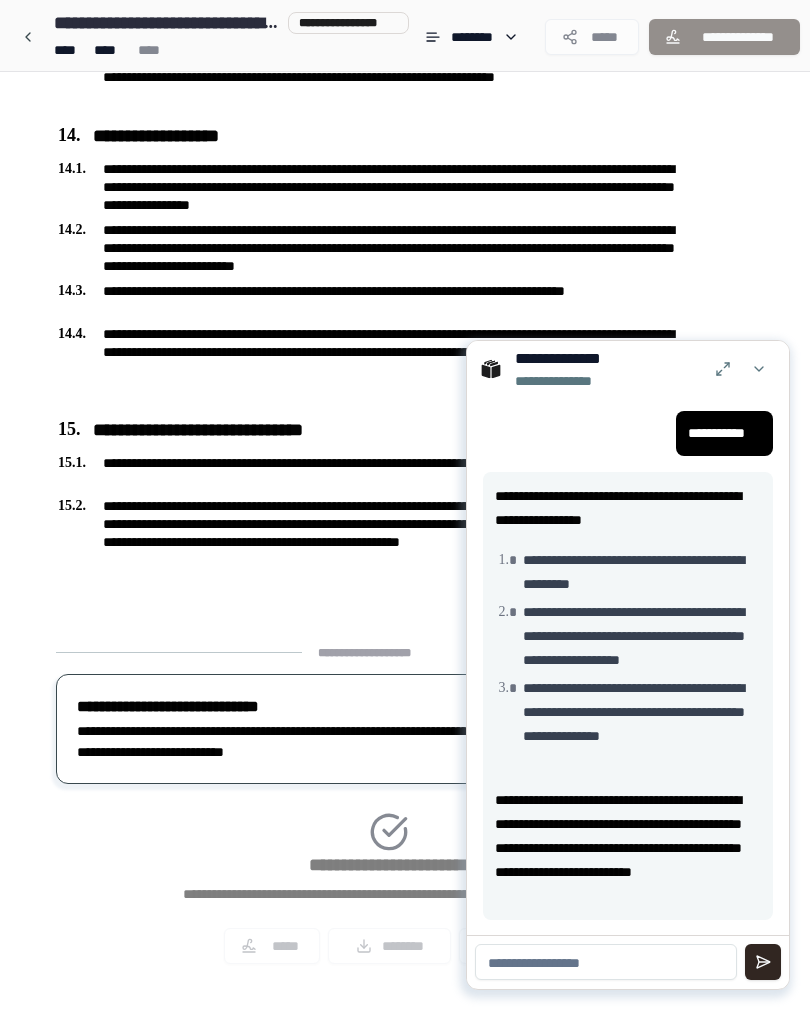 click at bounding box center [759, 369] 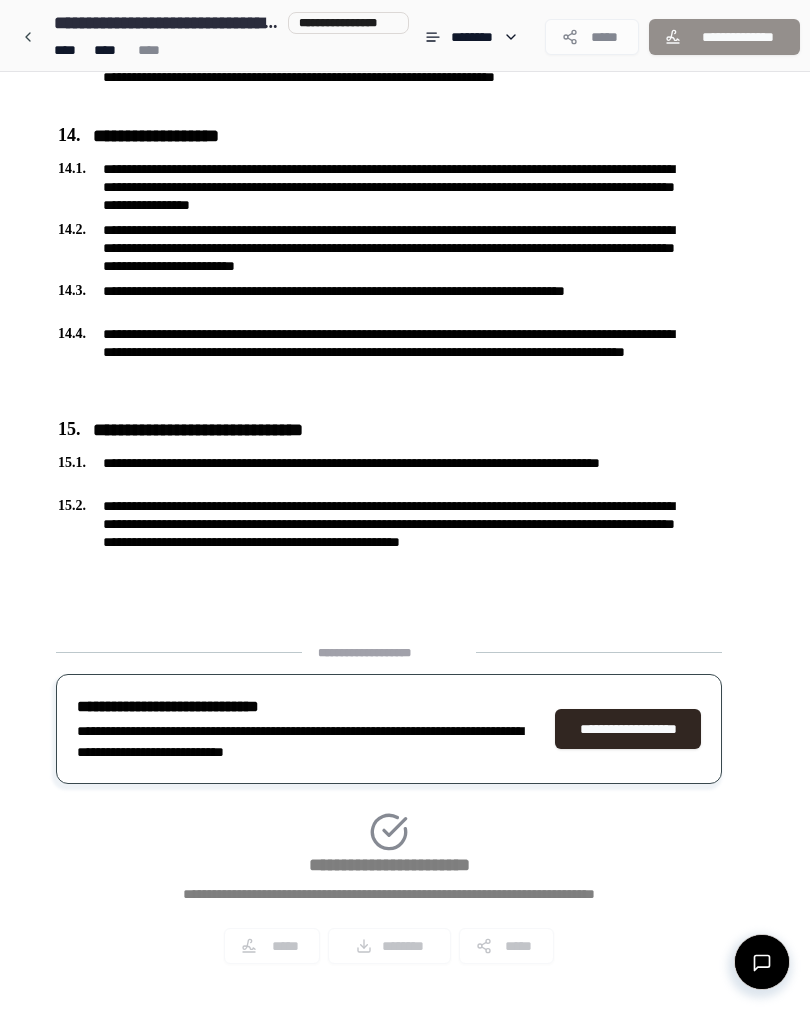 click on "**********" at bounding box center [628, 729] 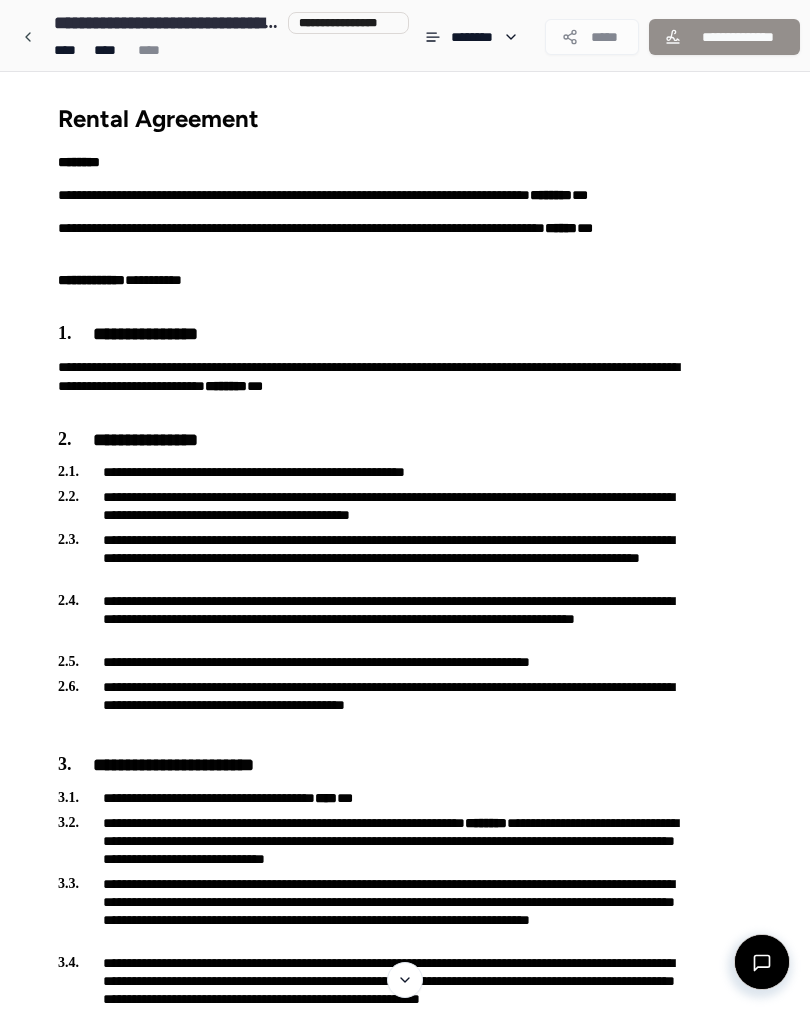 scroll, scrollTop: 0, scrollLeft: 0, axis: both 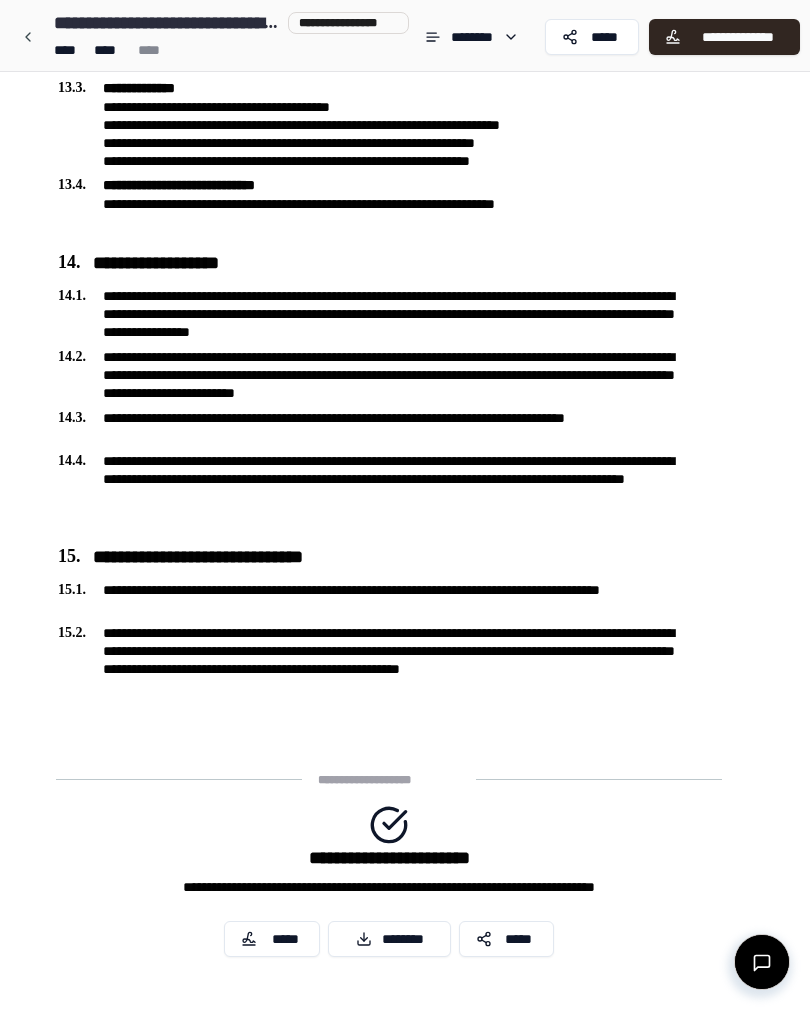 click on "*****" at bounding box center (285, 939) 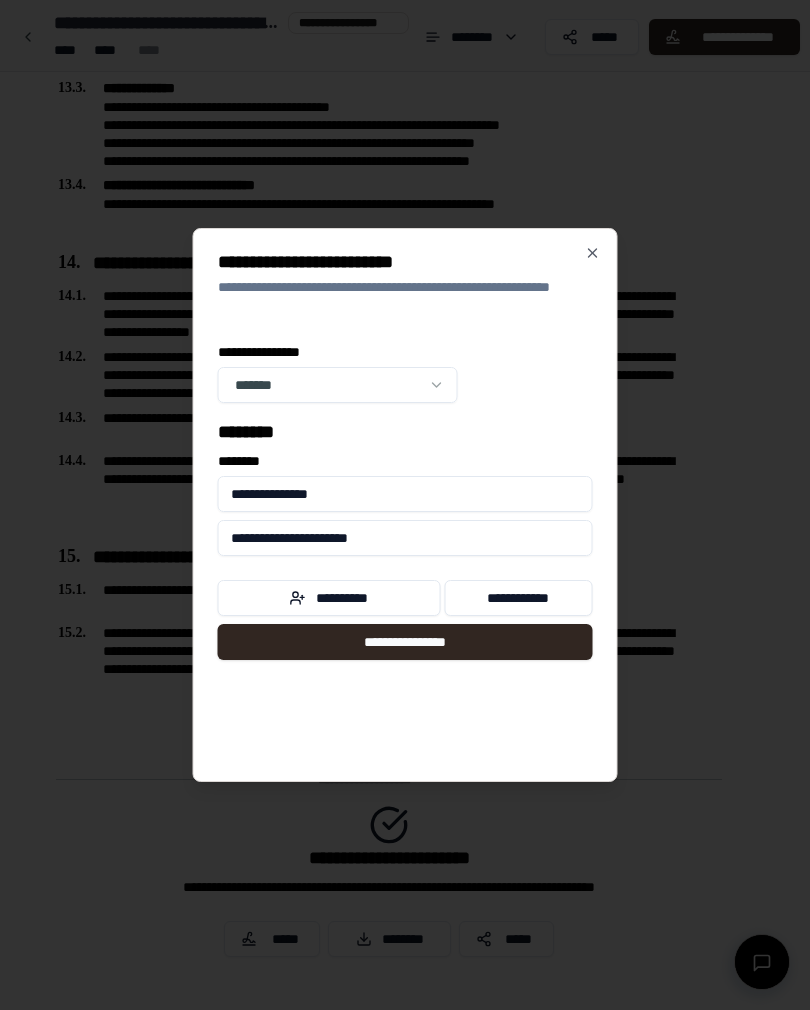 click on "**********" at bounding box center (405, 642) 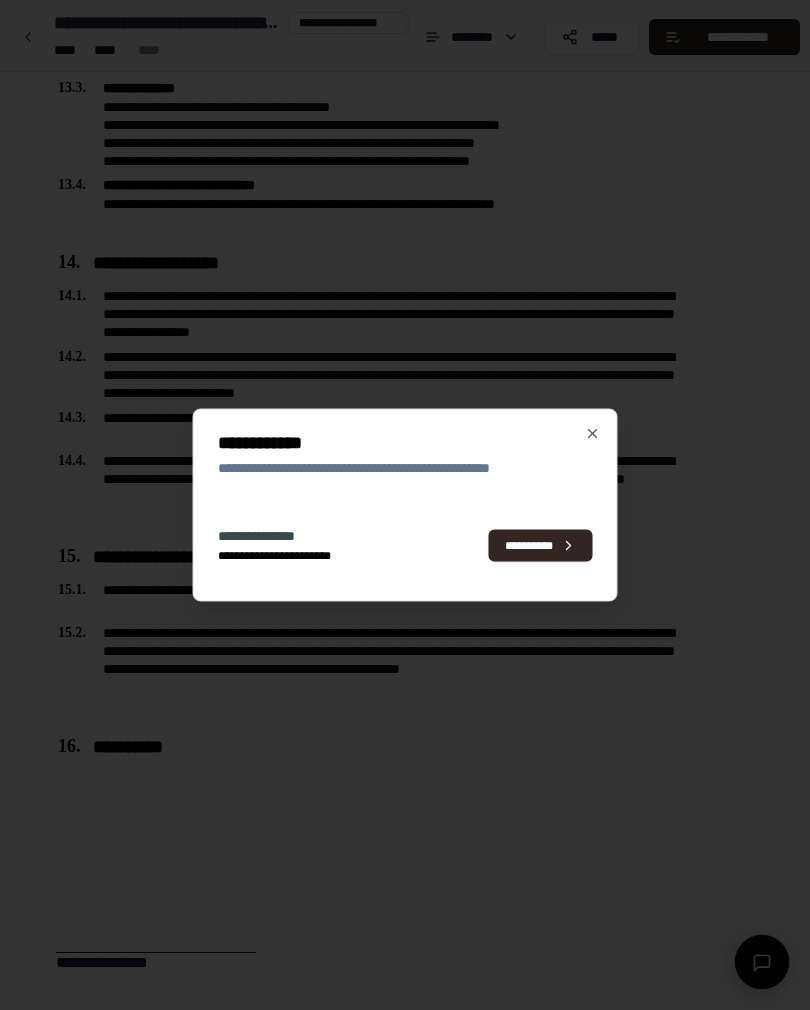 scroll, scrollTop: 4653, scrollLeft: 0, axis: vertical 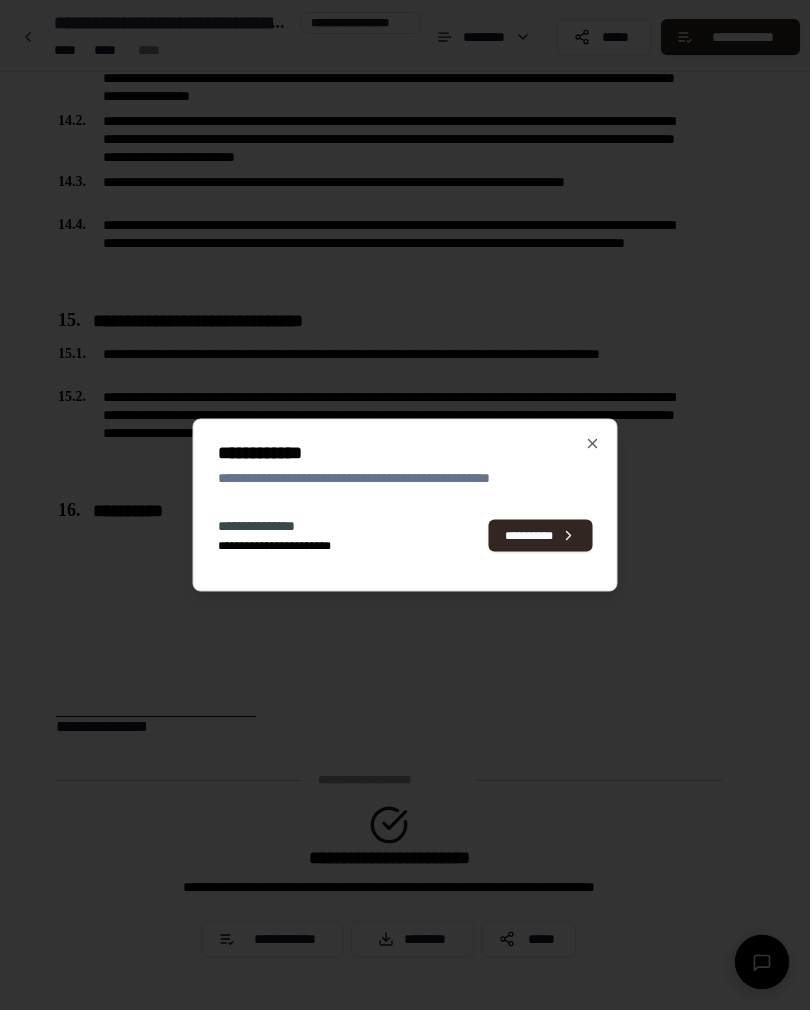click on "**********" at bounding box center [541, 535] 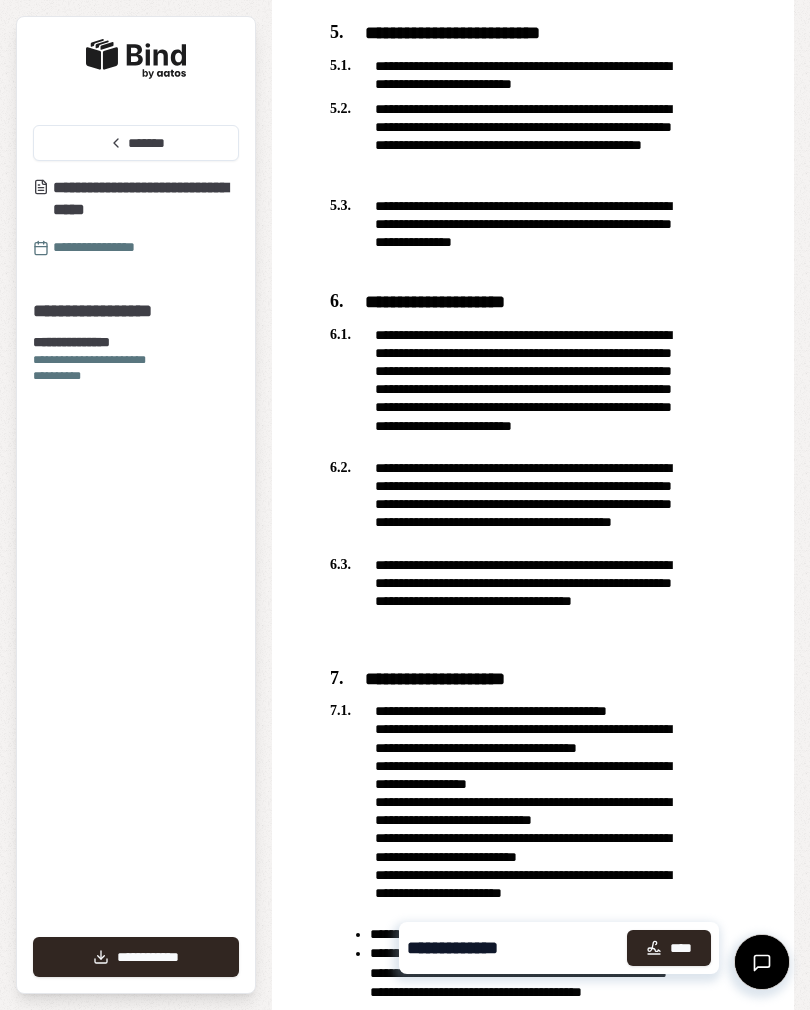 click on "****" at bounding box center [669, 948] 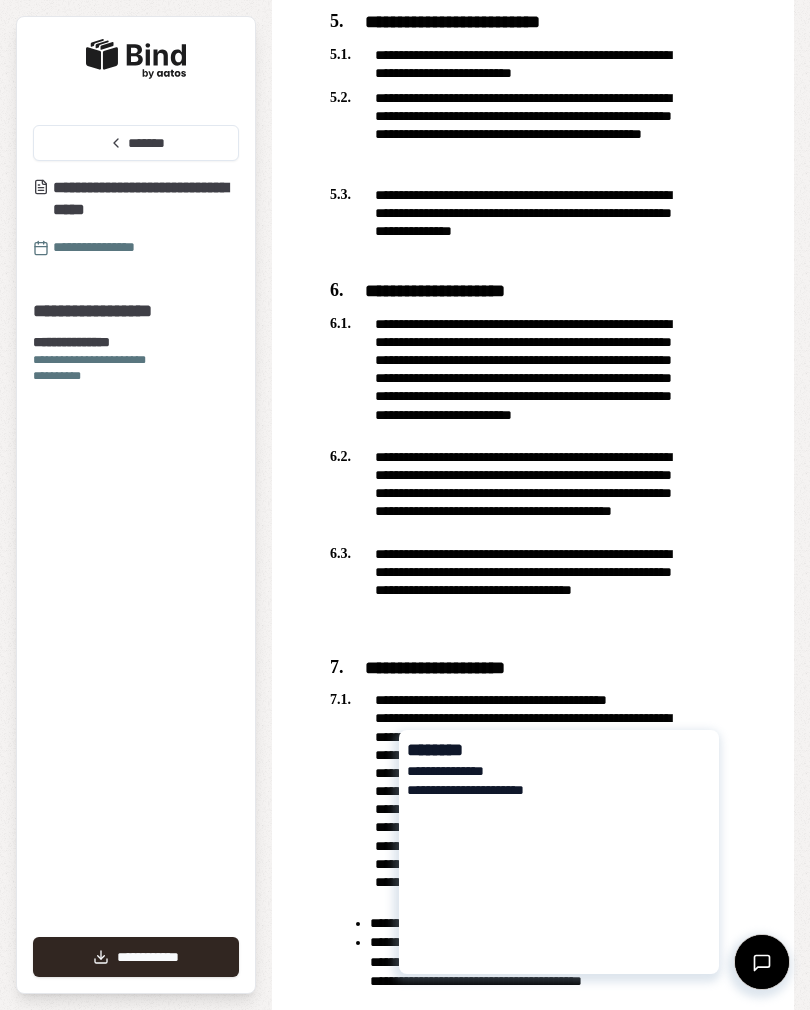 scroll, scrollTop: 1940, scrollLeft: 0, axis: vertical 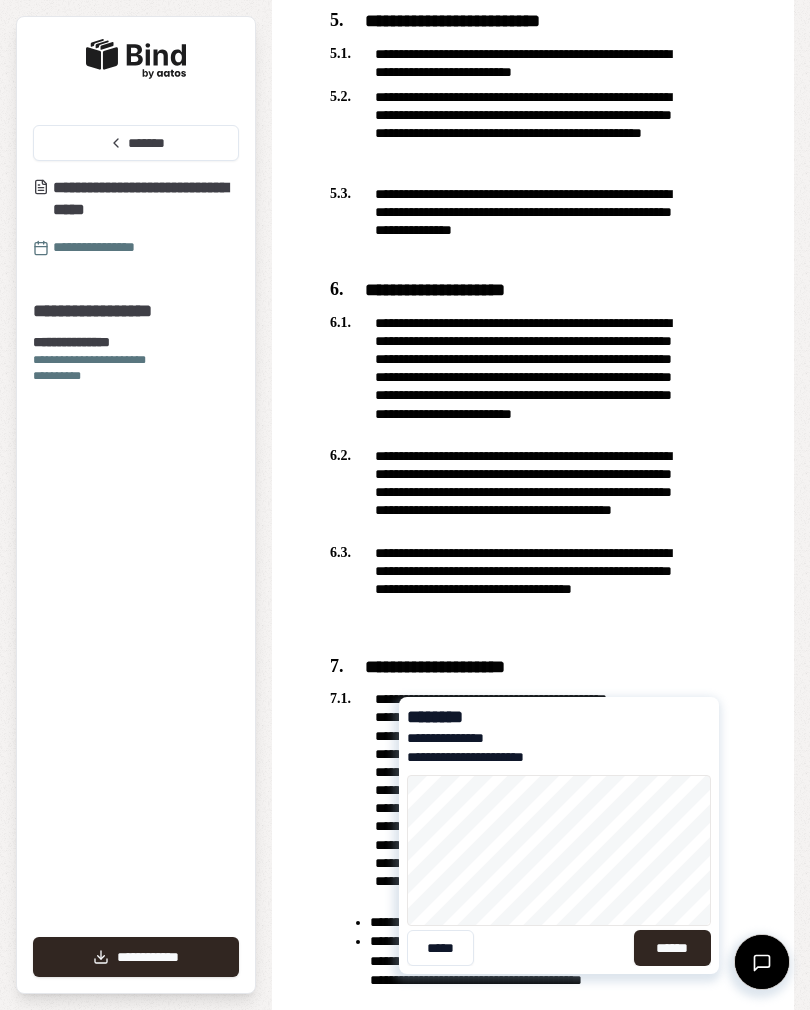 click on "******" at bounding box center [672, 948] 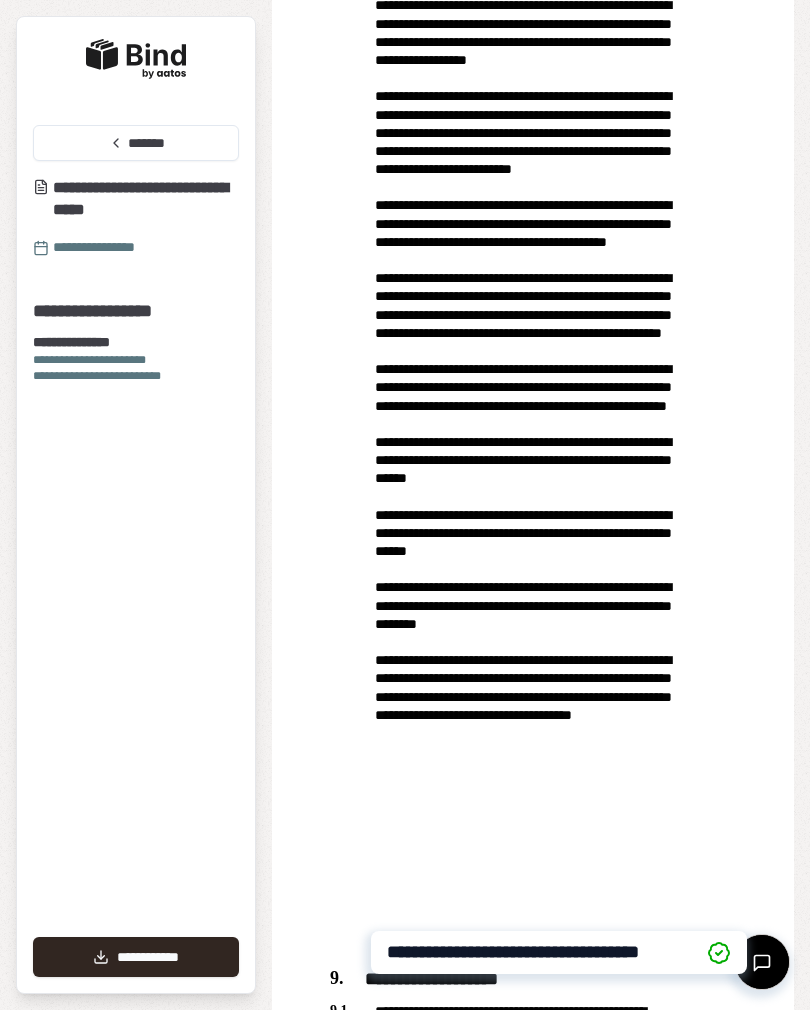 scroll, scrollTop: 3617, scrollLeft: 0, axis: vertical 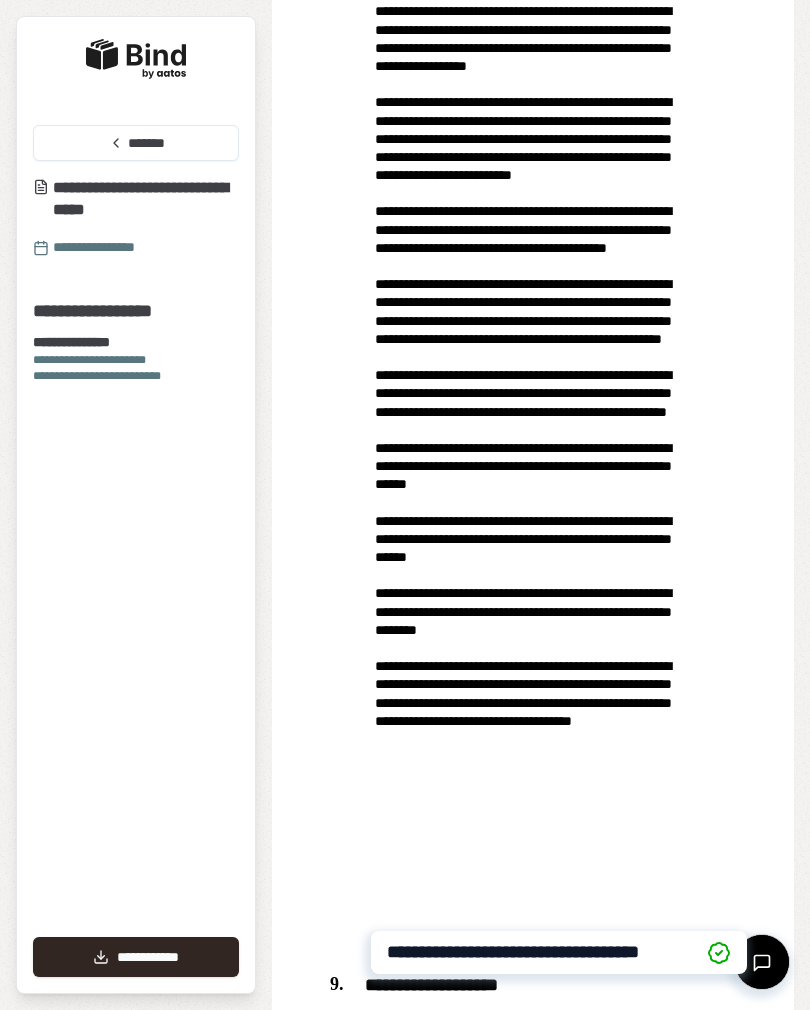 click on "*******" at bounding box center [136, 143] 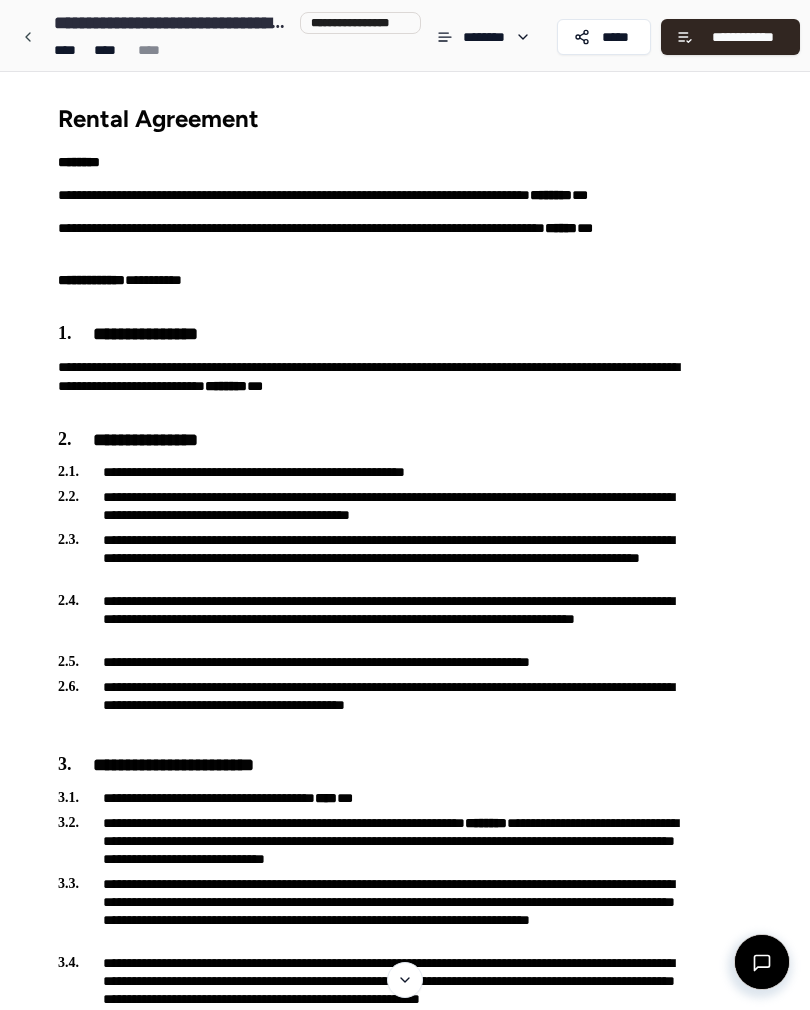 click on "**********" at bounding box center (743, 37) 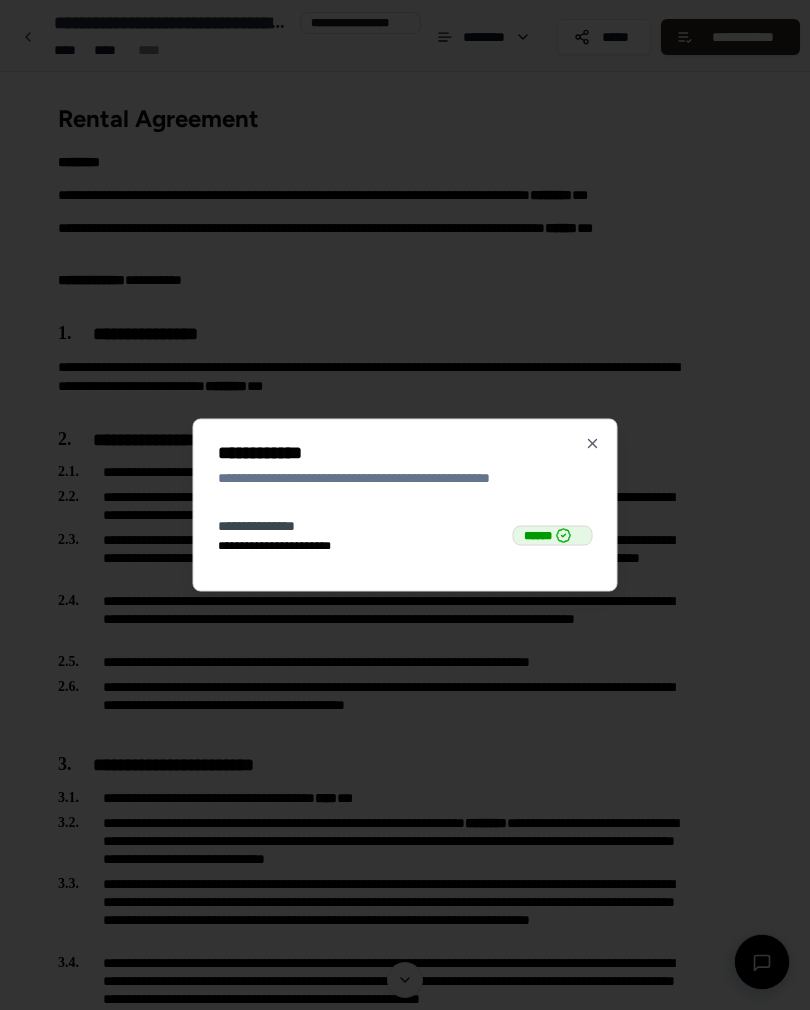 click 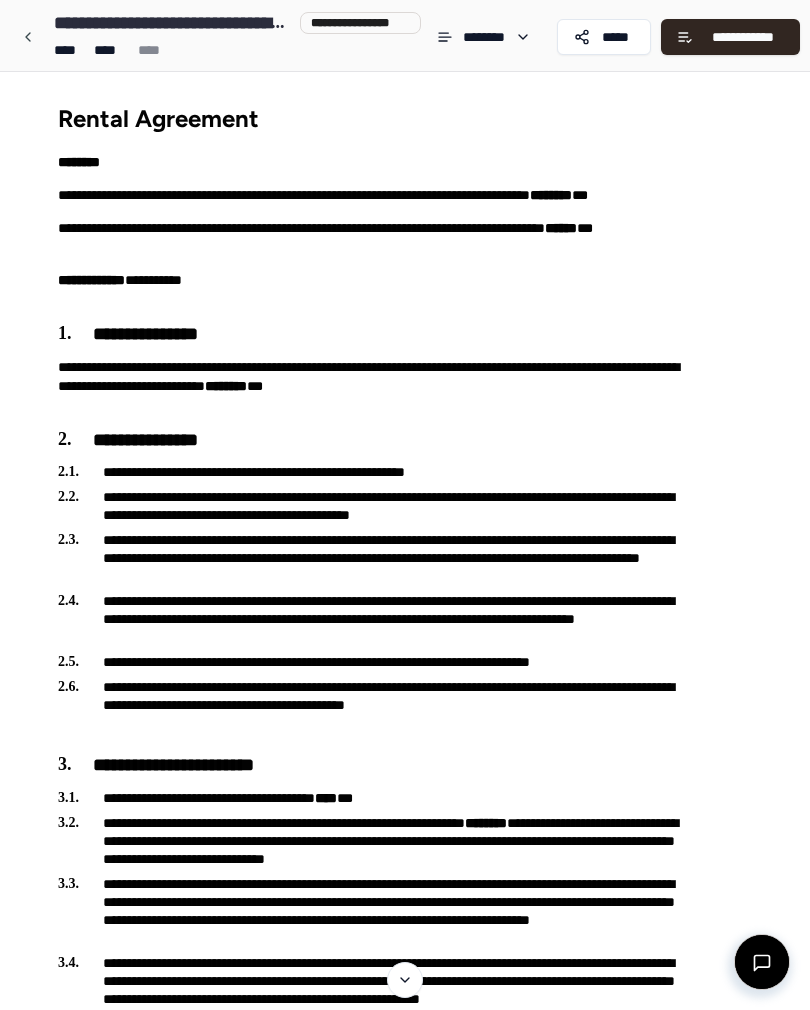 click on "*****" at bounding box center (616, 37) 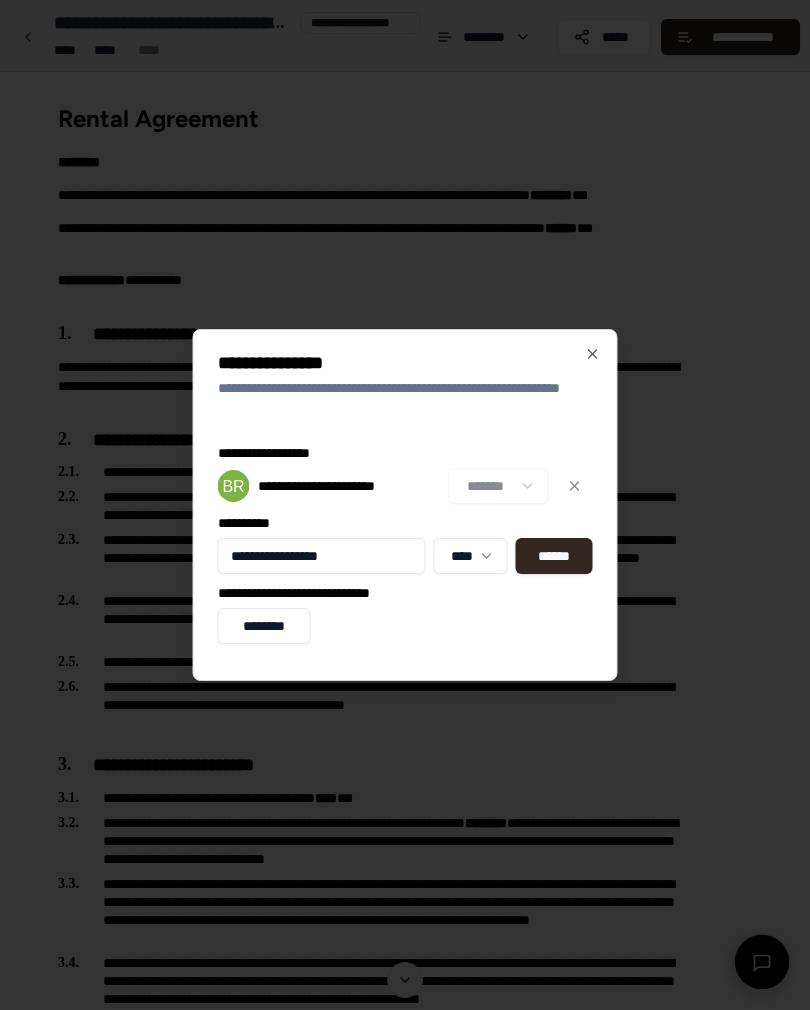 type on "**********" 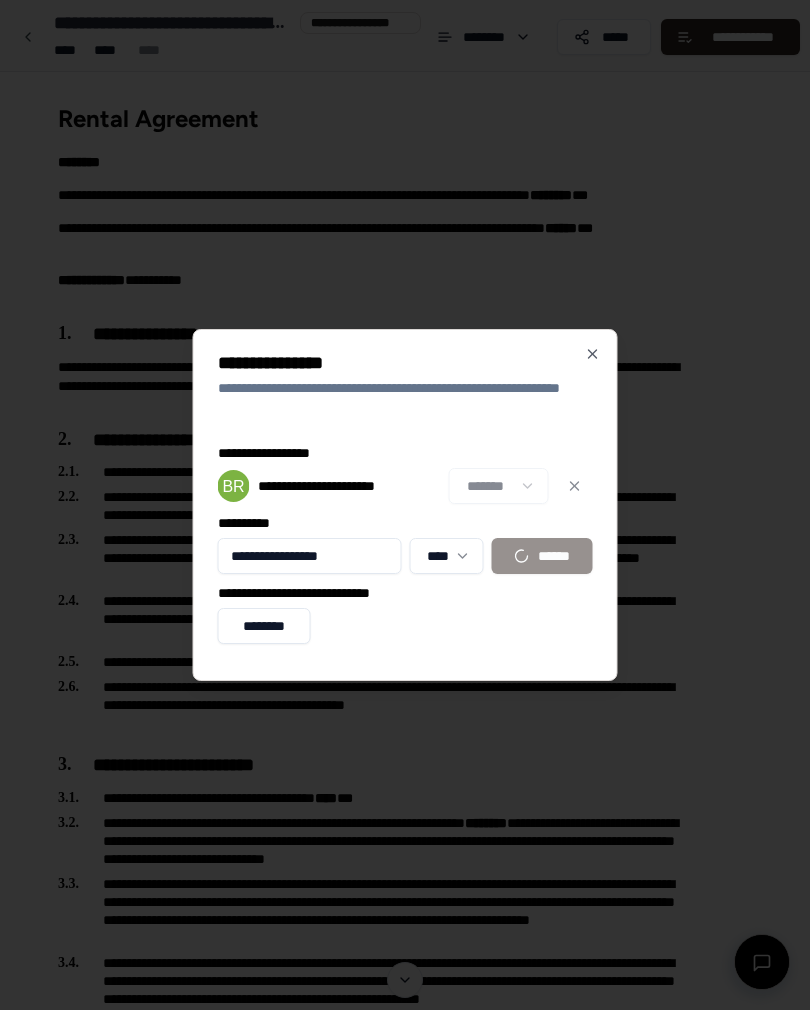 type 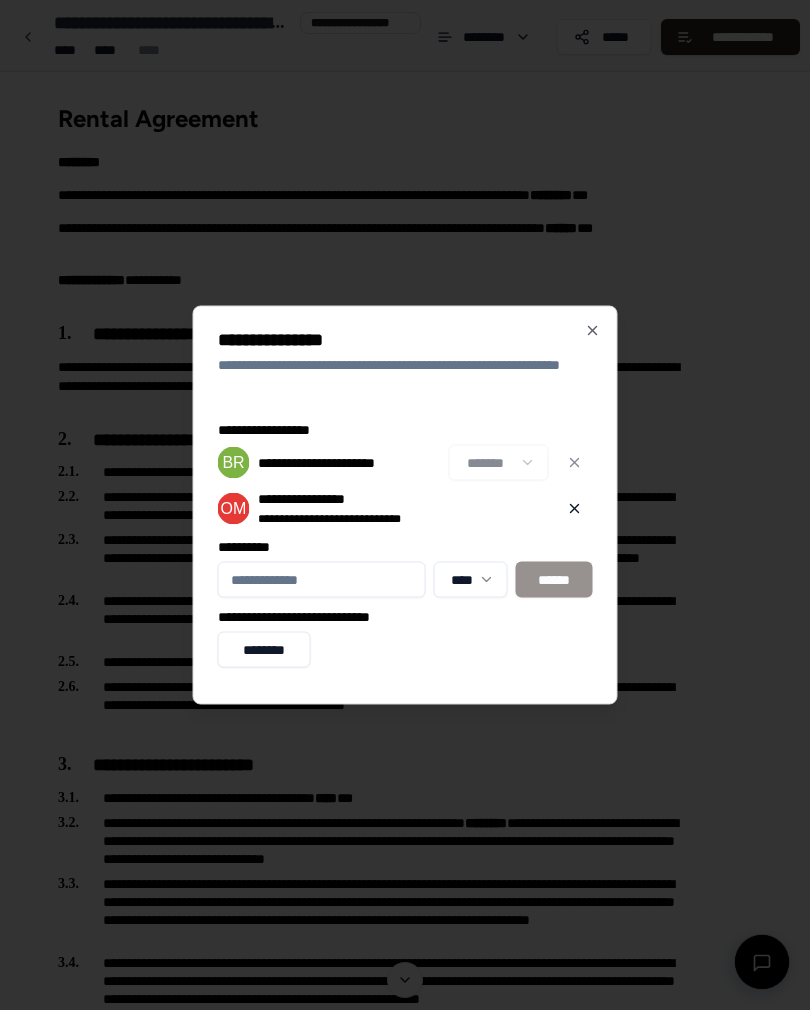 click on "********" at bounding box center [264, 650] 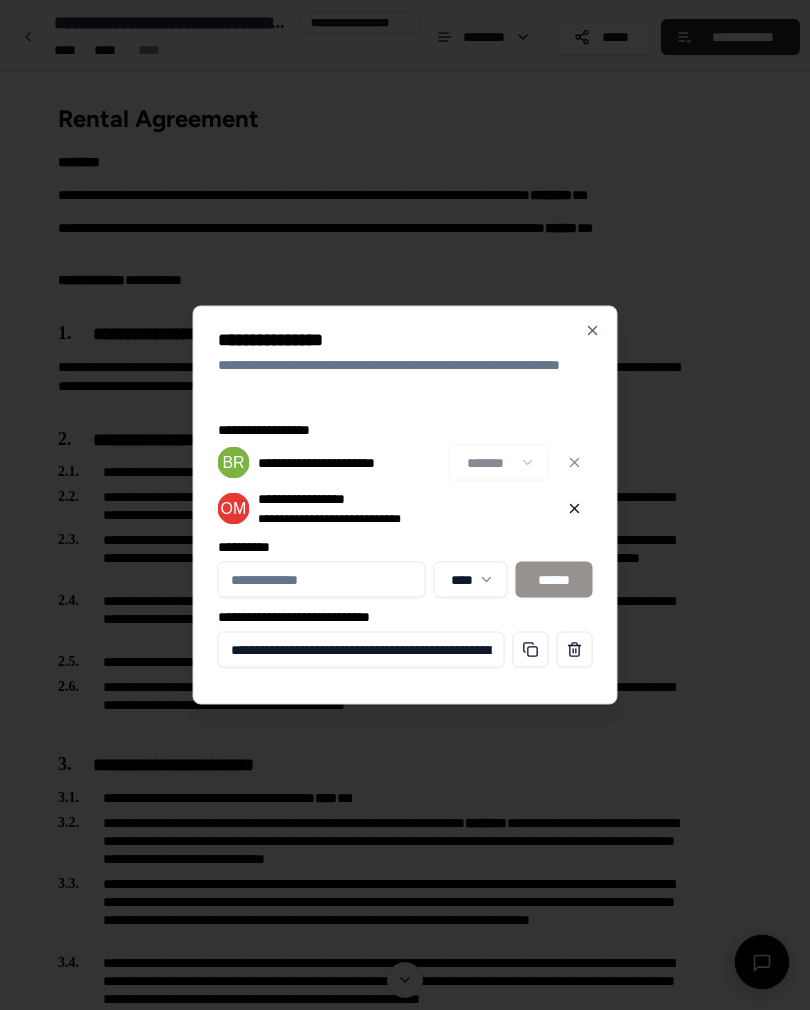 click 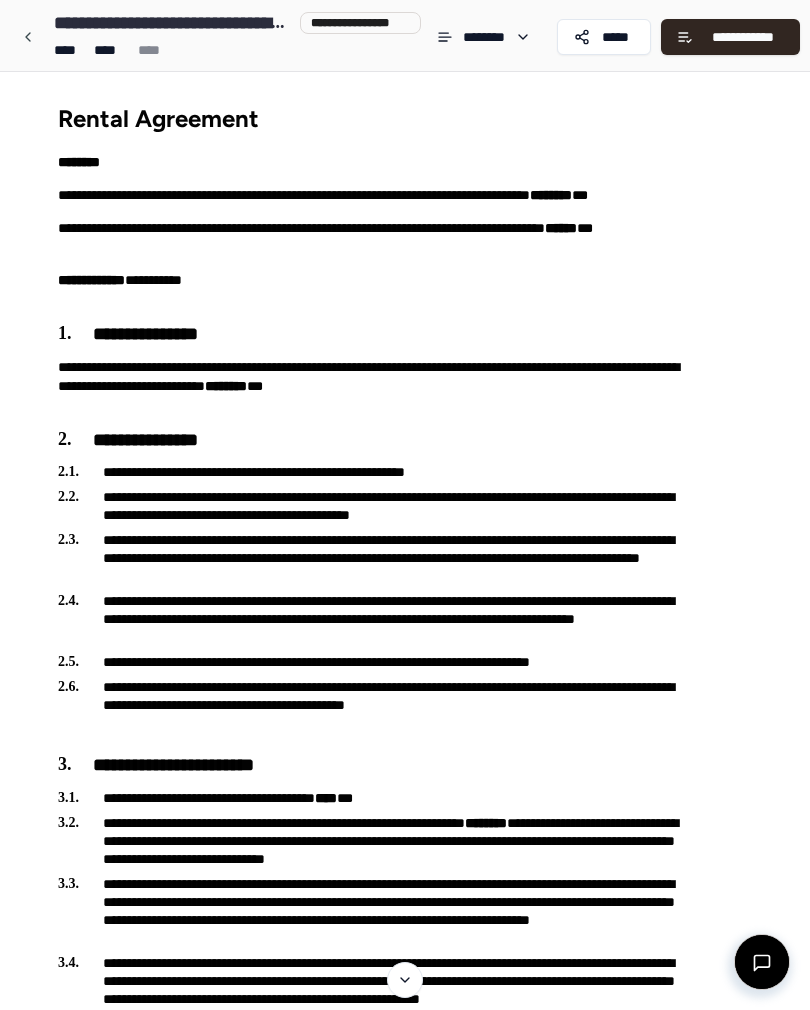click on "**********" at bounding box center (743, 37) 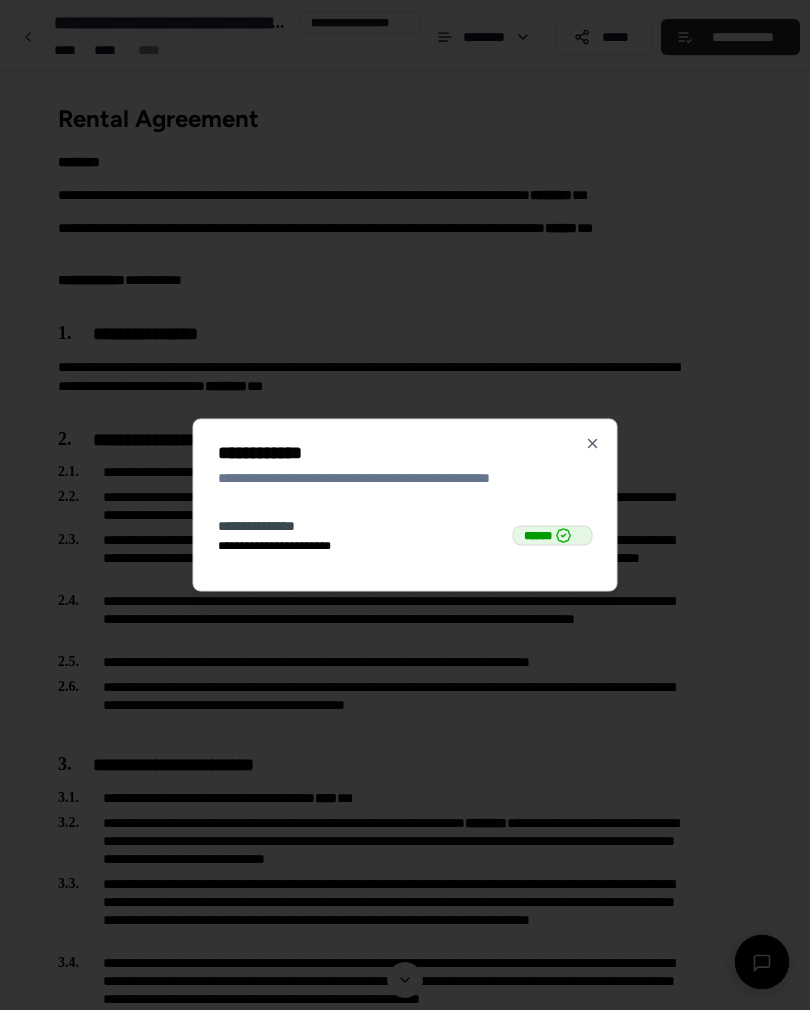 click 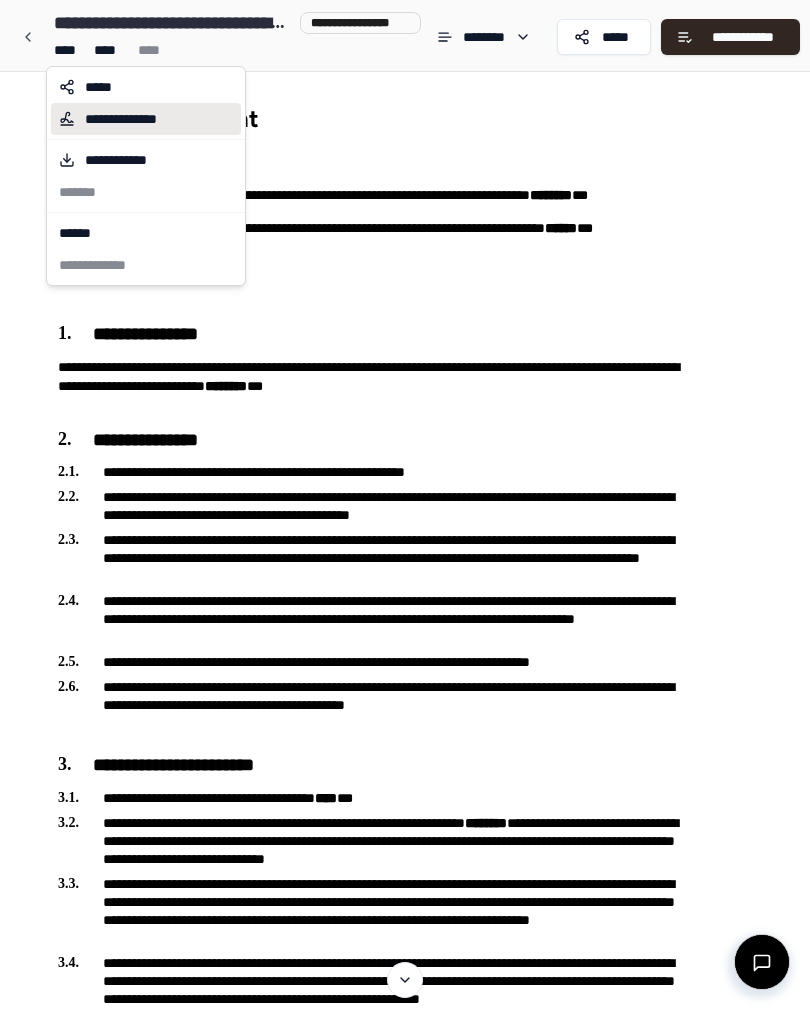click on "**********" at bounding box center [131, 119] 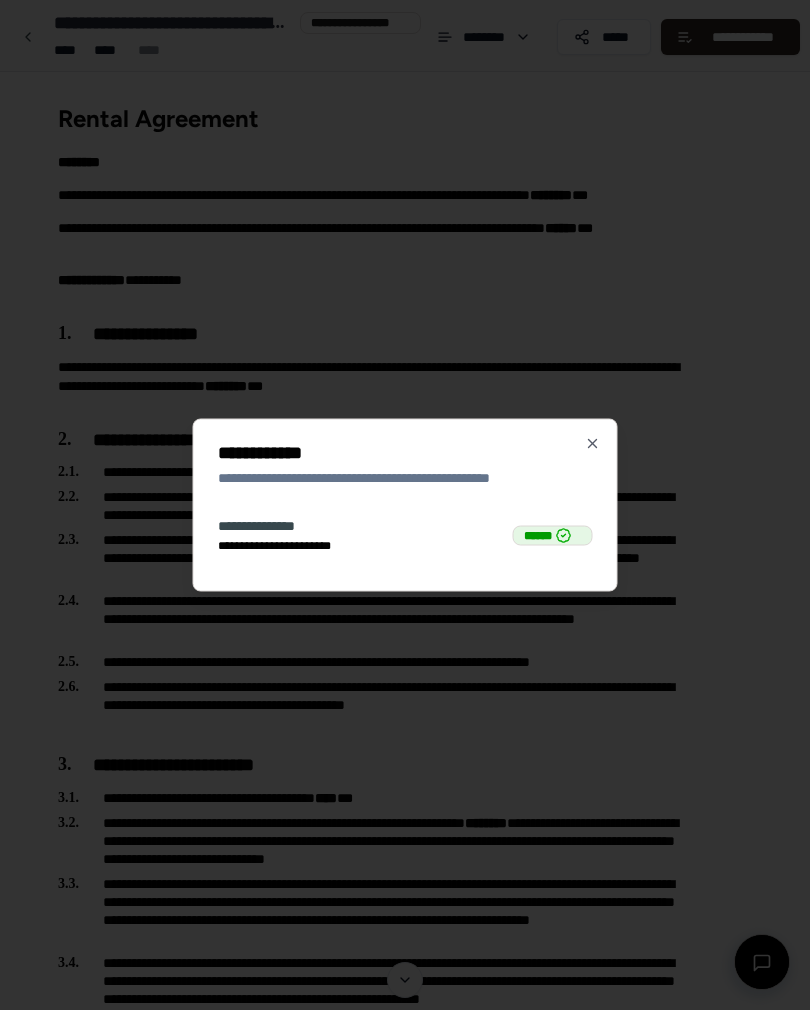 click 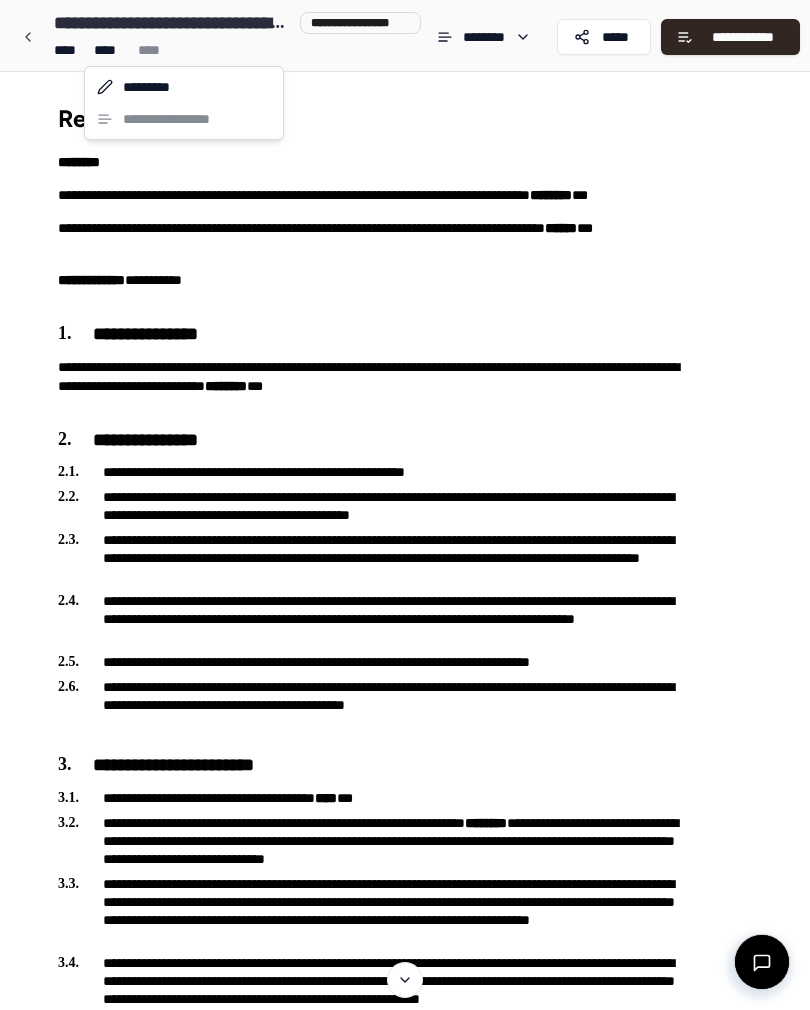 click on "**********" at bounding box center (405, 2847) 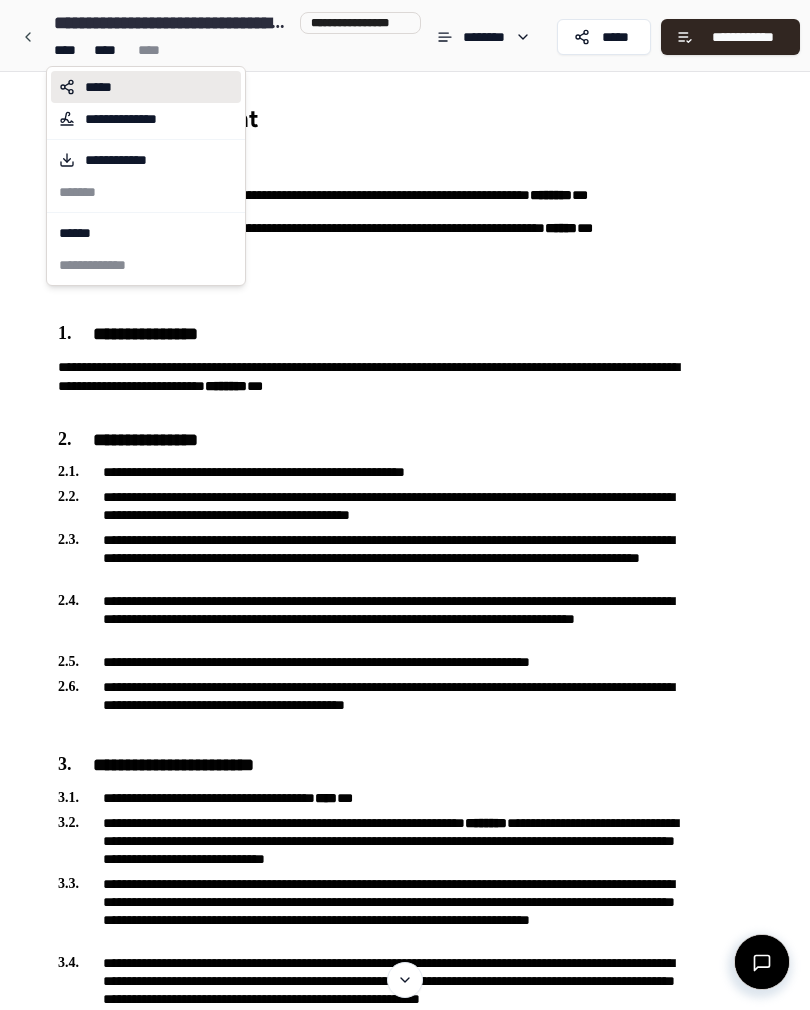click on "*****" at bounding box center [103, 87] 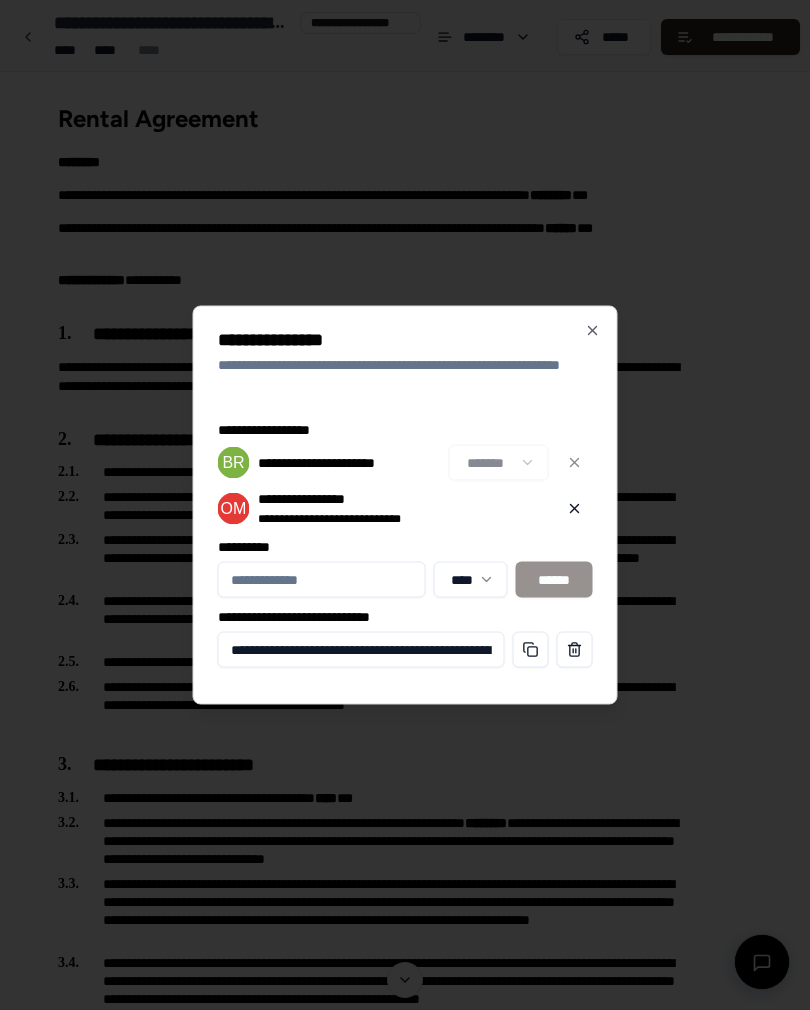 click on "**********" at bounding box center [405, 505] 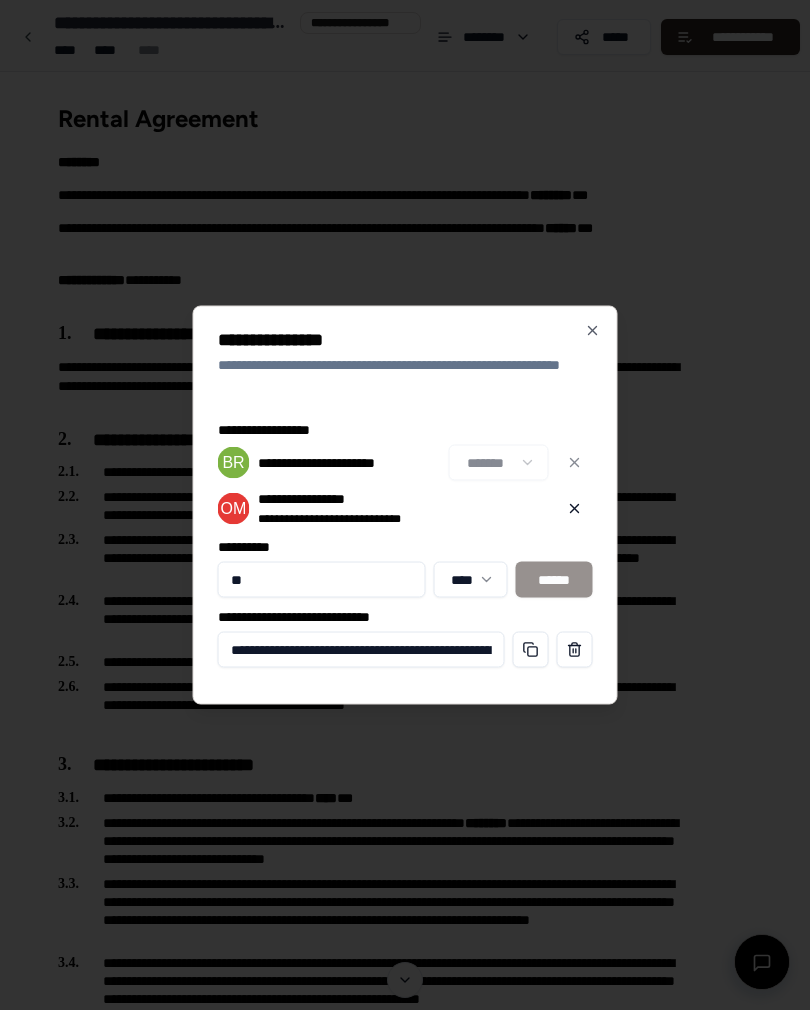 type on "*" 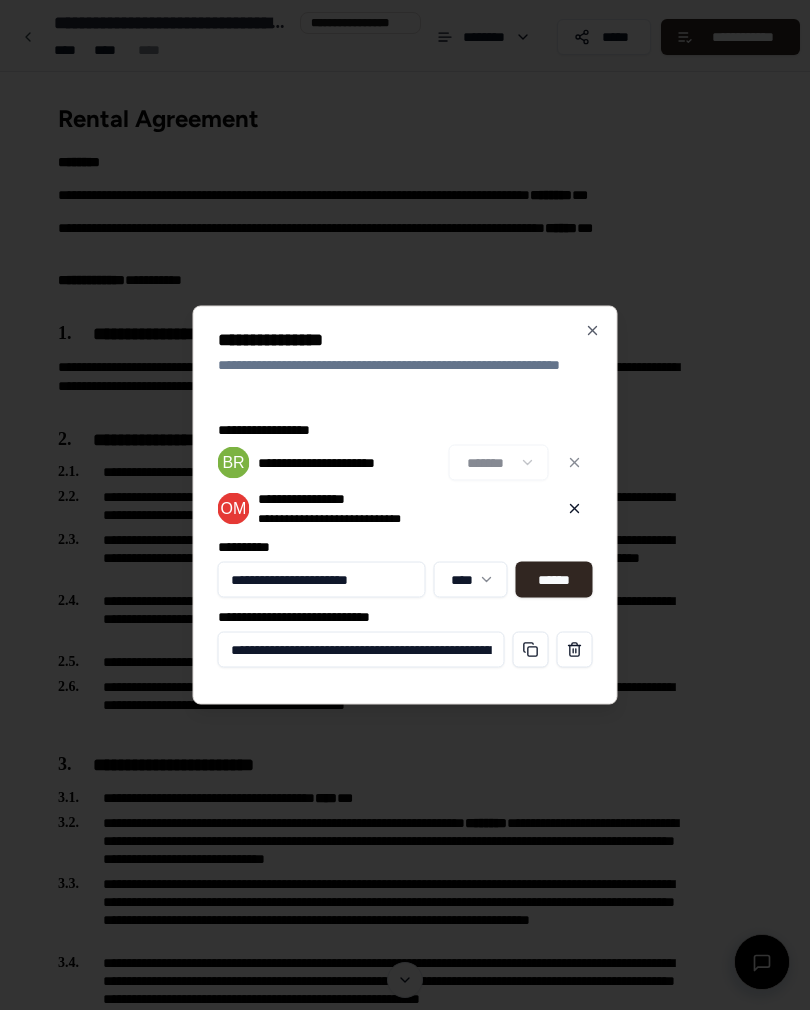type on "**********" 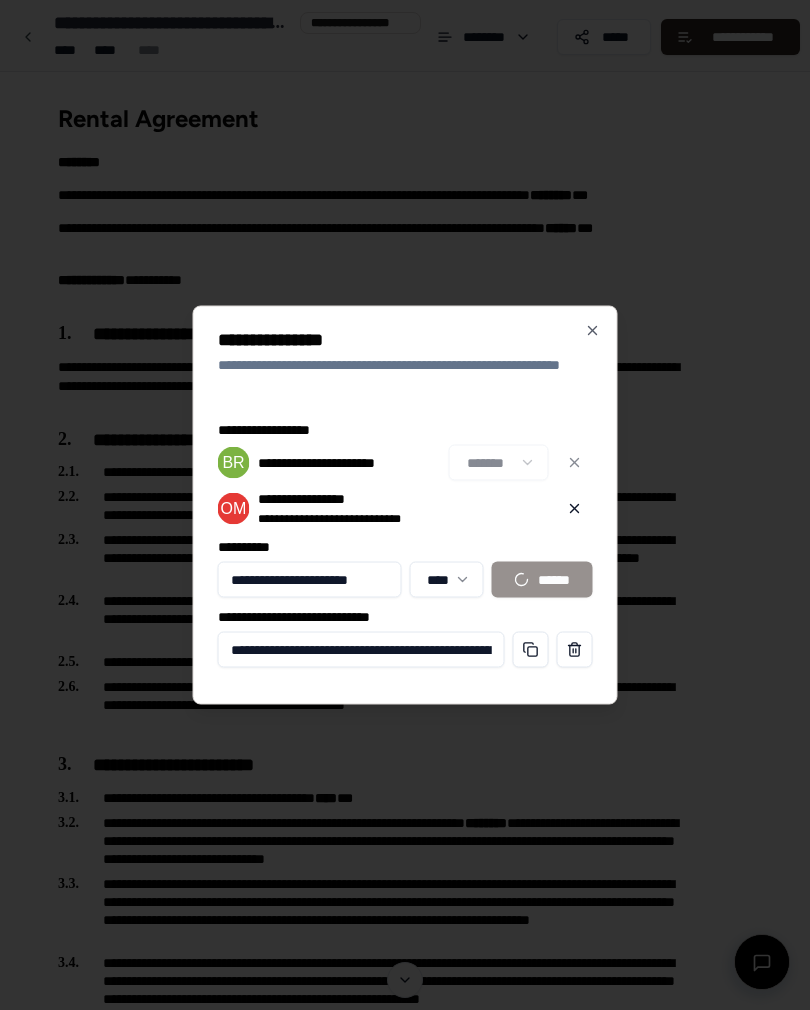 type 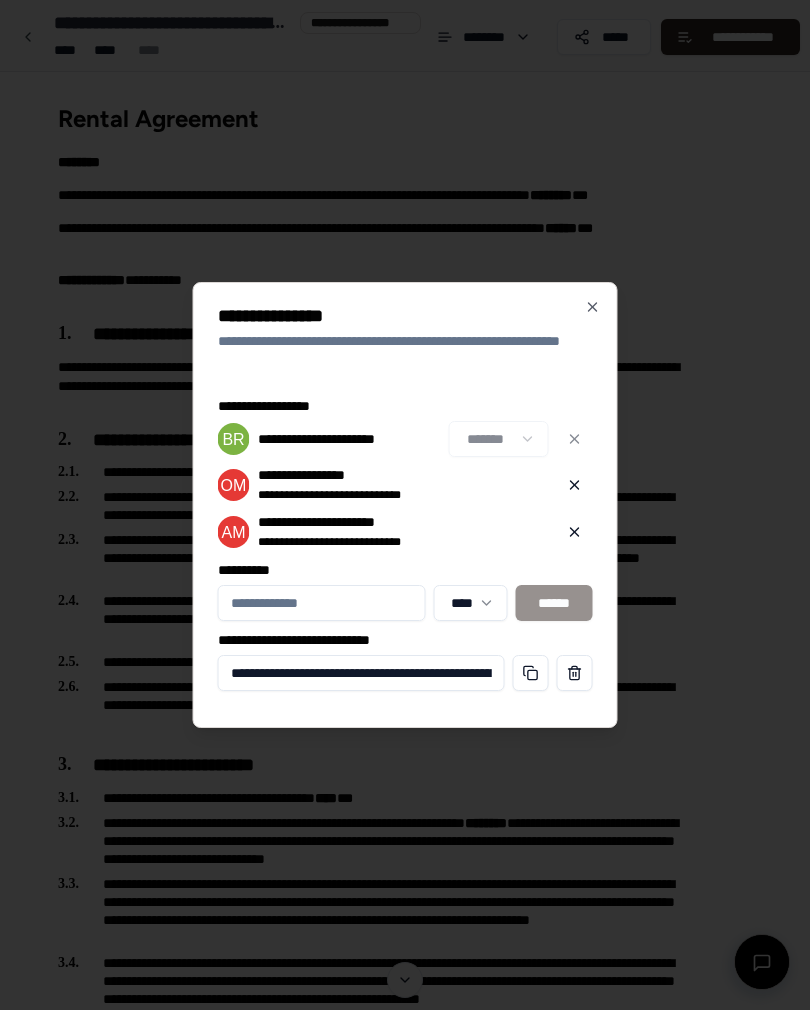 click 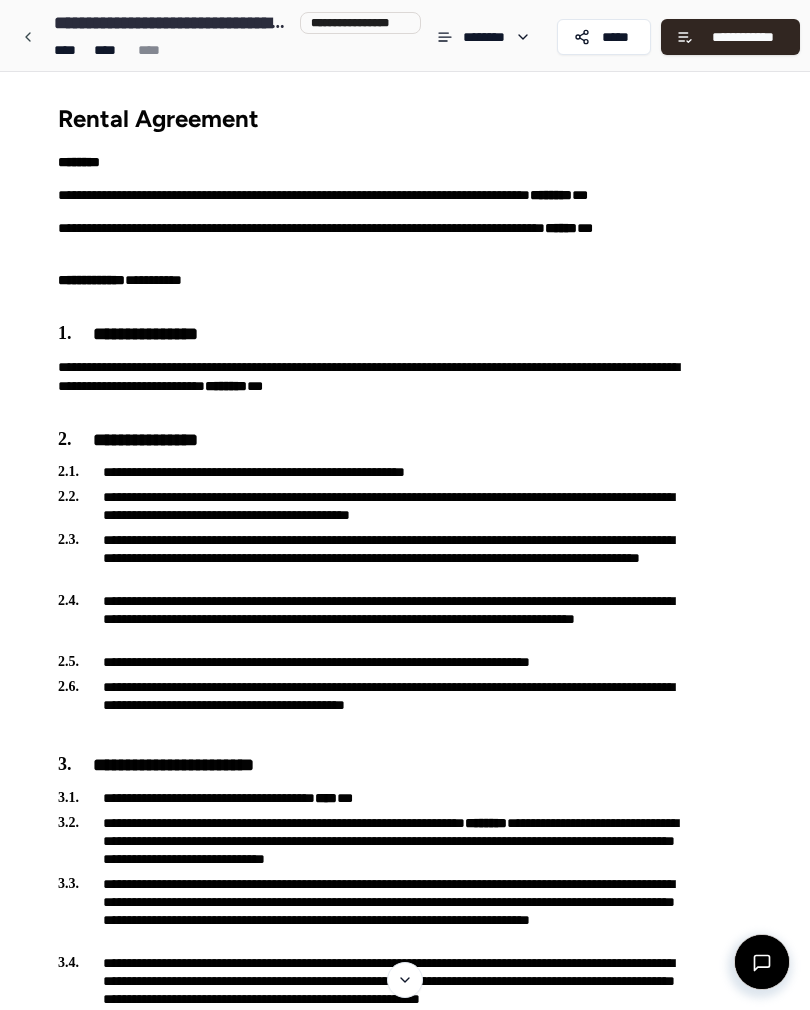 scroll, scrollTop: 0, scrollLeft: 0, axis: both 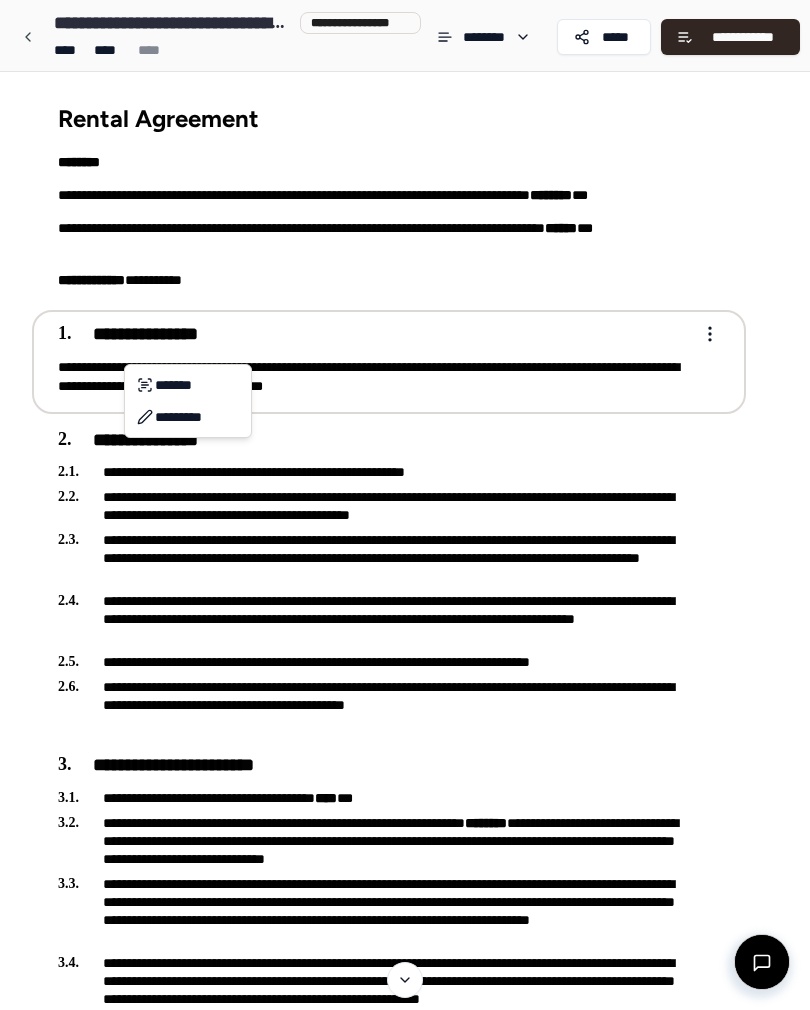 click on "**********" at bounding box center [405, 2847] 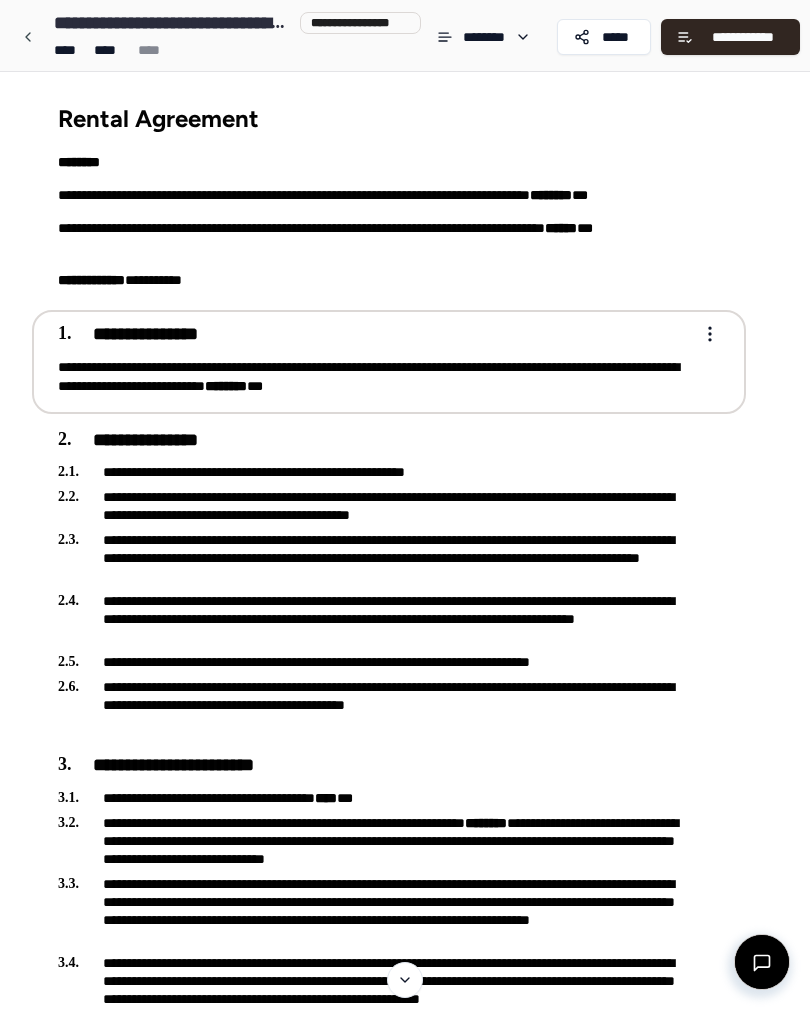 click on "**********" at bounding box center (375, 911) 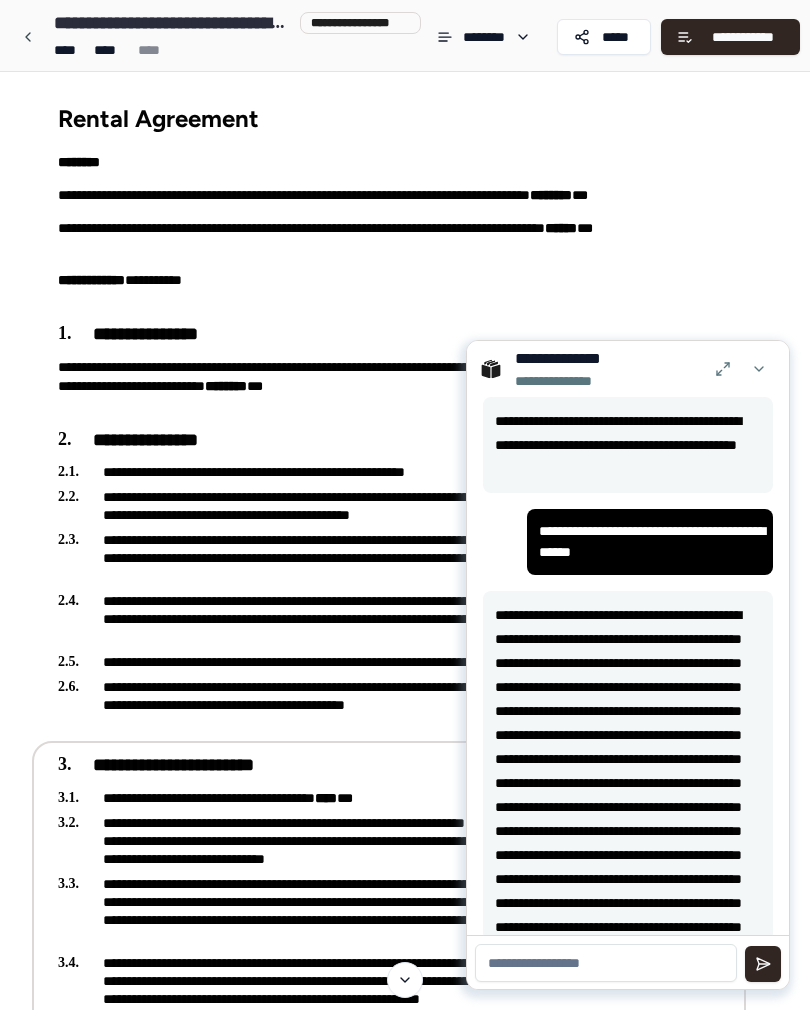 scroll, scrollTop: 0, scrollLeft: 0, axis: both 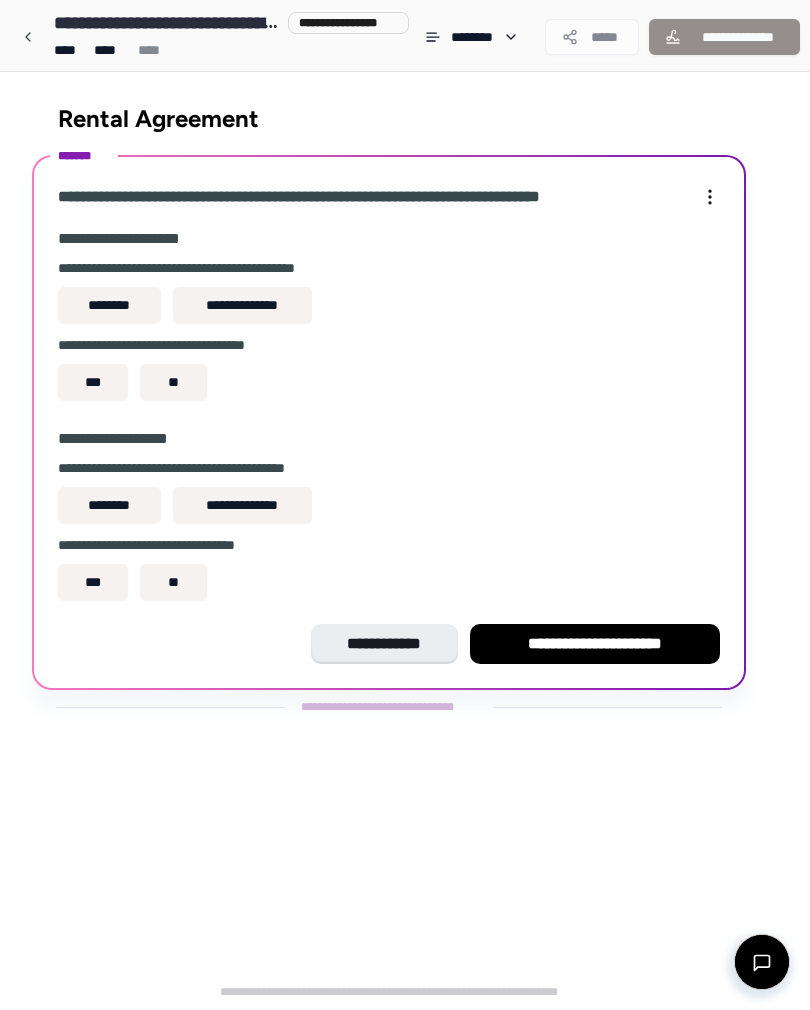 click on "**********" at bounding box center [242, 305] 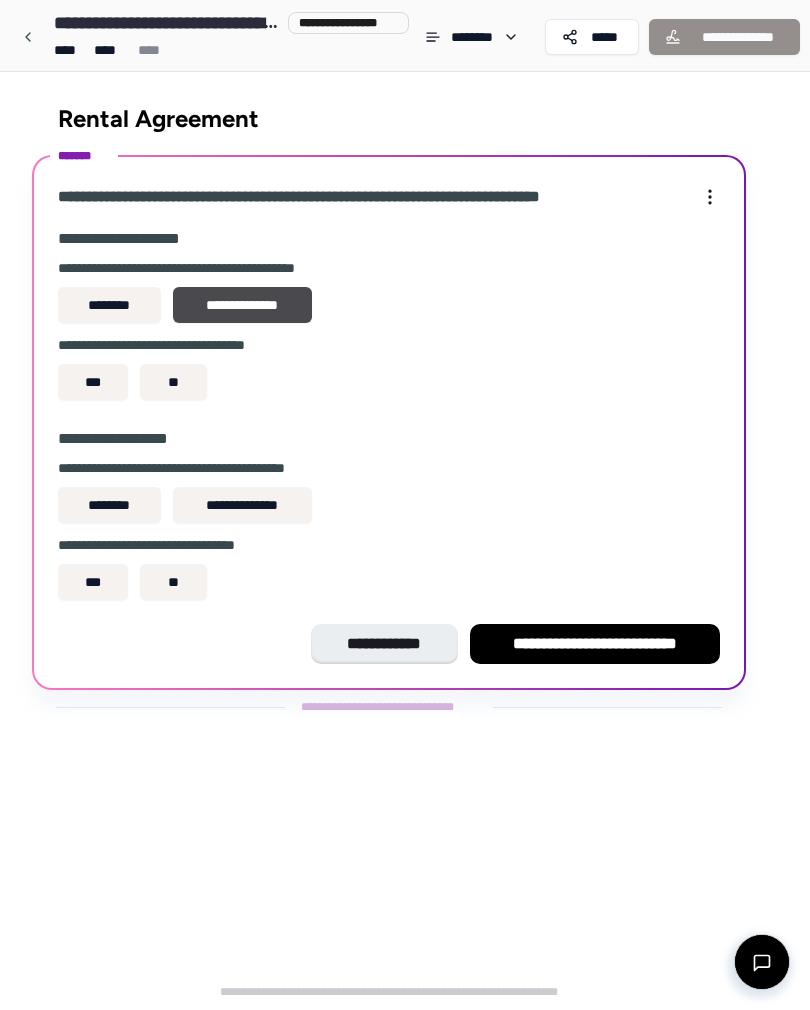 click on "**" at bounding box center [173, 382] 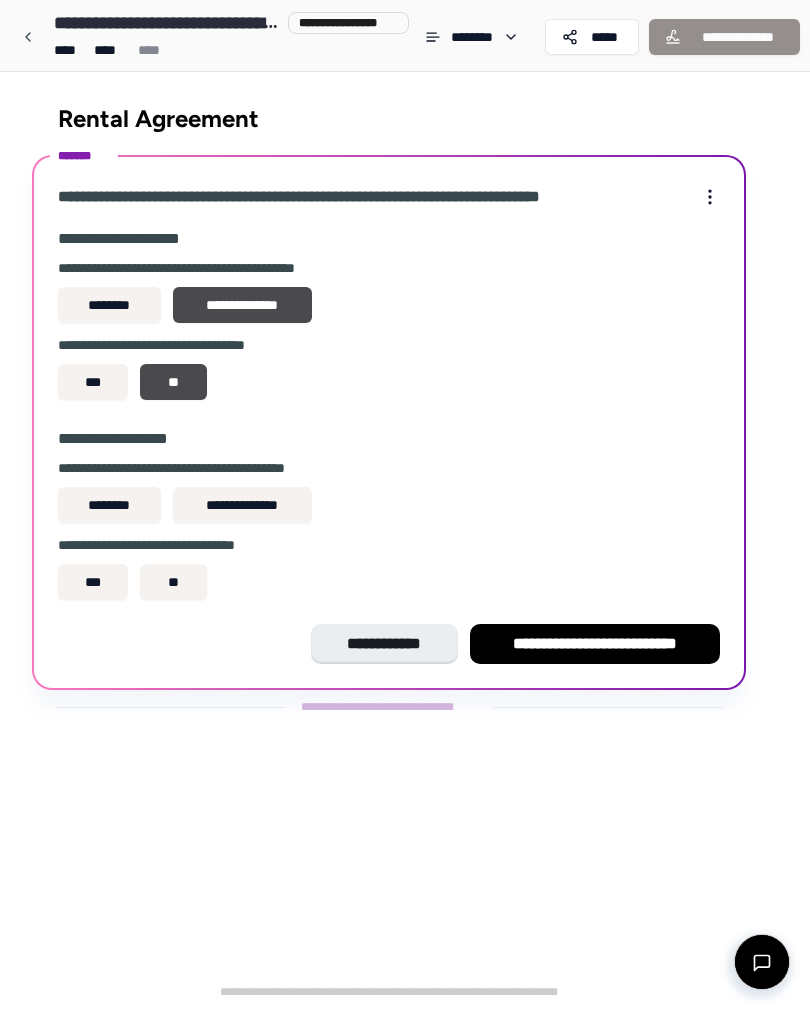 click on "**********" at bounding box center [242, 505] 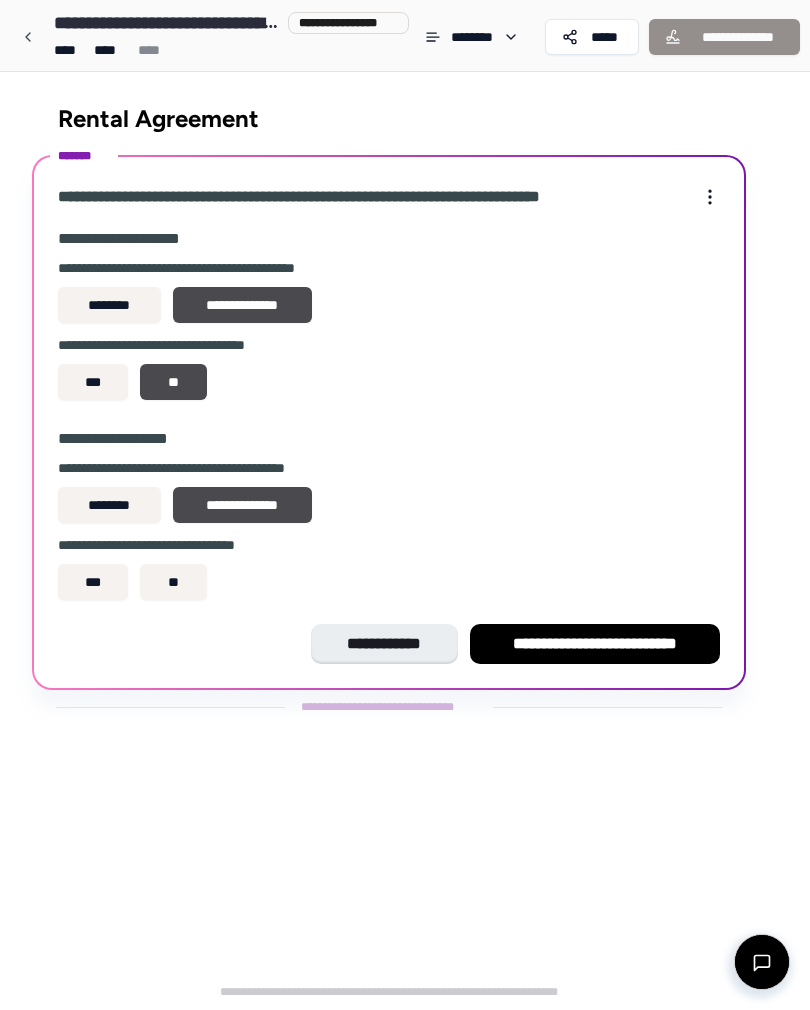 click on "**" at bounding box center (173, 582) 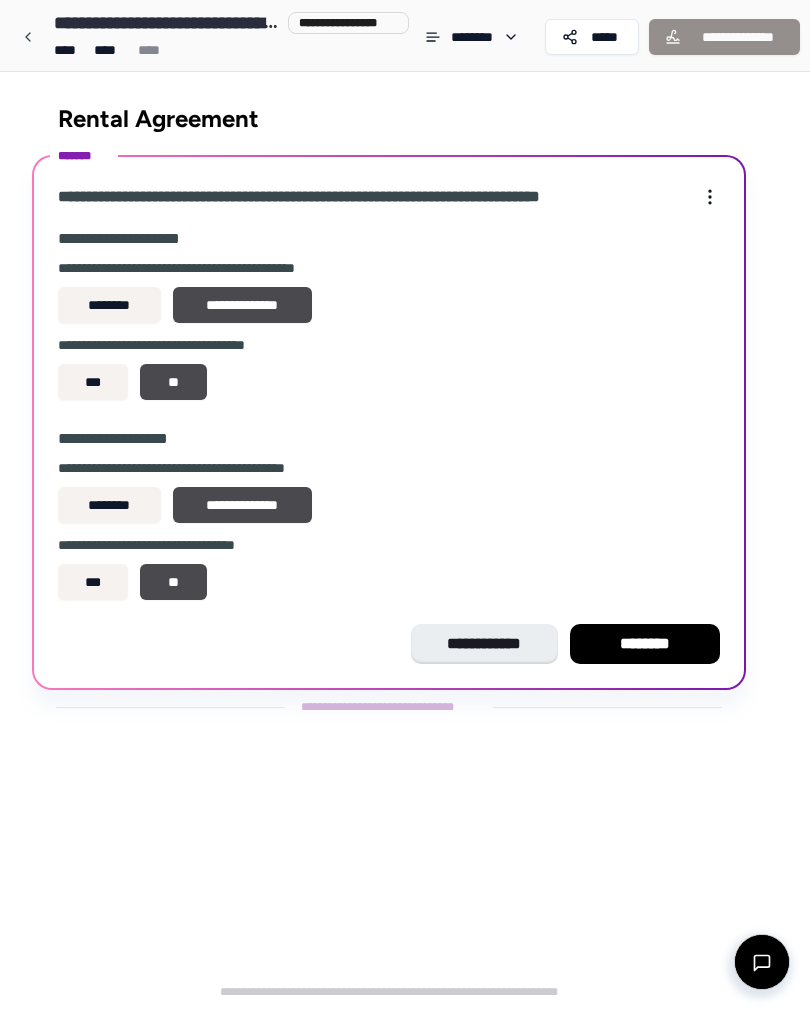 click on "********" at bounding box center [645, 644] 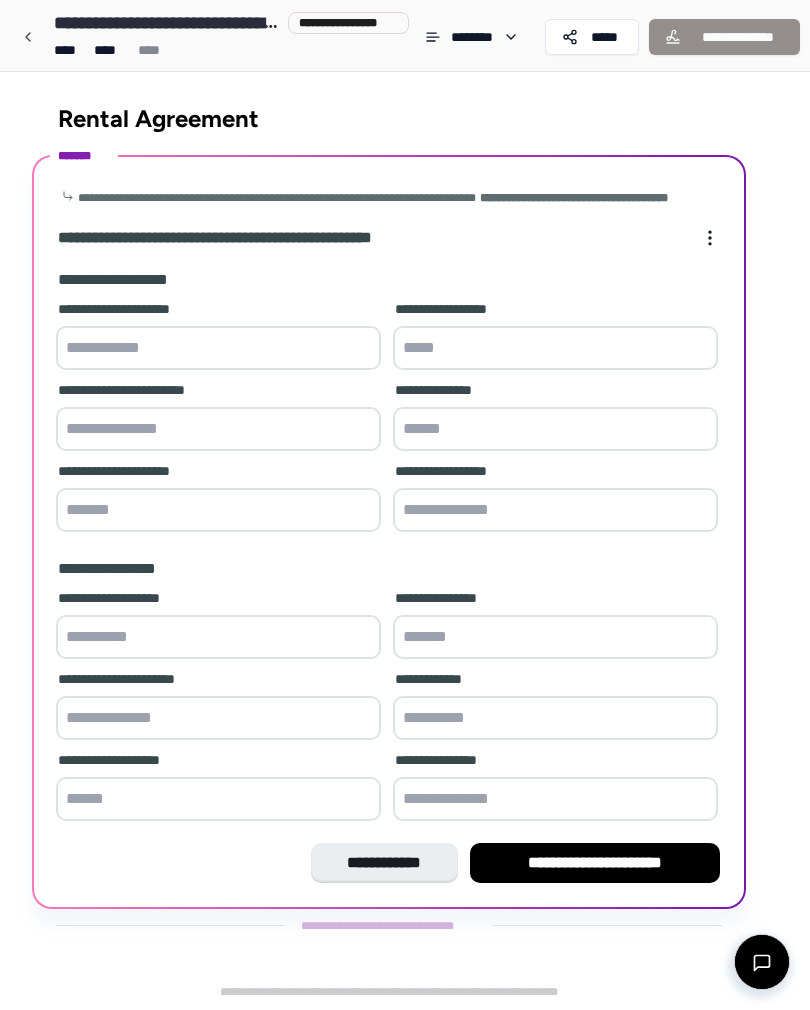 click at bounding box center [218, 348] 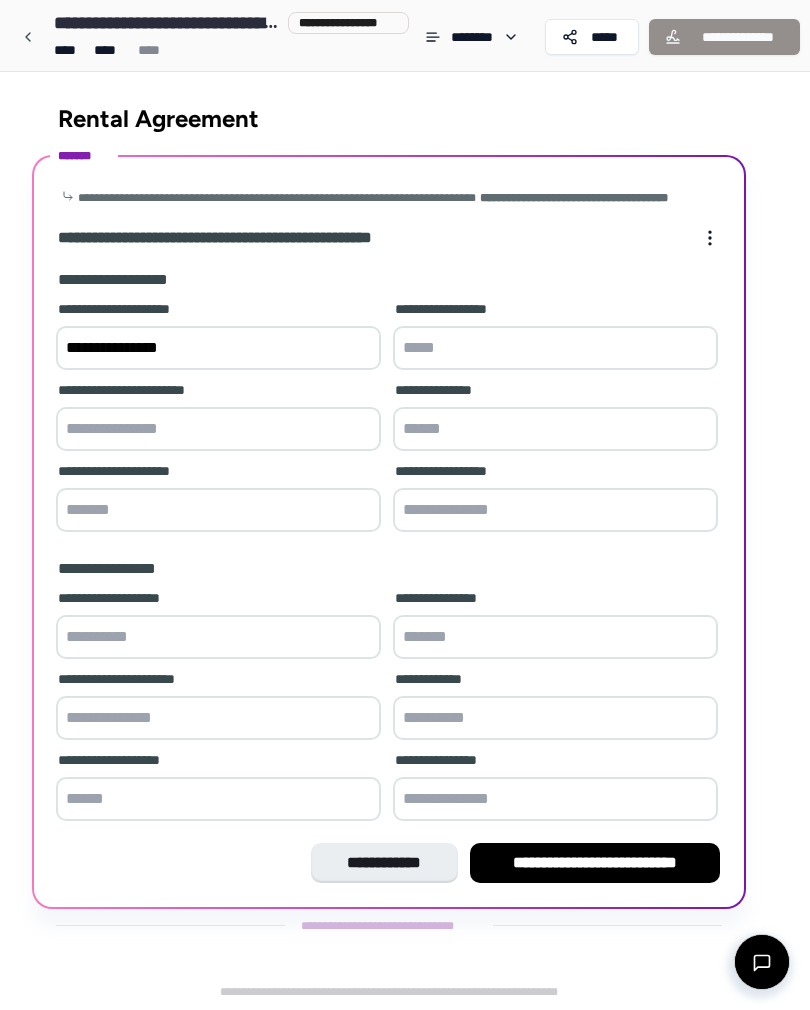 type on "**********" 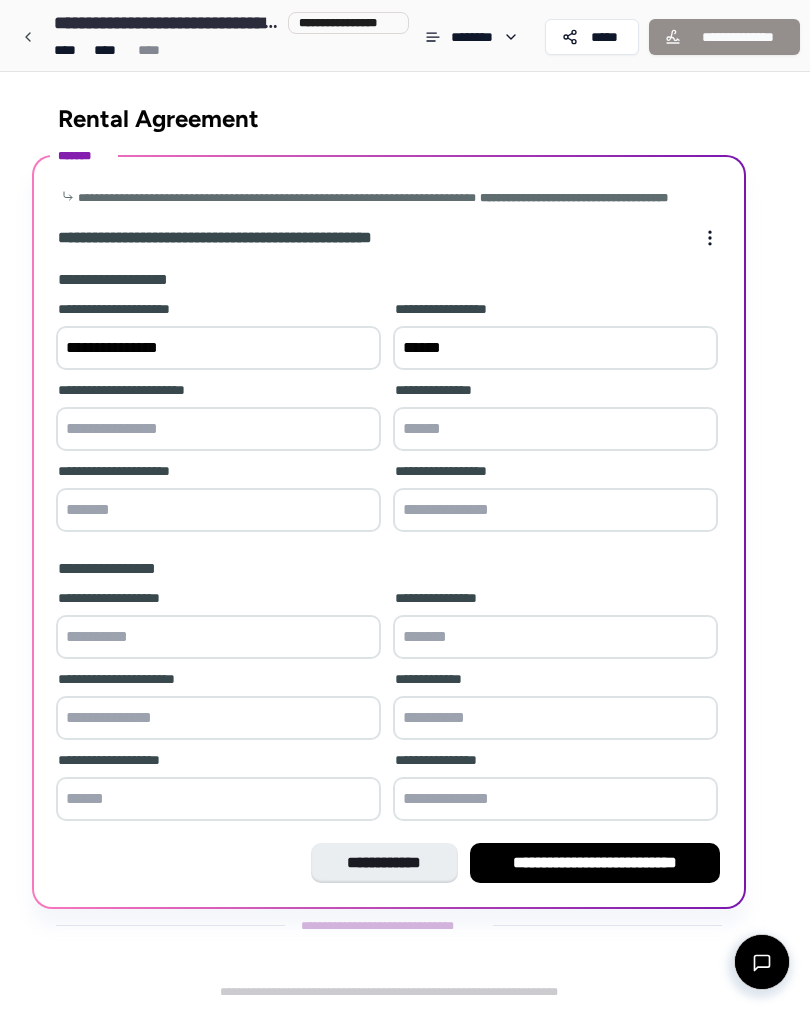 type on "******" 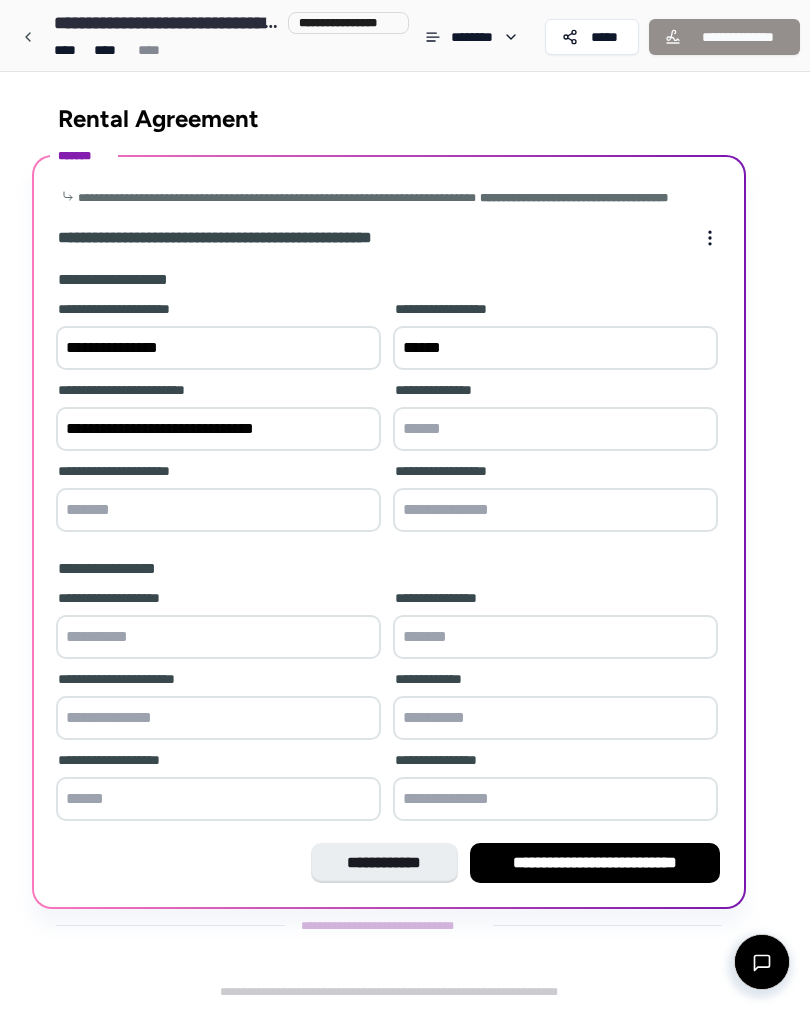type on "**********" 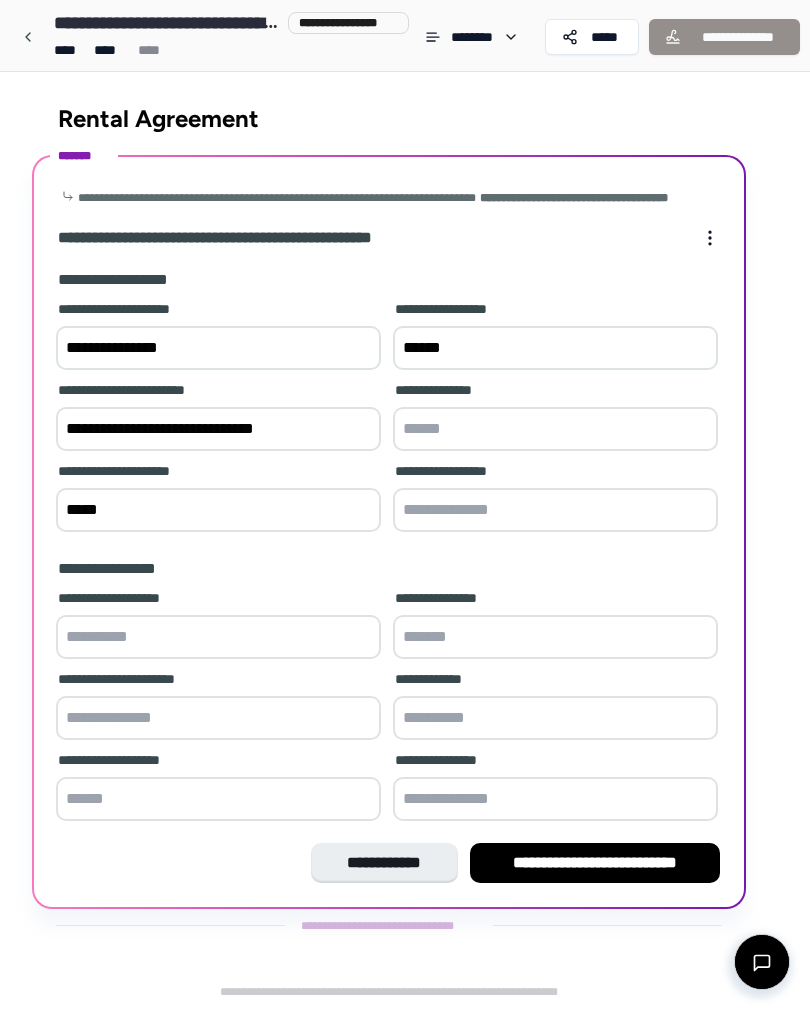 type on "*****" 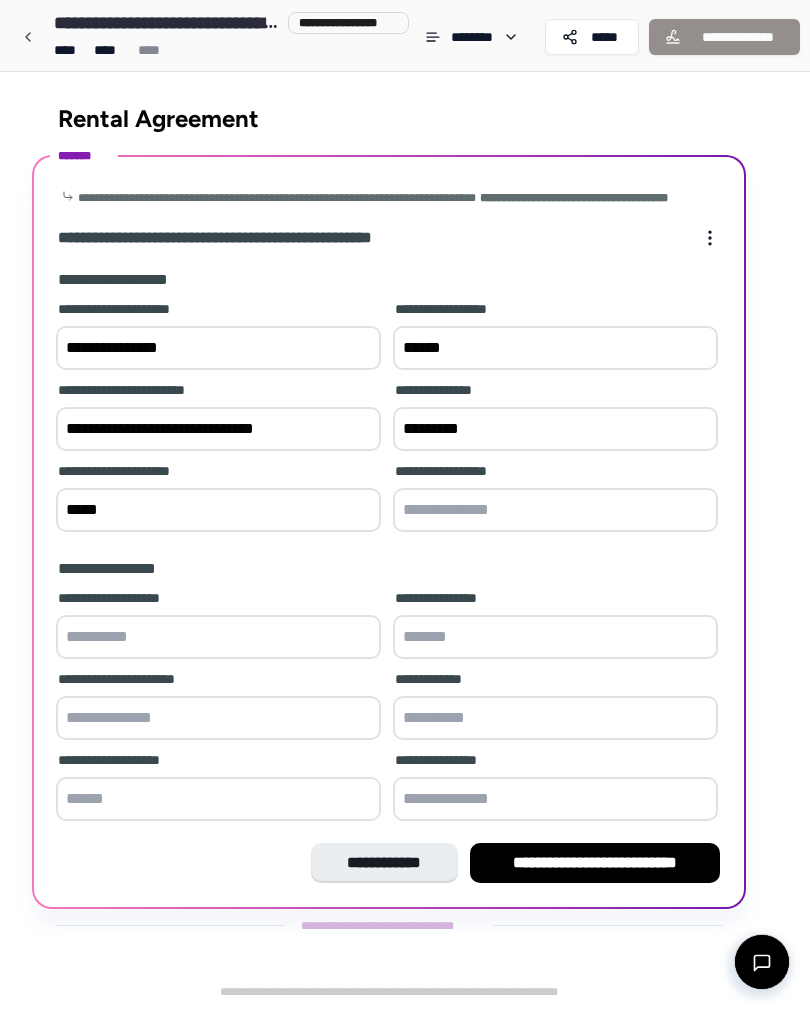 type on "*********" 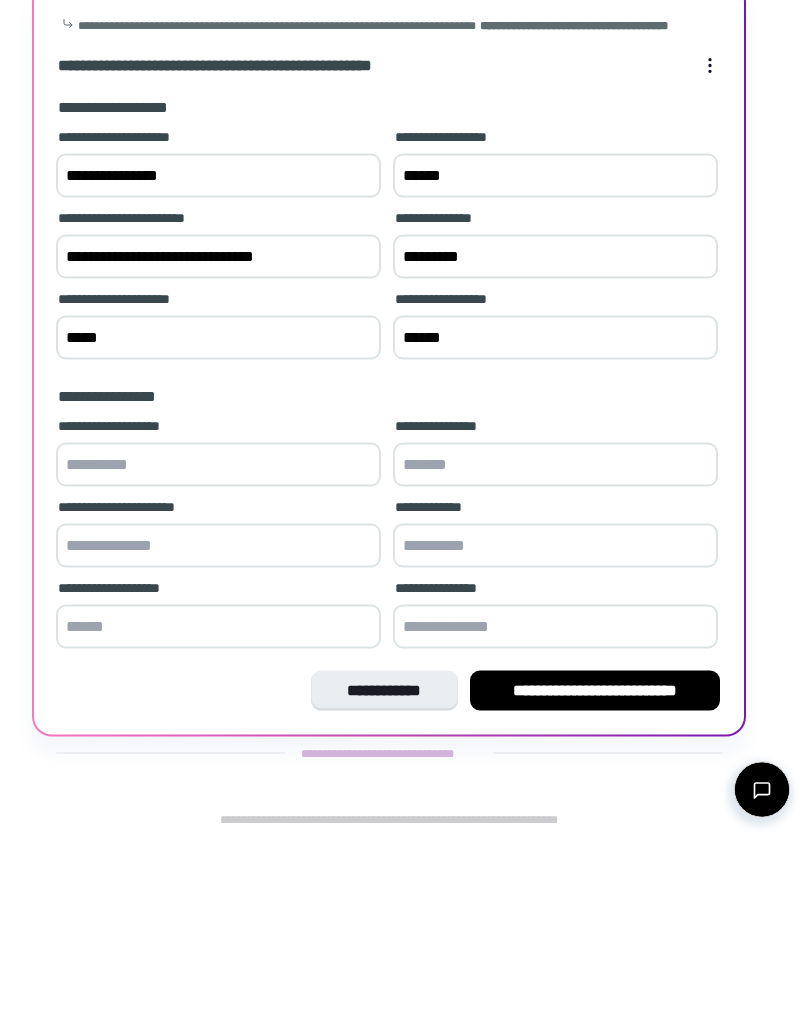 type on "******" 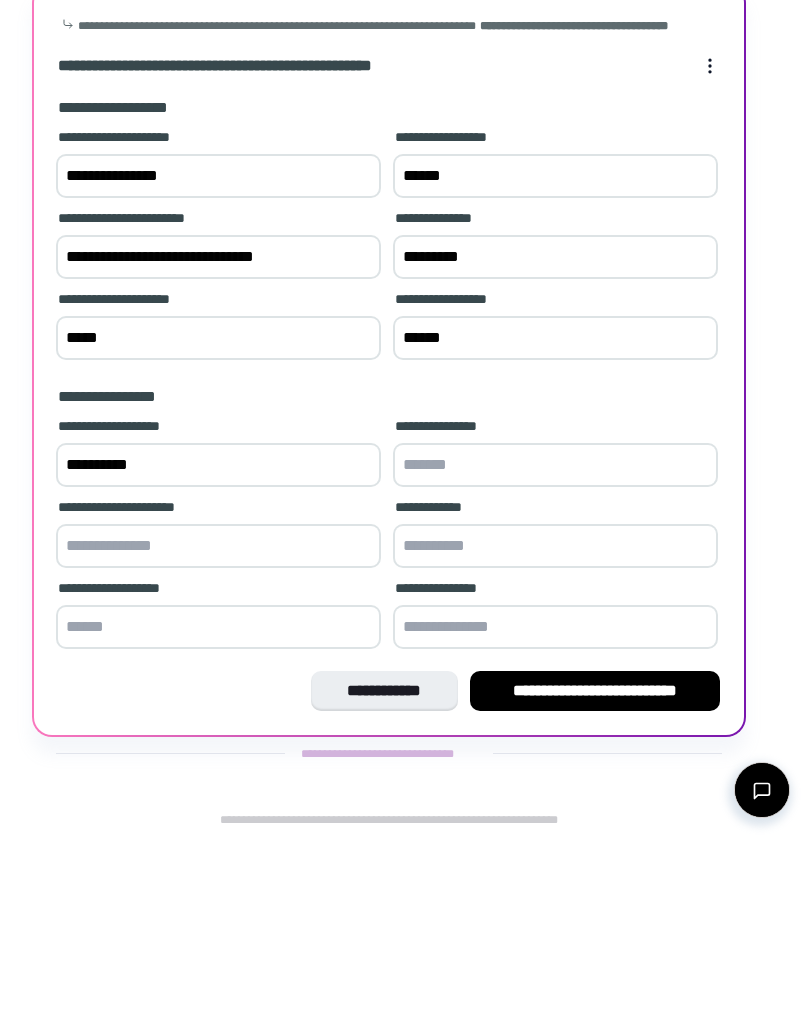 type on "**********" 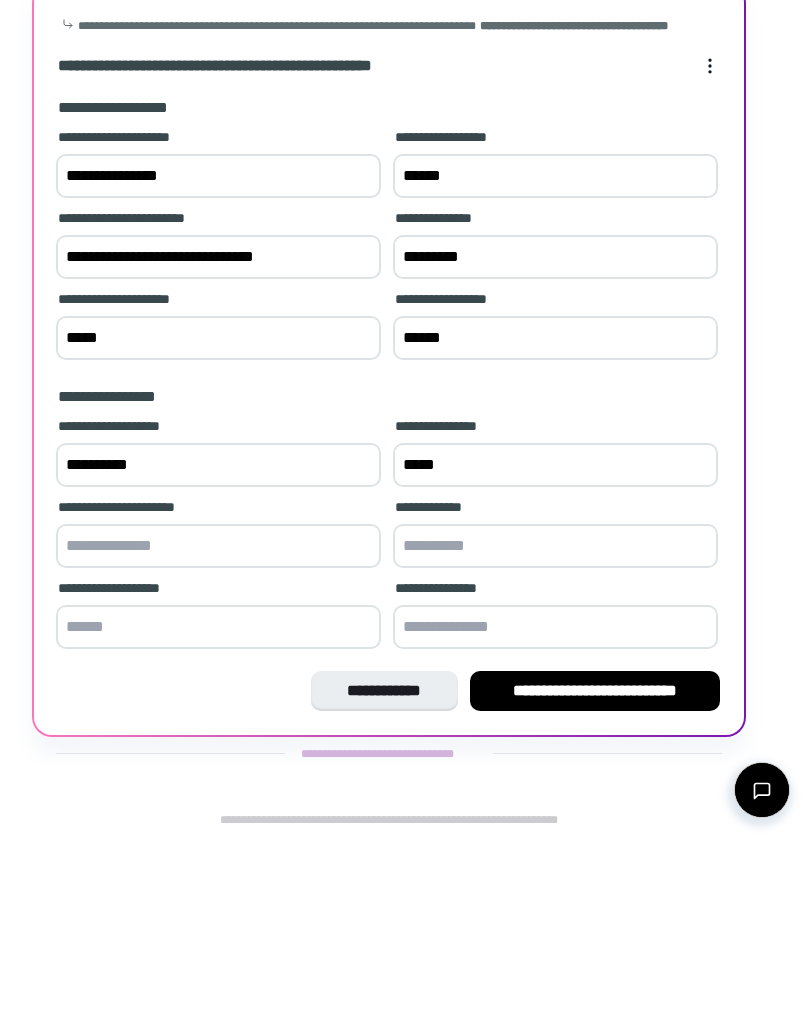 type on "*****" 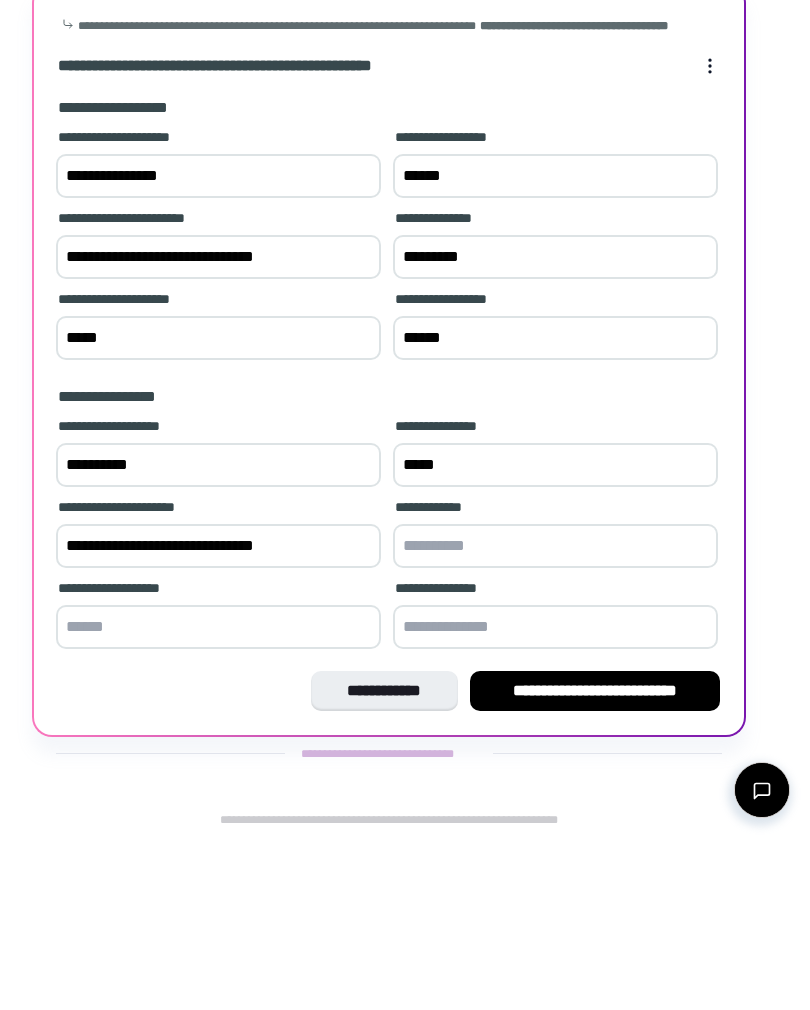 type on "**********" 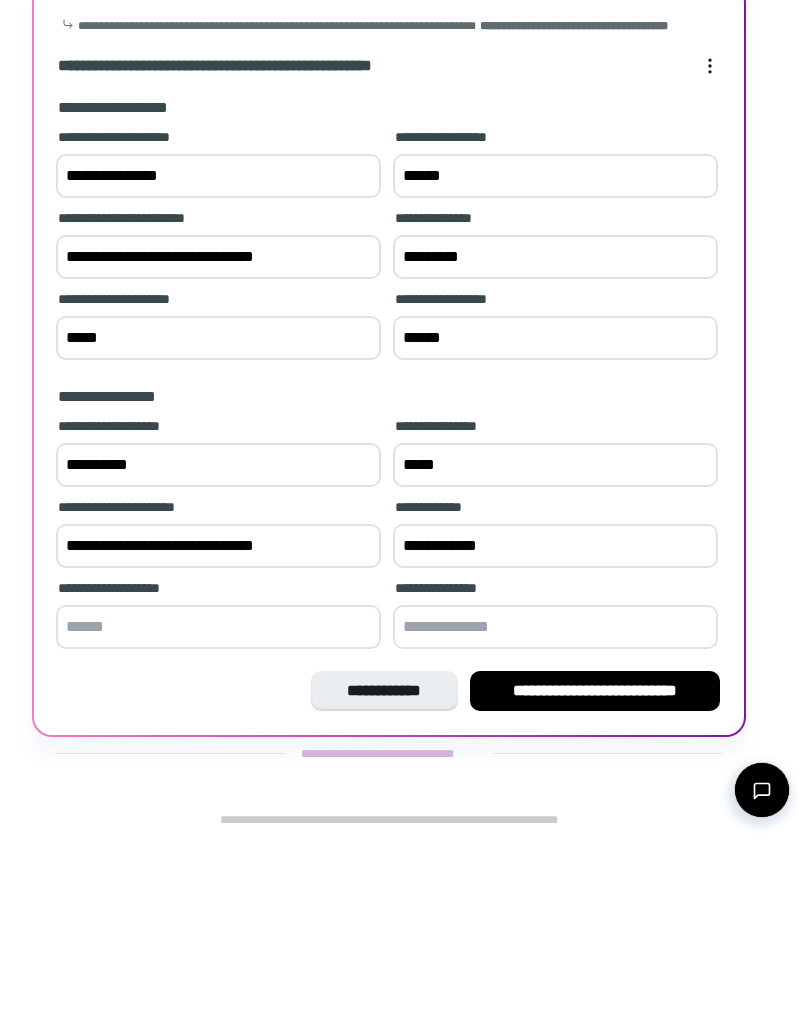 type on "**********" 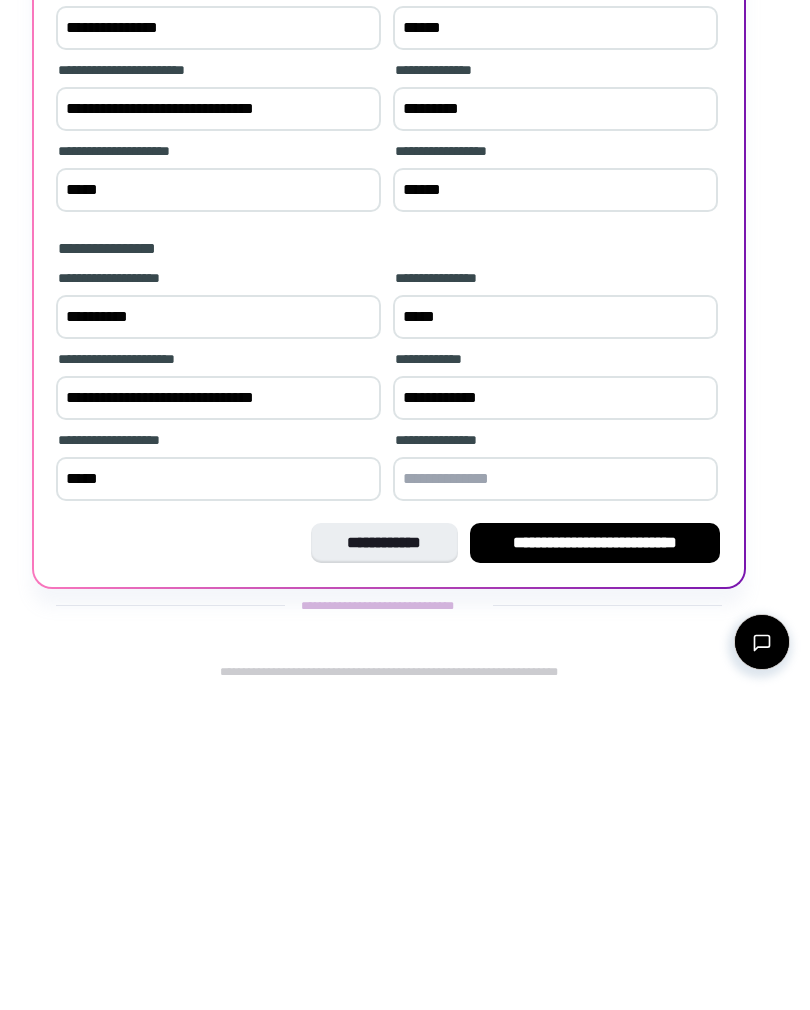type on "*****" 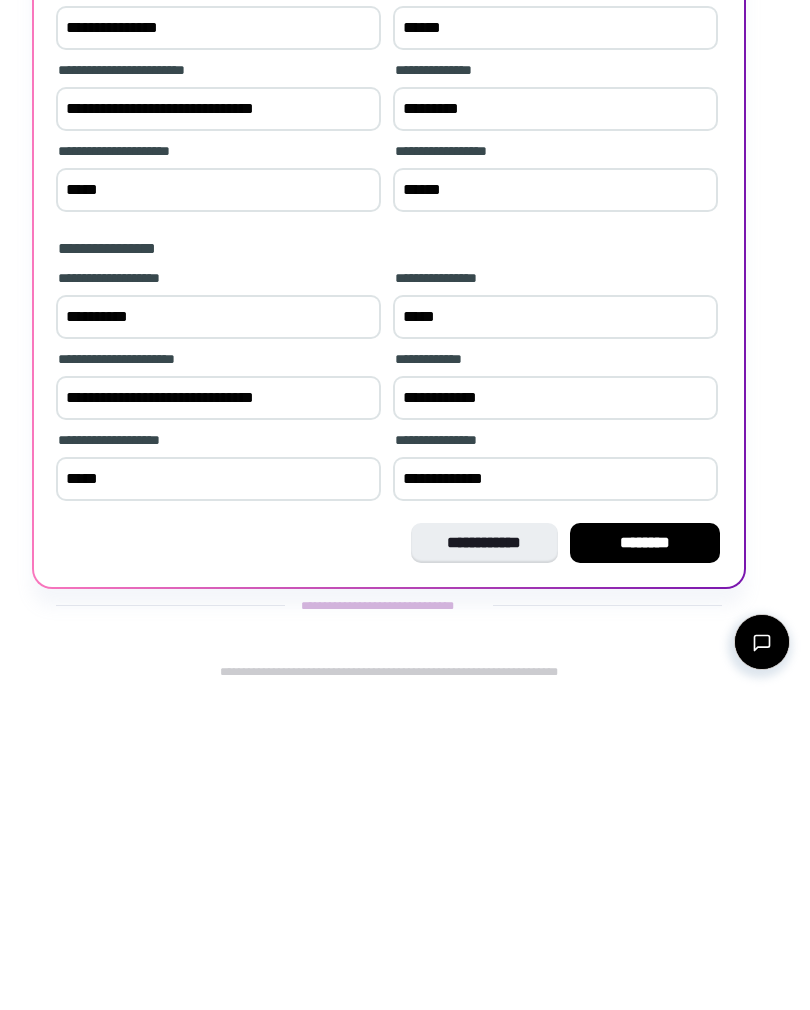 type on "**********" 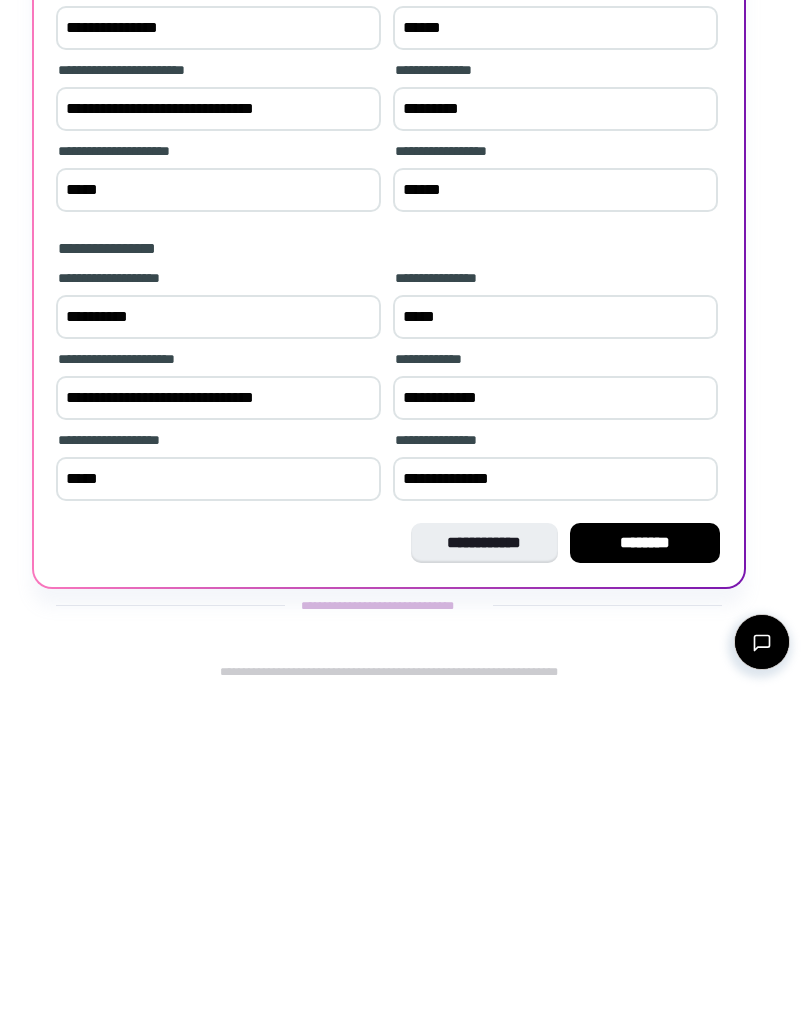click on "********" at bounding box center (645, 863) 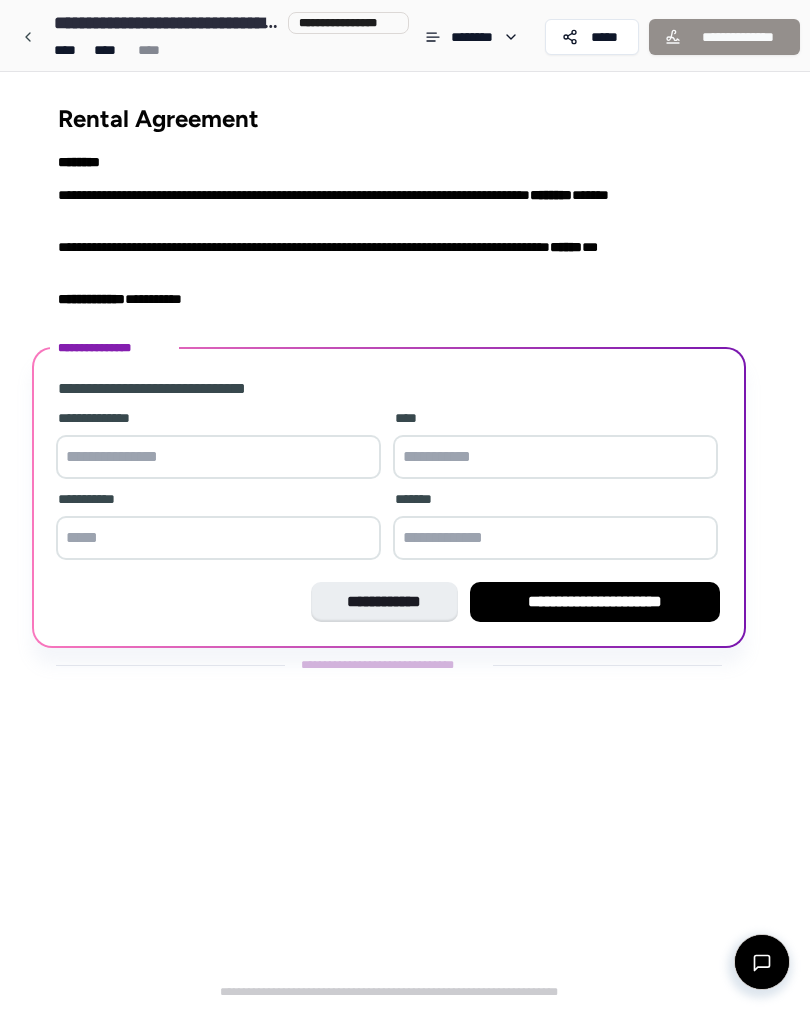 click at bounding box center (218, 457) 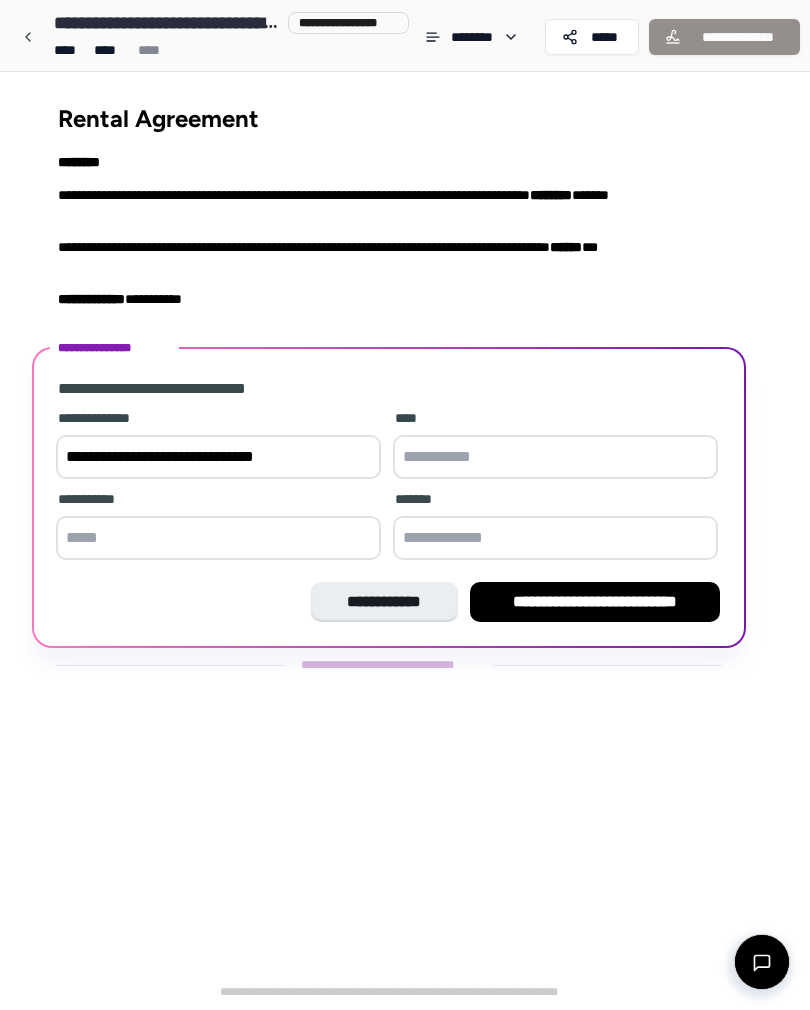 type on "**********" 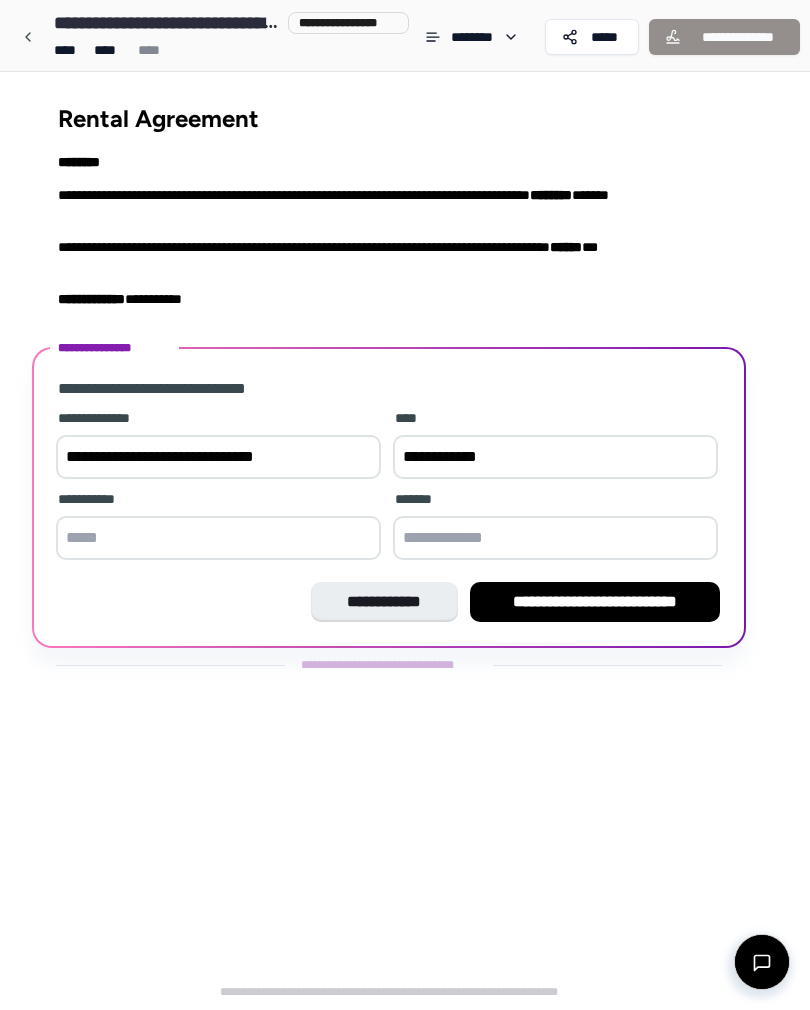 type on "**********" 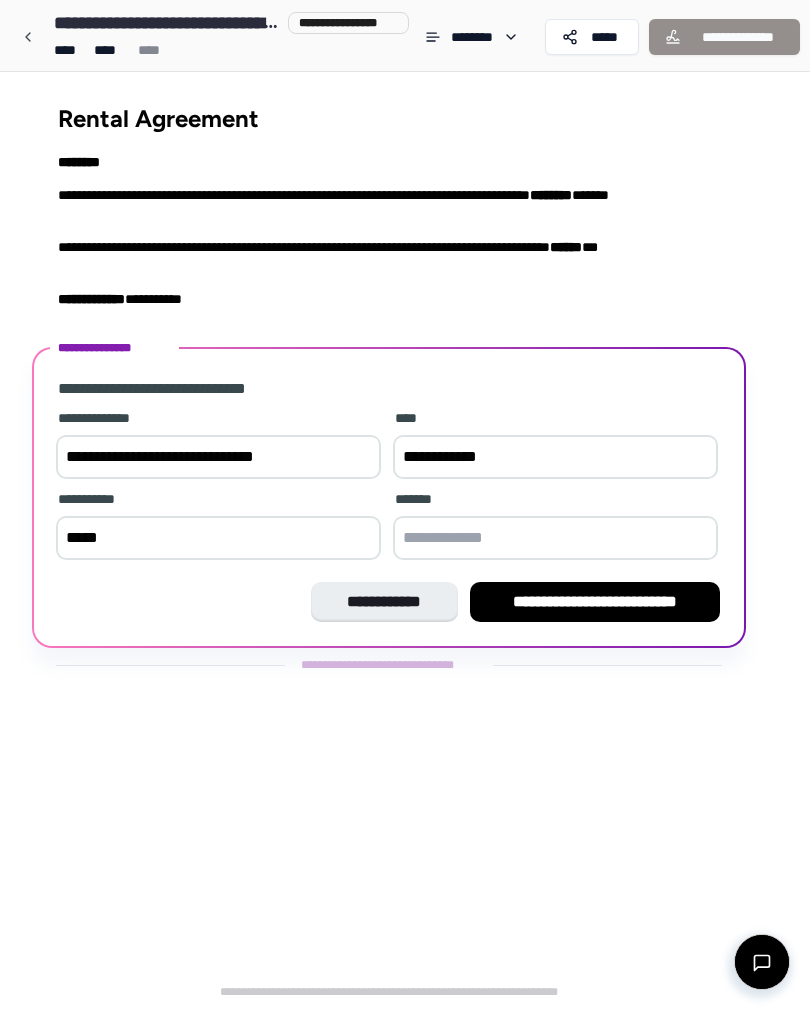 type on "*****" 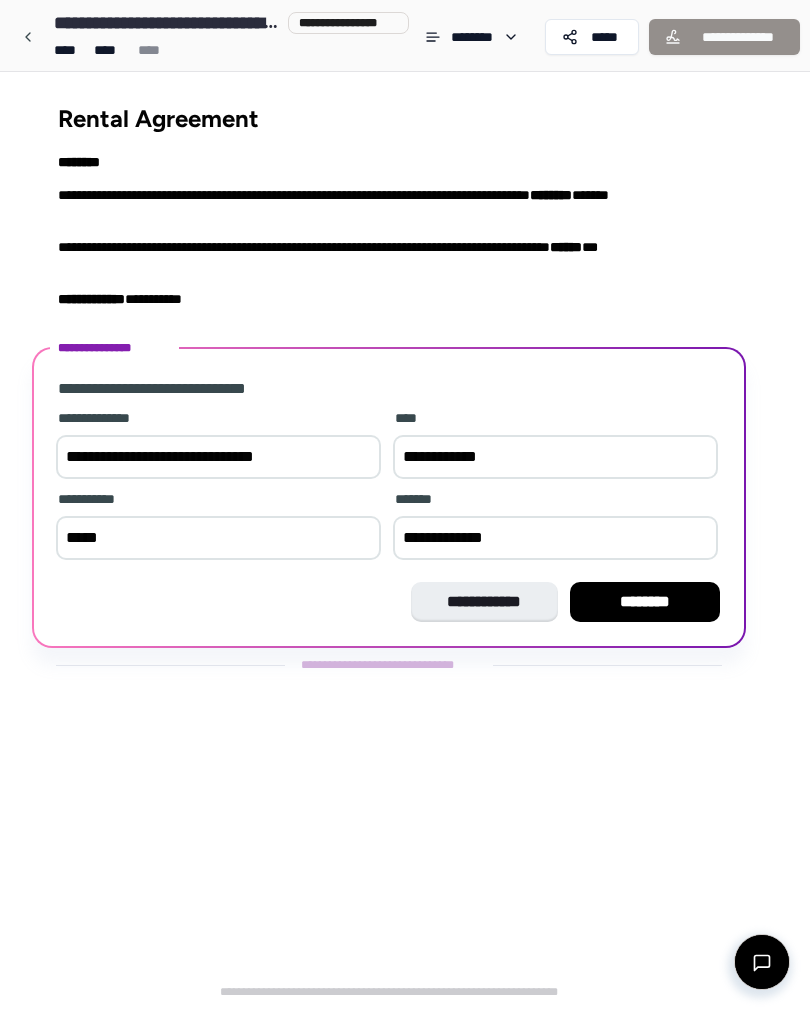 type on "**********" 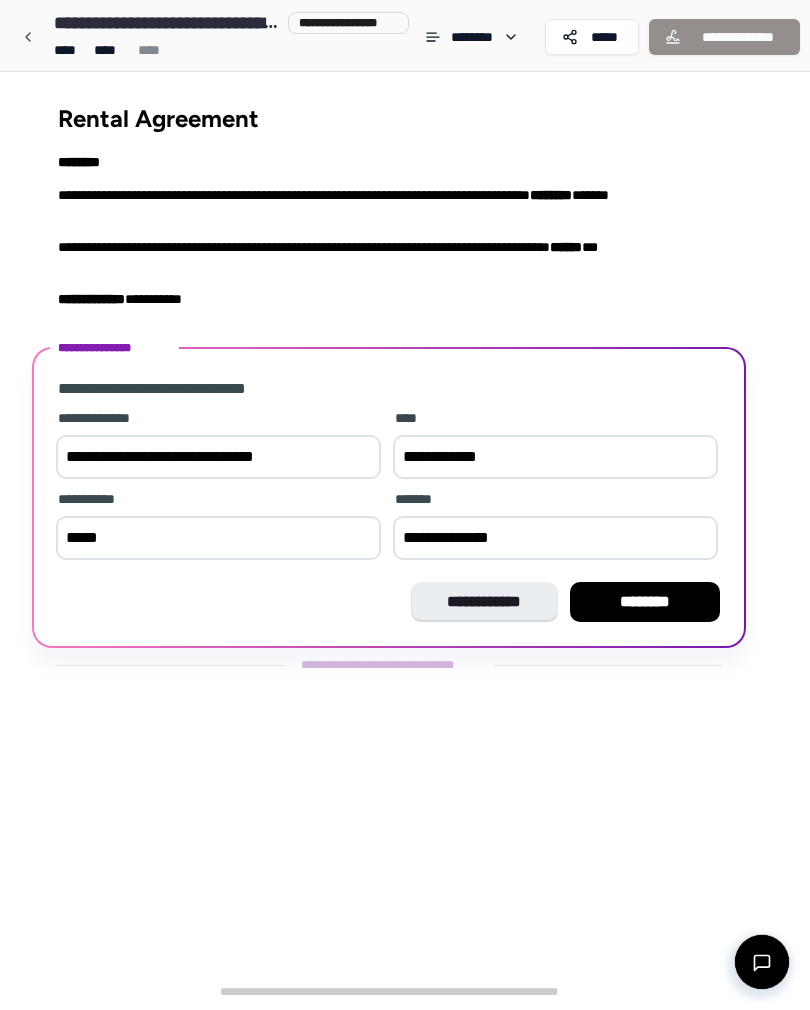 click on "********" at bounding box center (645, 602) 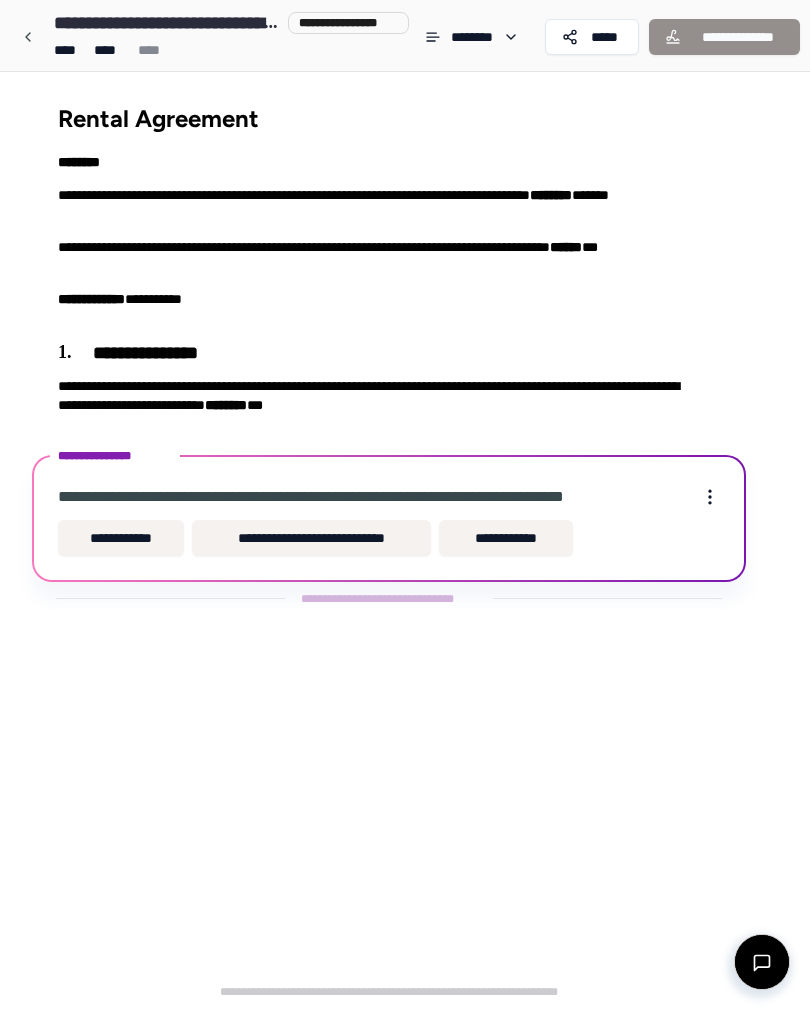 click on "**********" at bounding box center (121, 538) 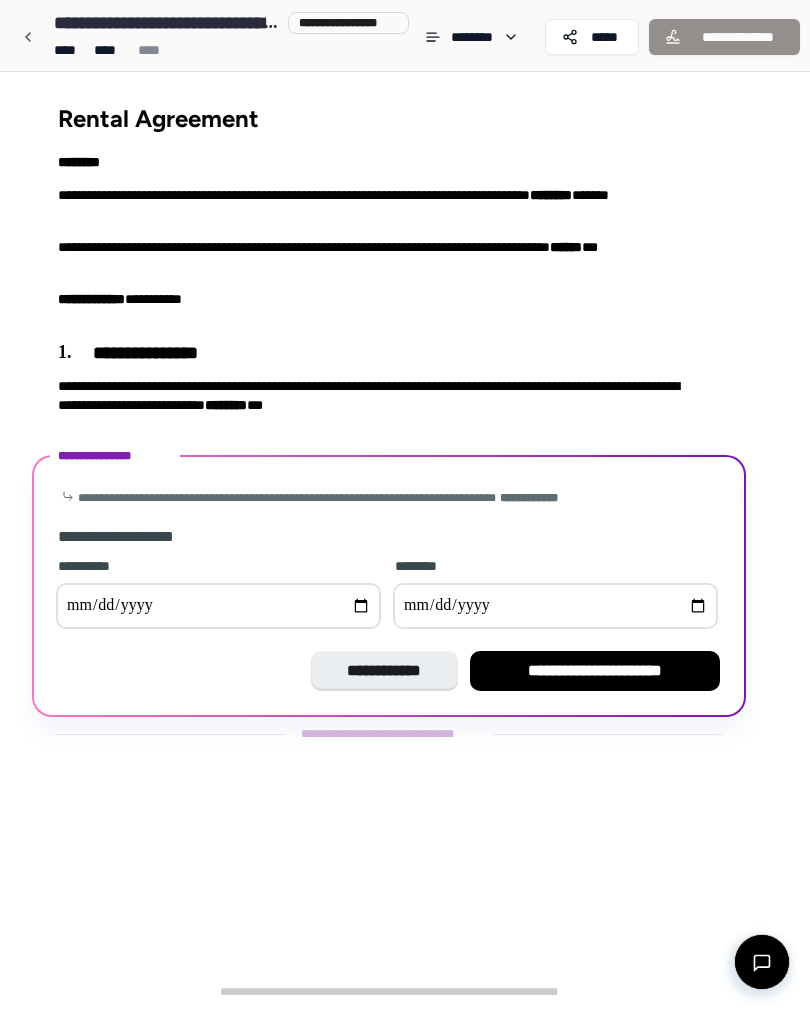 click at bounding box center (218, 606) 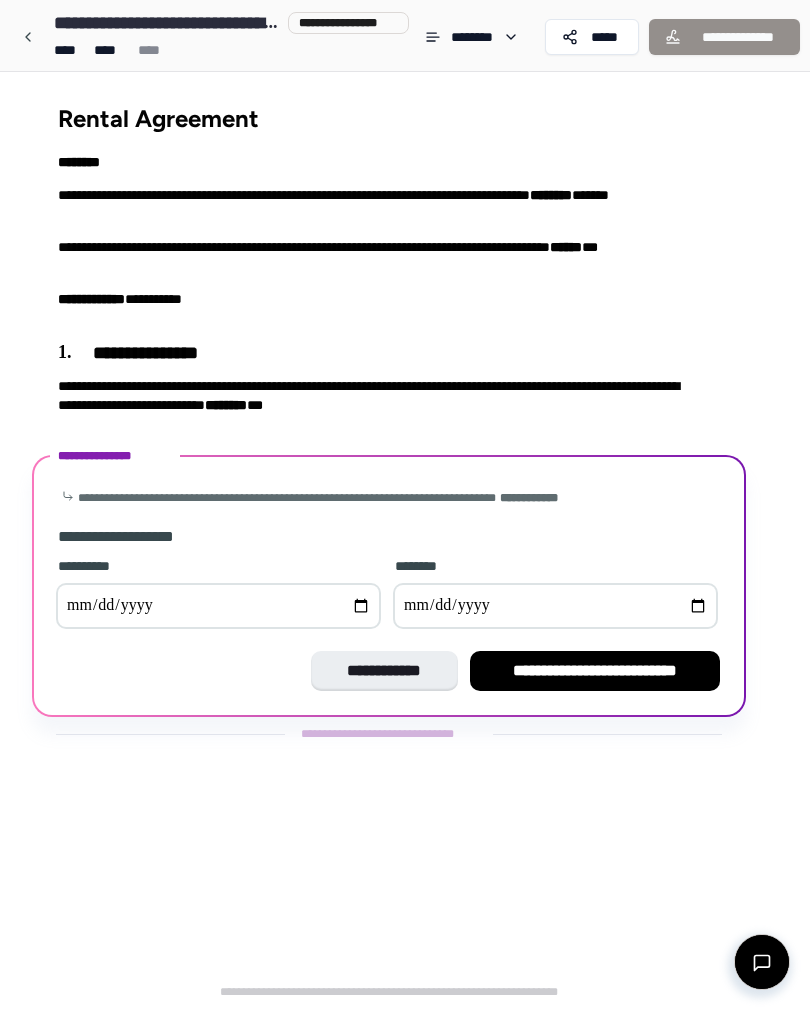 type on "**********" 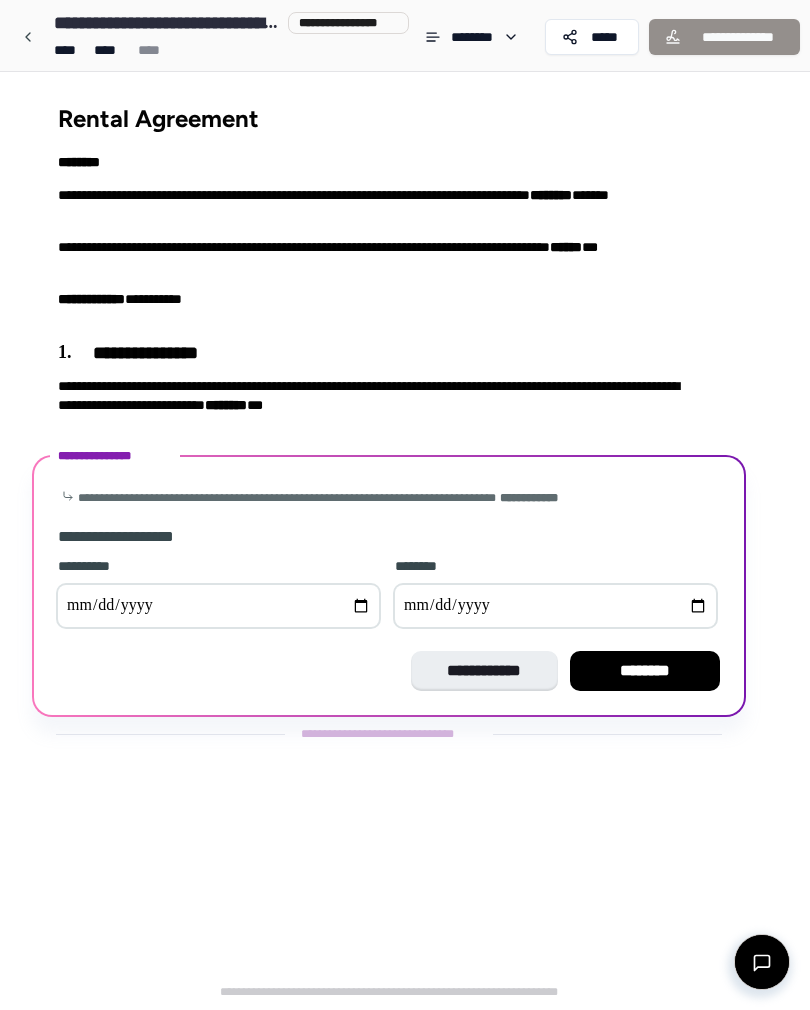 type on "**********" 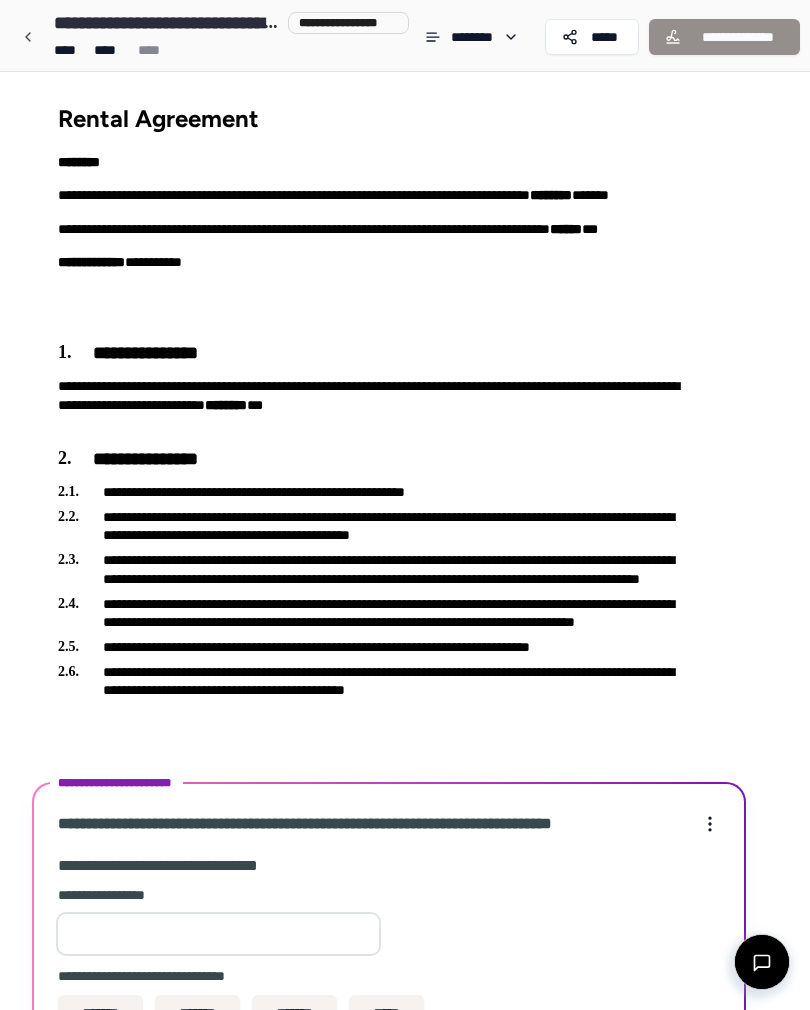 scroll, scrollTop: 584, scrollLeft: 0, axis: vertical 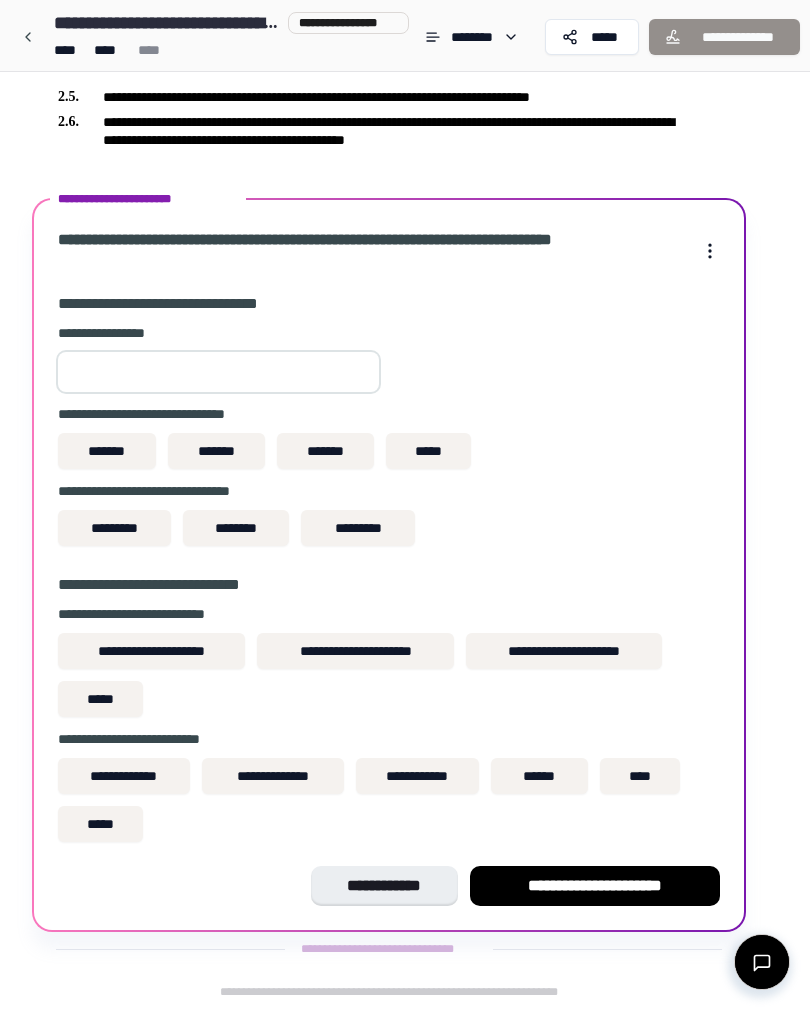 click at bounding box center (218, 372) 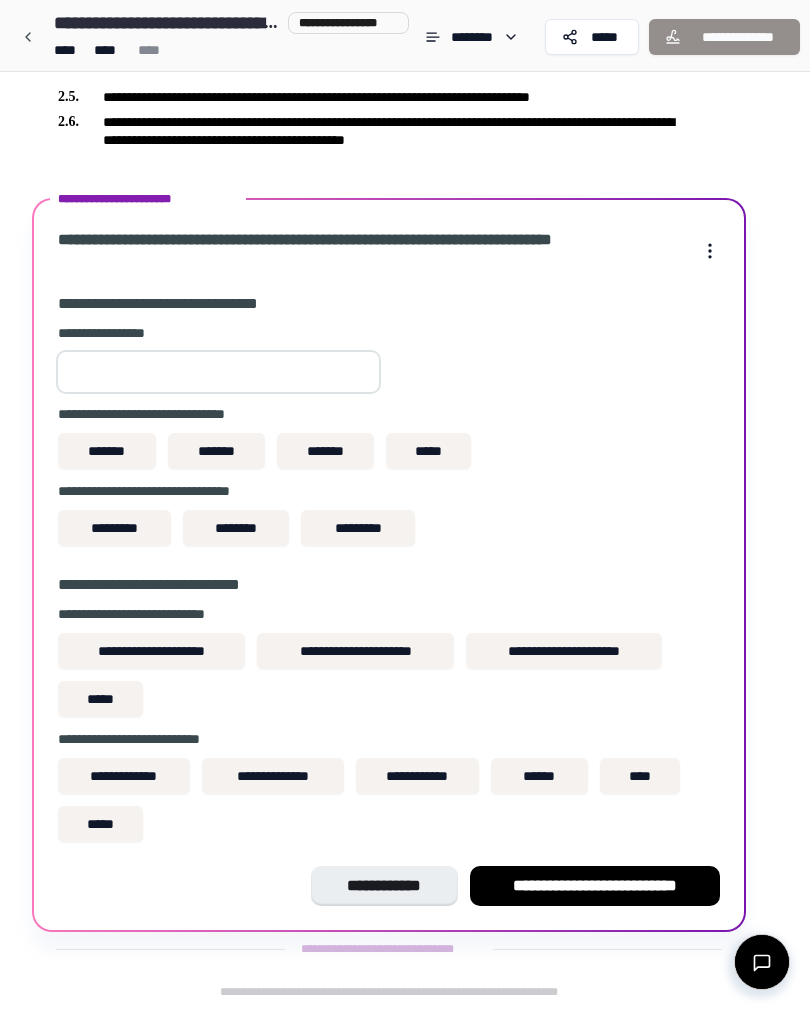 type on "****" 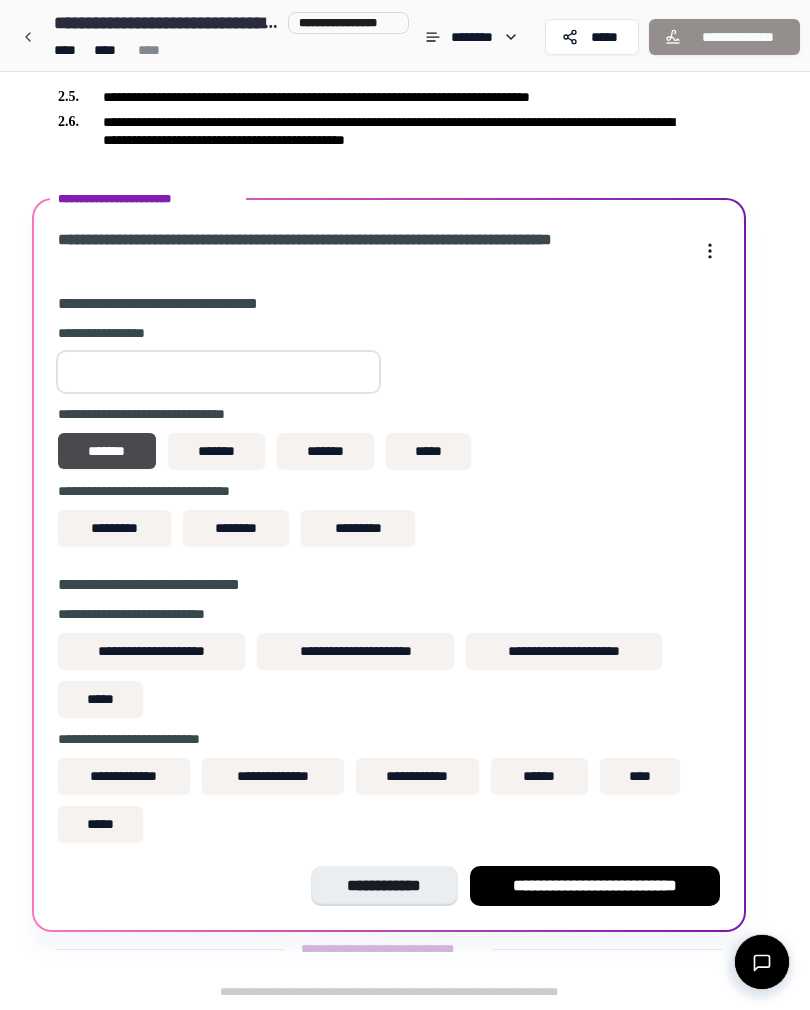 click on "**********" at bounding box center (151, 651) 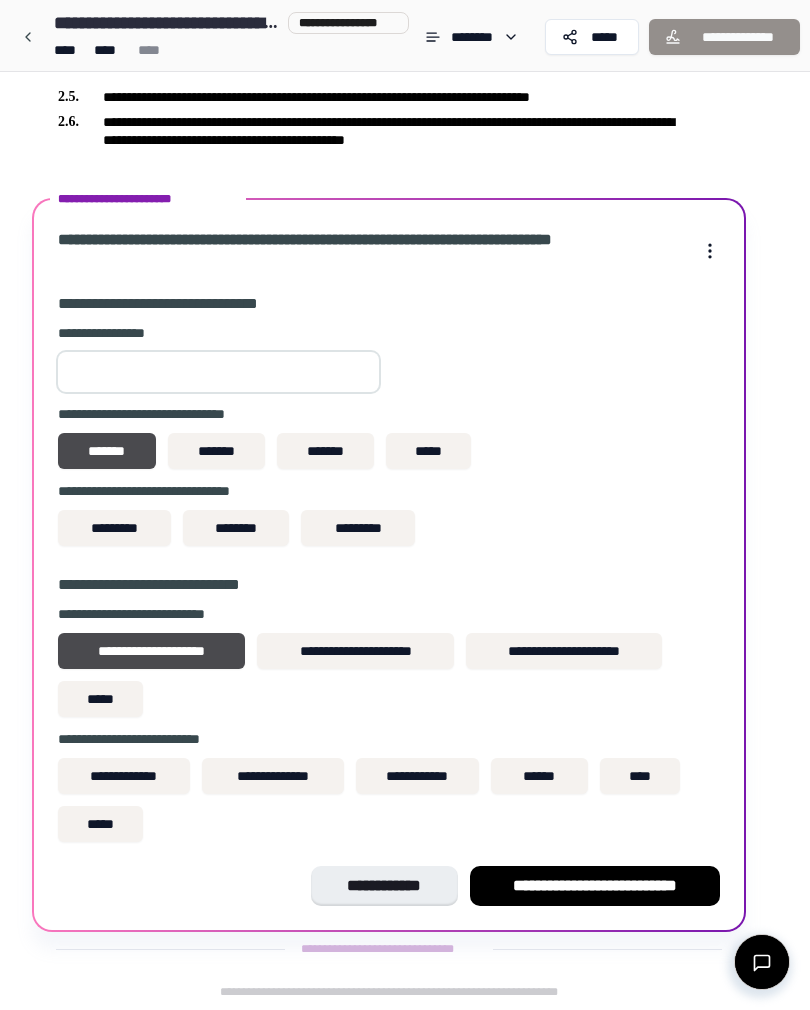 click on "**********" at bounding box center (124, 776) 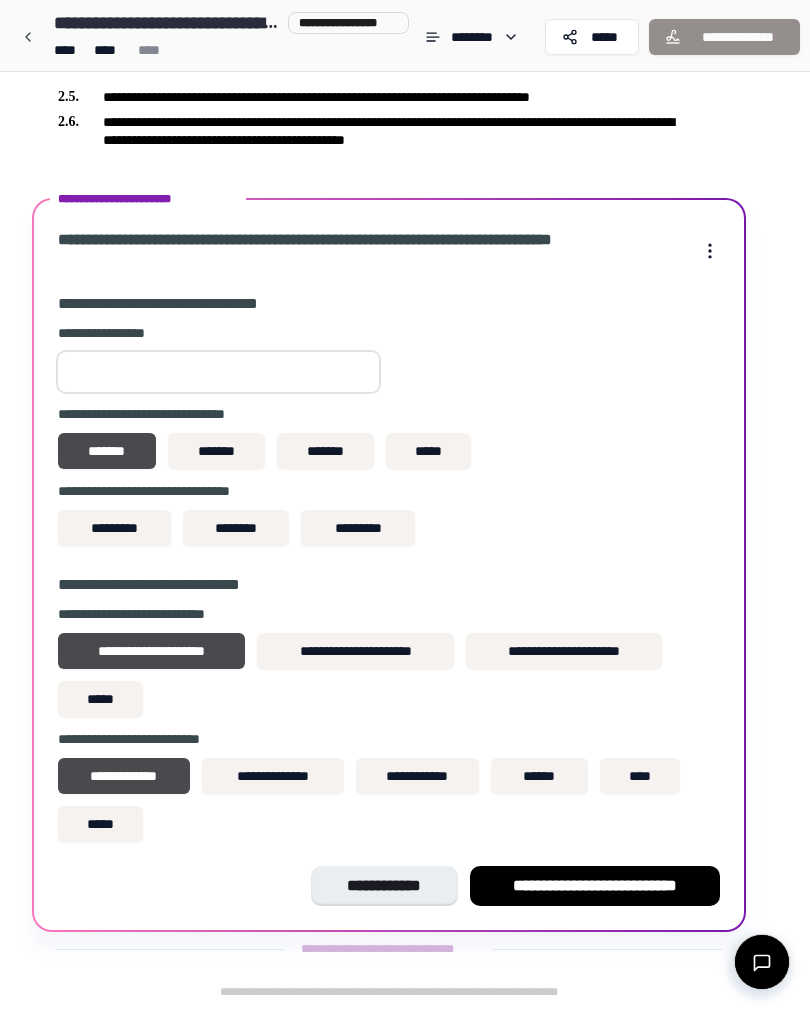 click on "*********" at bounding box center (114, 528) 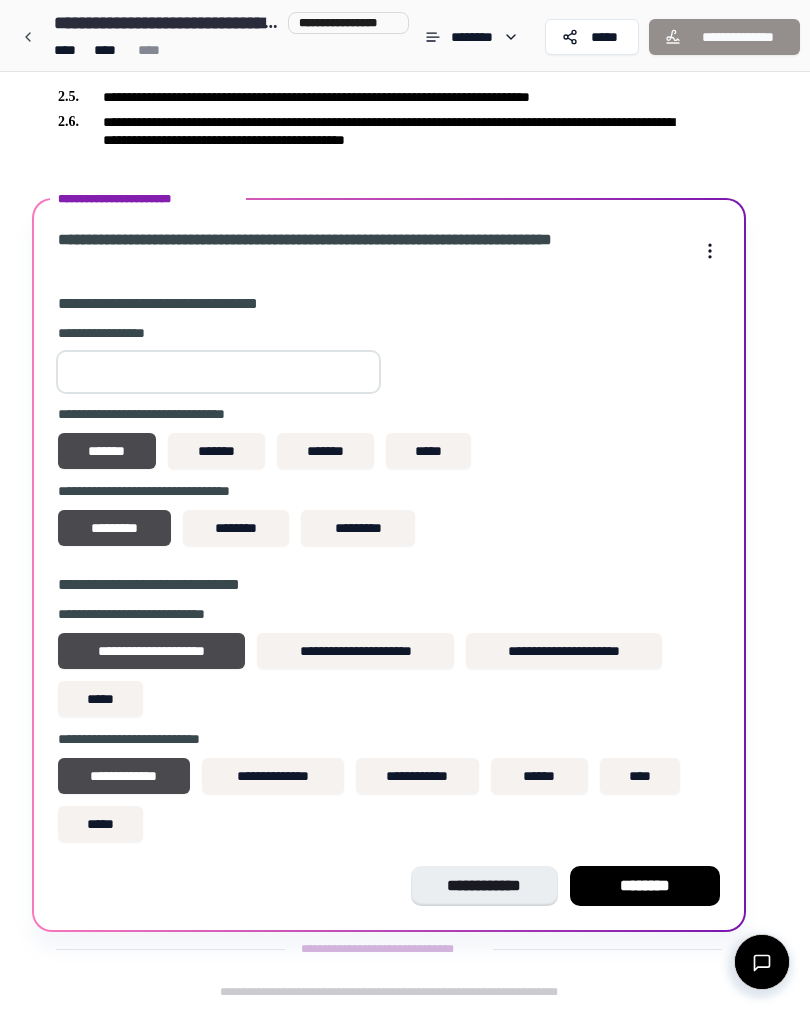 click on "********" at bounding box center [645, 886] 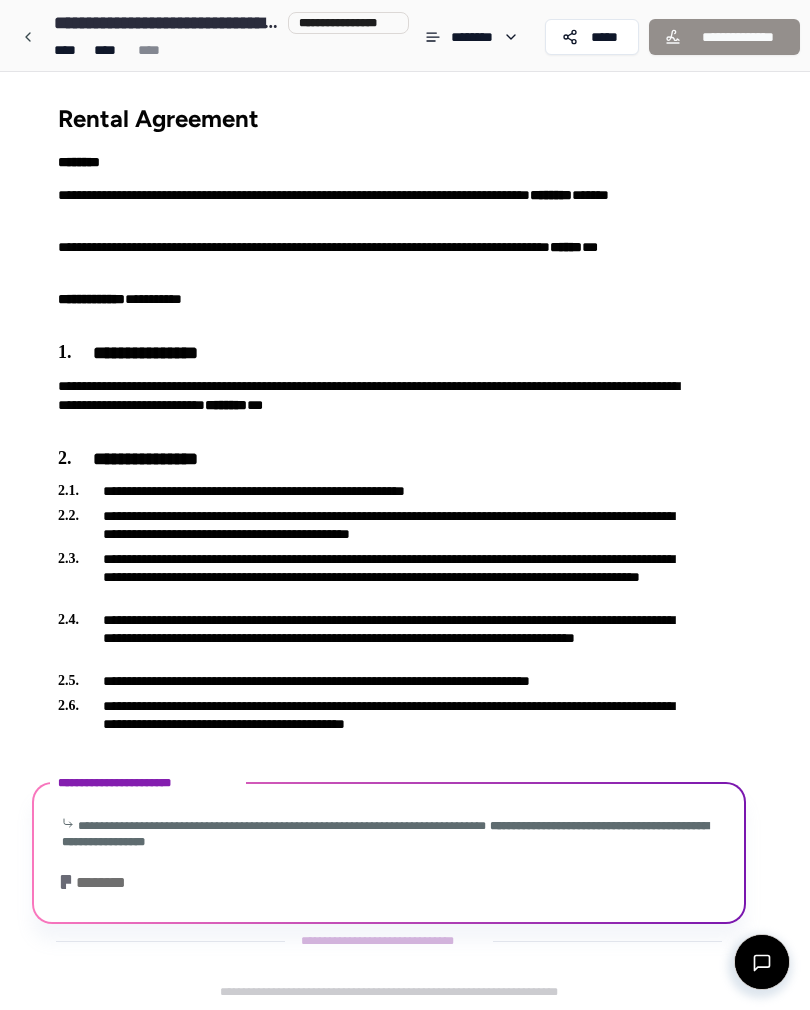 click on "**********" at bounding box center (405, 541) 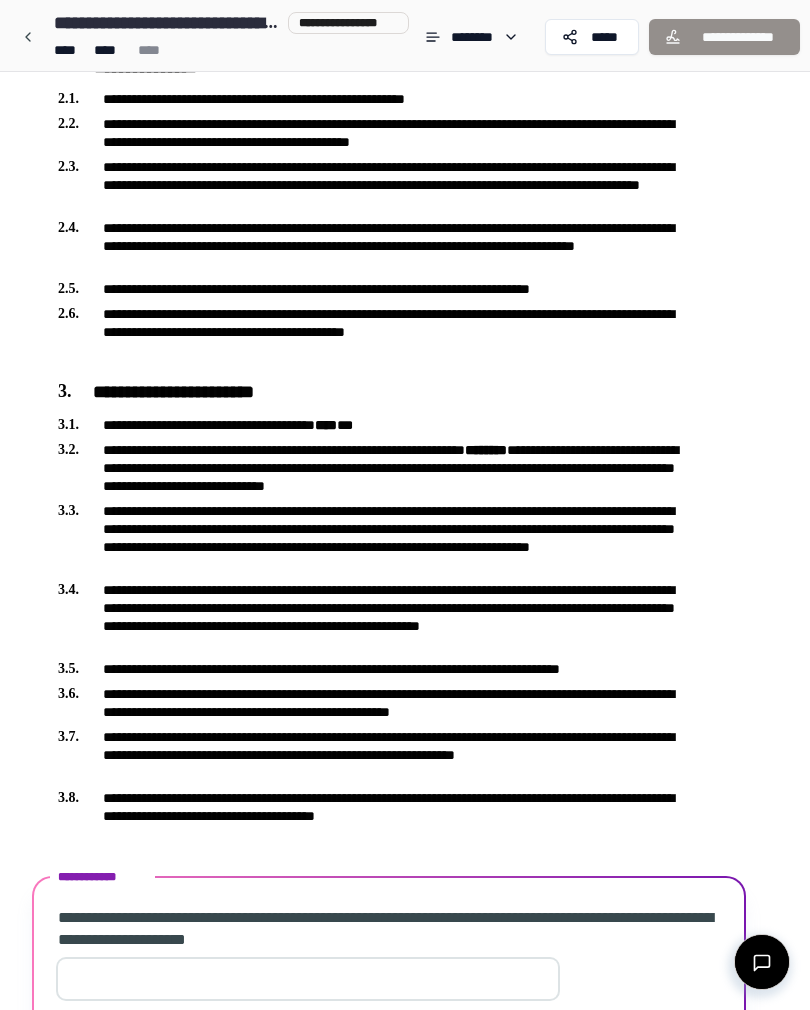 scroll, scrollTop: 549, scrollLeft: 0, axis: vertical 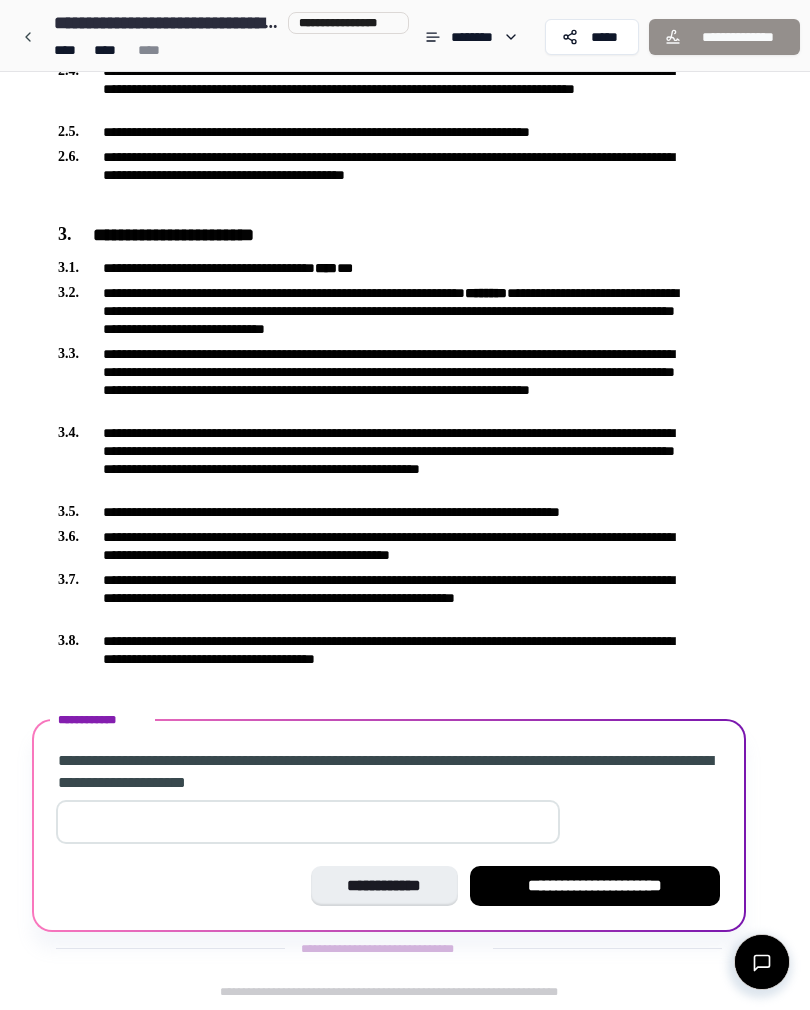 click at bounding box center (308, 822) 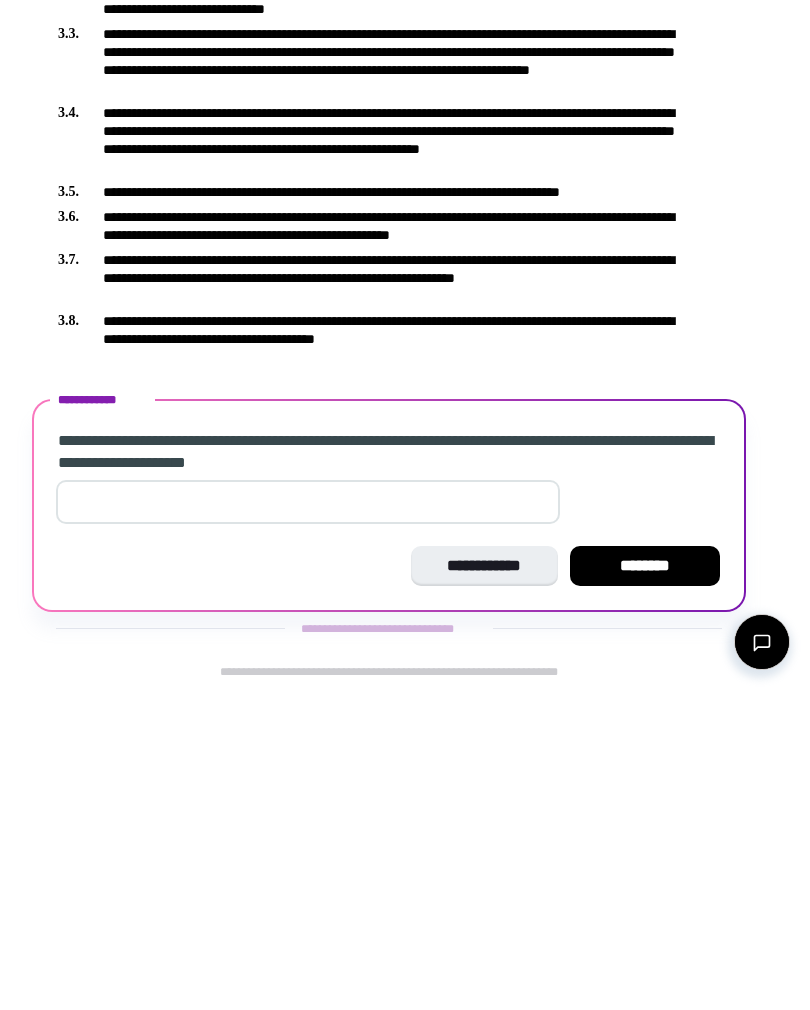 type on "**" 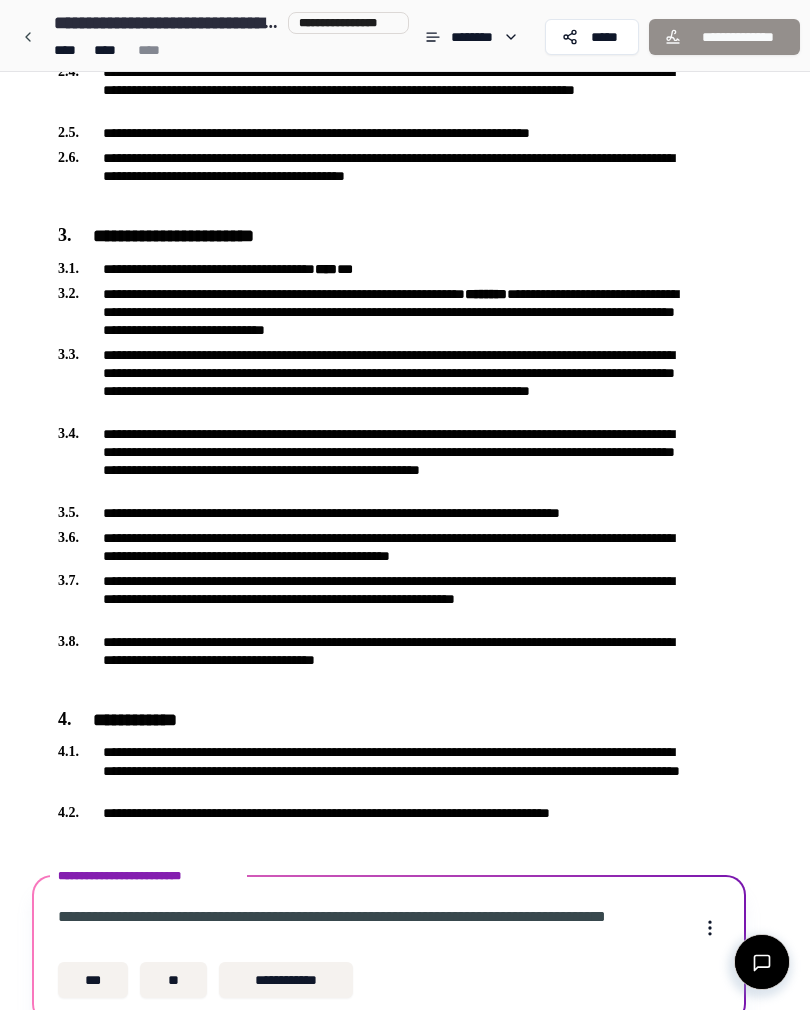 scroll, scrollTop: 640, scrollLeft: 0, axis: vertical 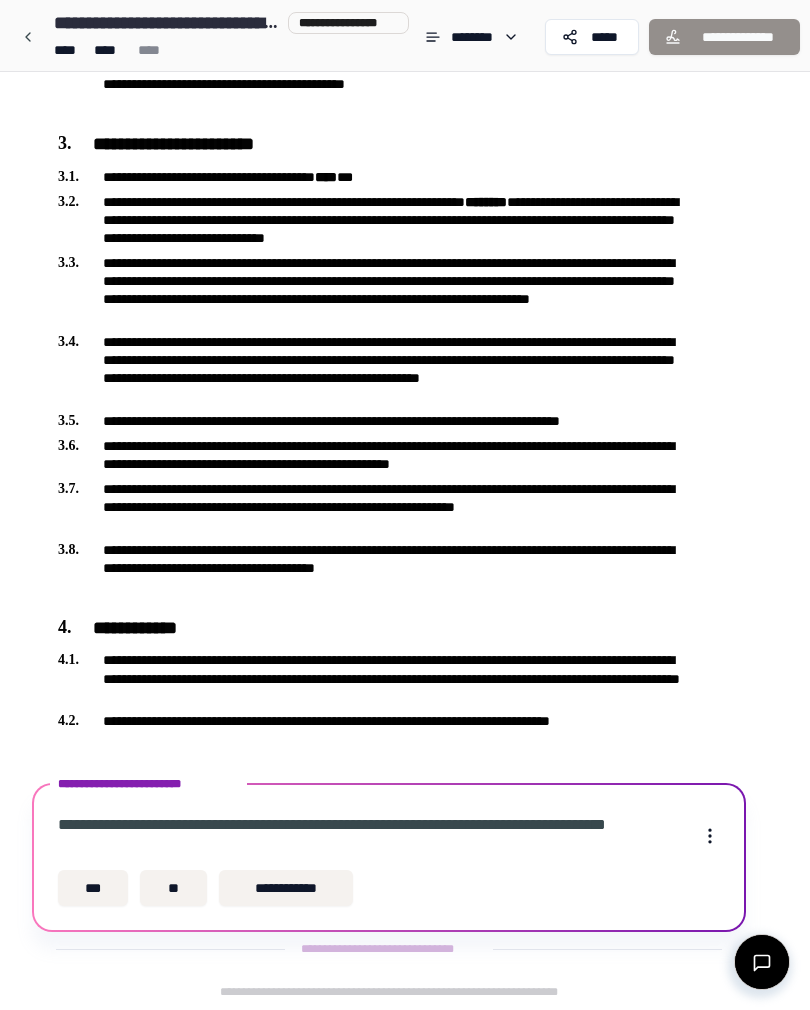 click on "**" at bounding box center [173, 888] 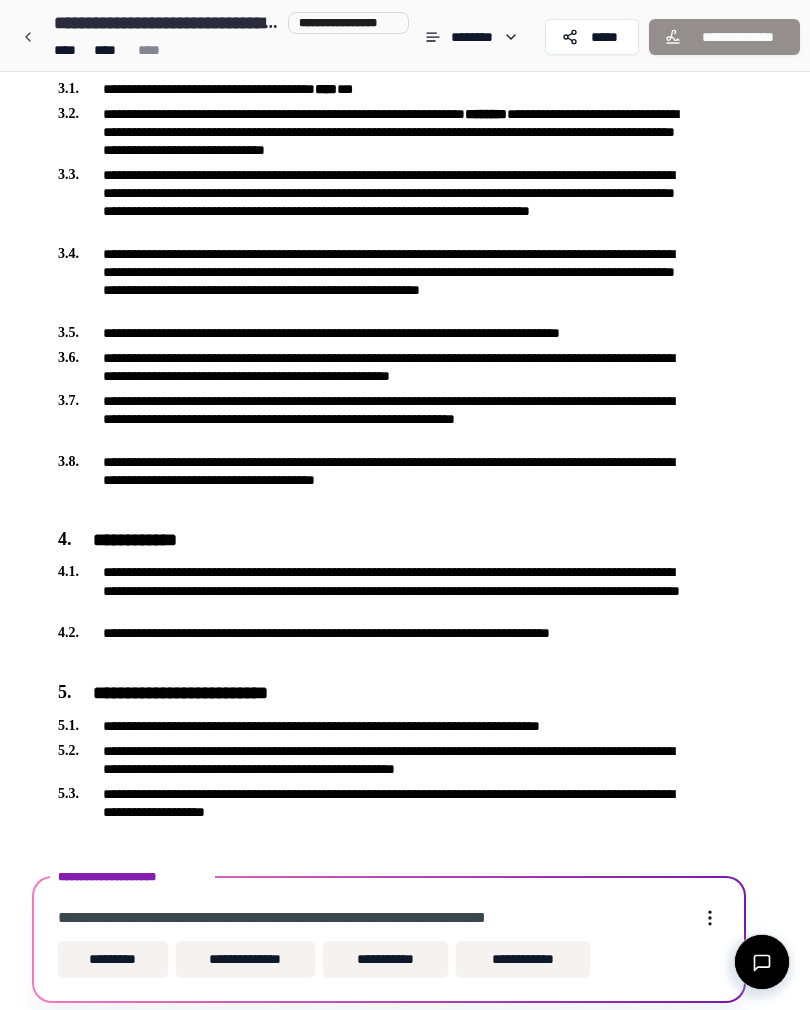 scroll, scrollTop: 799, scrollLeft: 0, axis: vertical 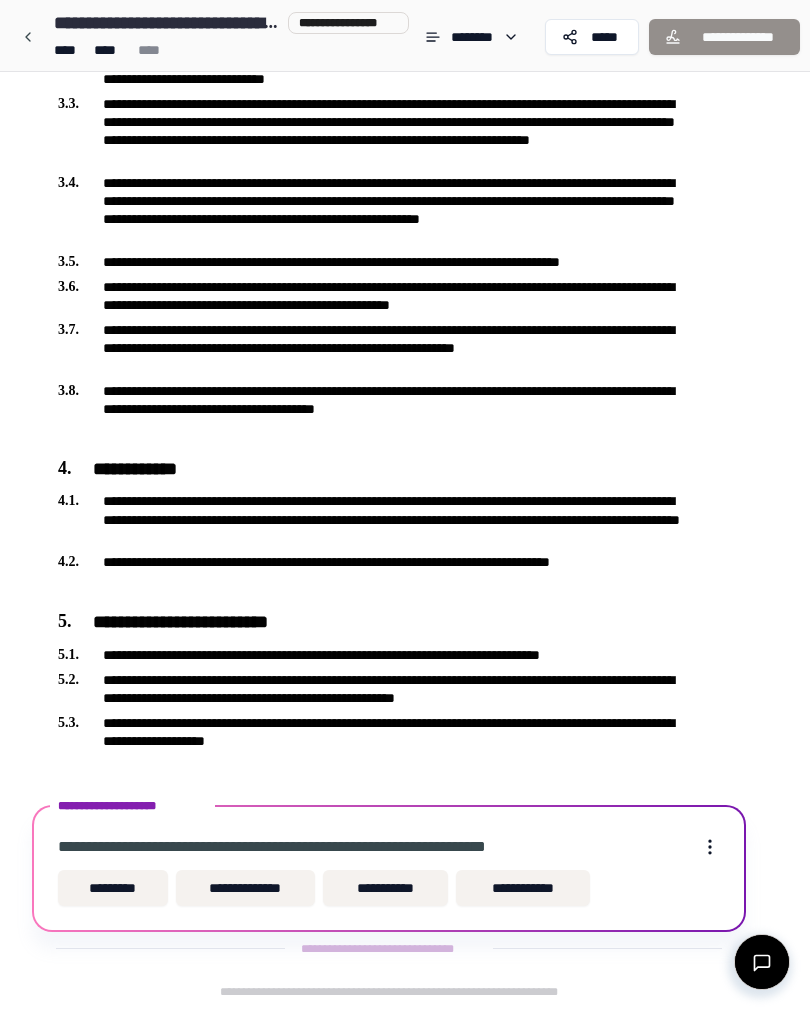 click on "**********" at bounding box center (385, 888) 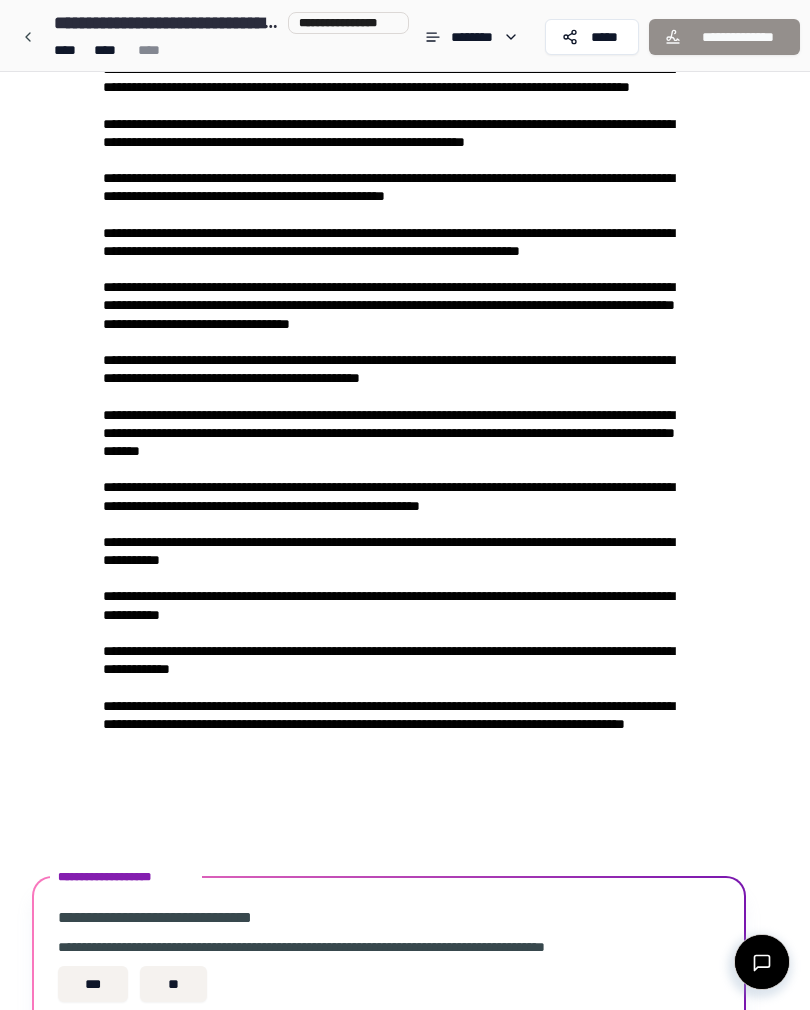 scroll, scrollTop: 2571, scrollLeft: 0, axis: vertical 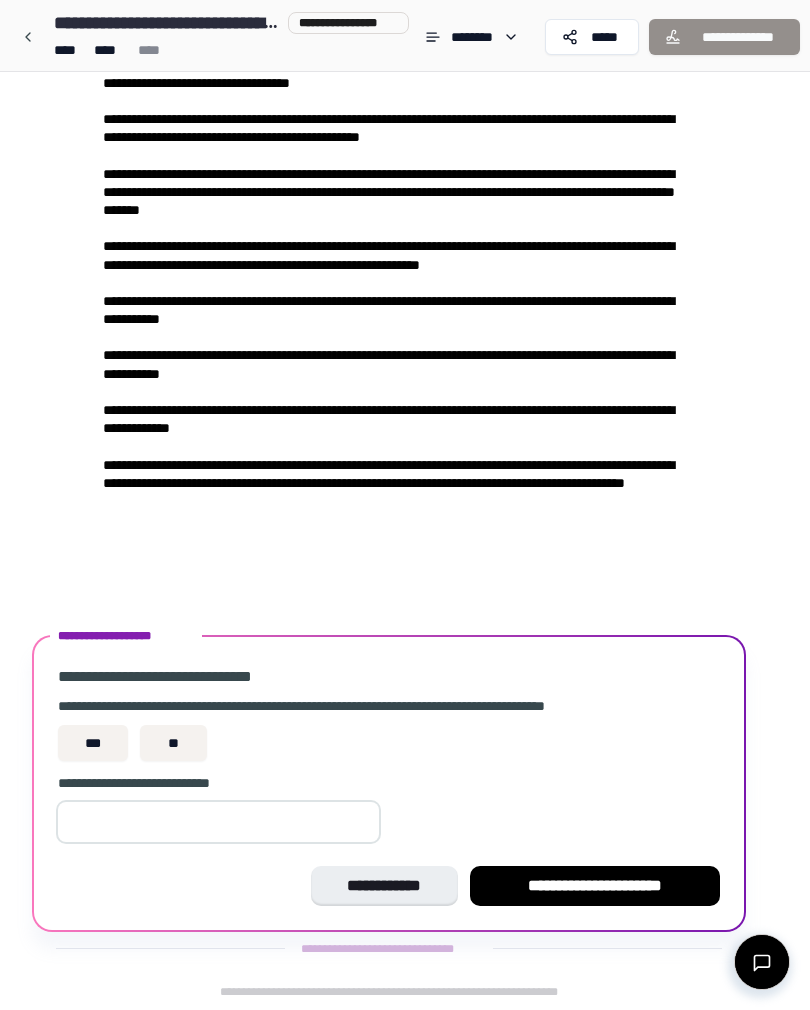 click on "**" at bounding box center (173, 743) 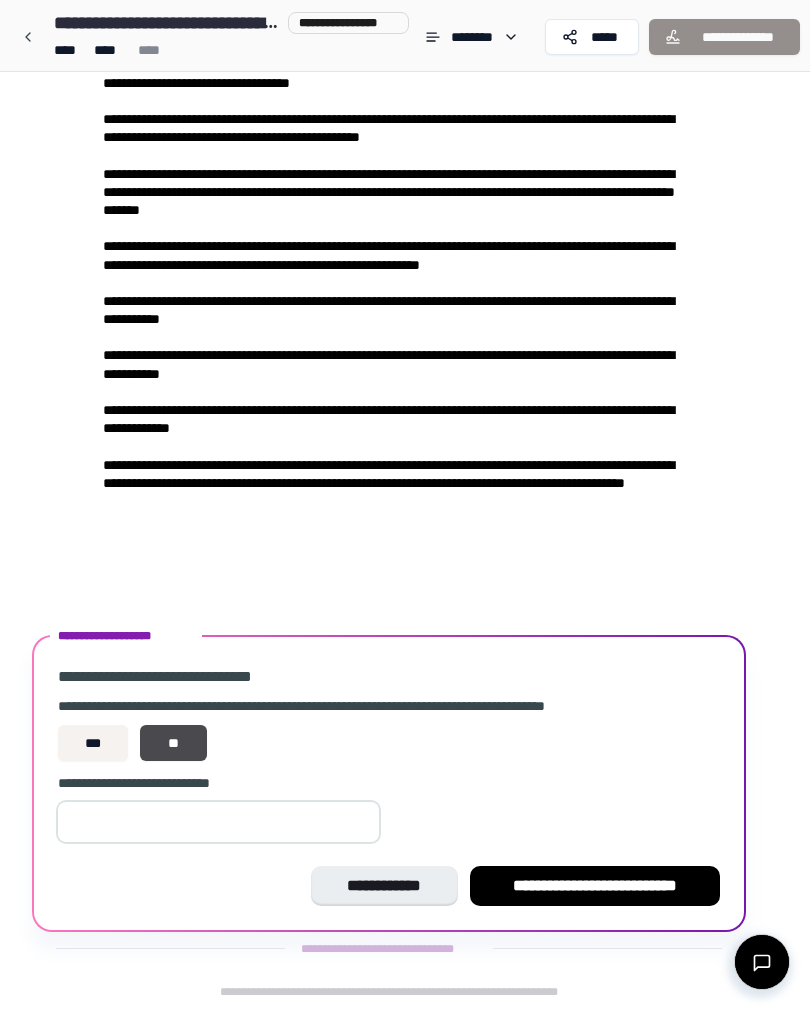 click on "**" at bounding box center [173, 743] 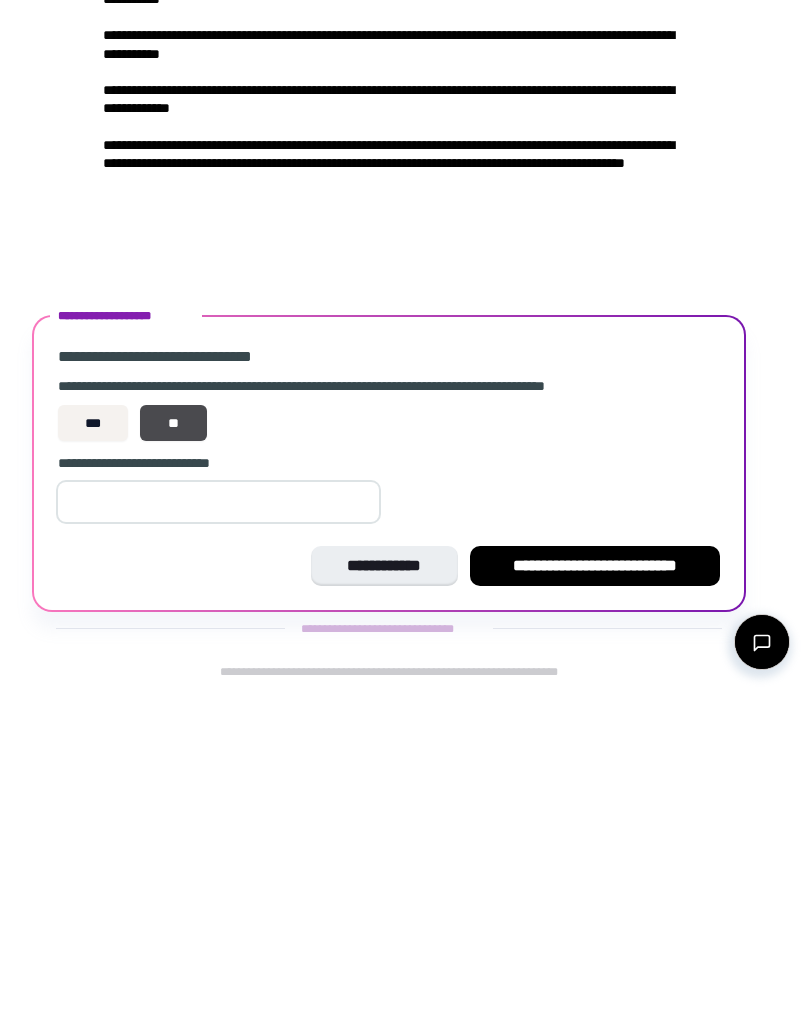 type on "*" 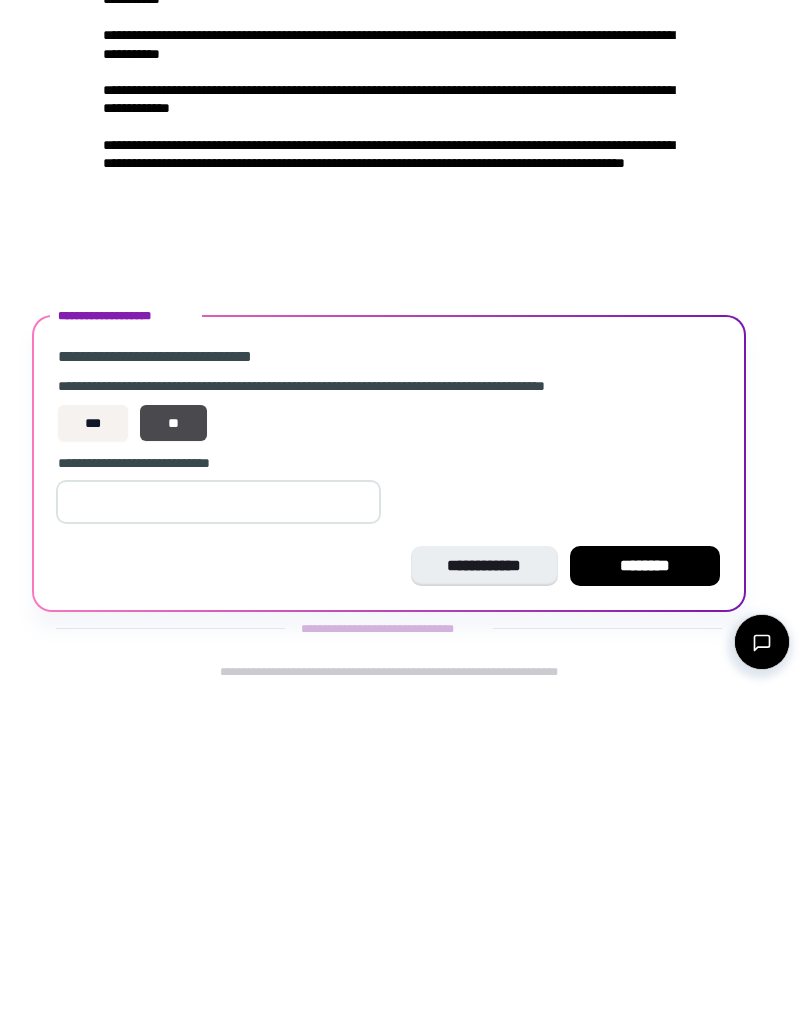 click on "********" at bounding box center [645, 886] 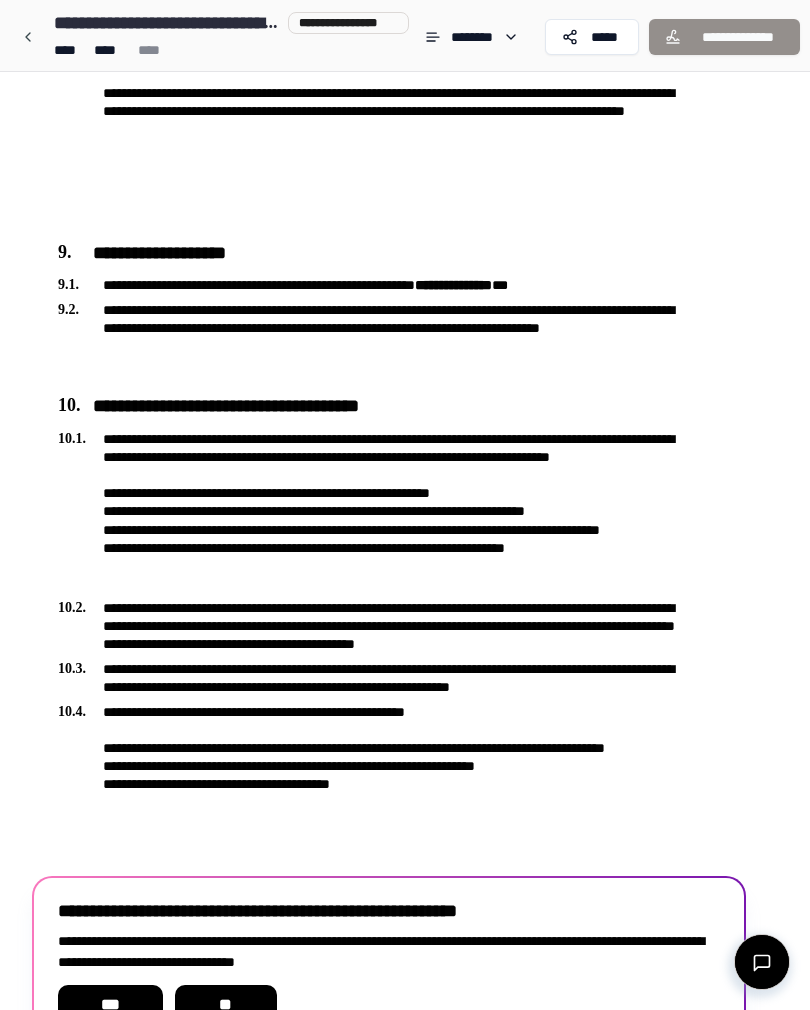 scroll, scrollTop: 3062, scrollLeft: 0, axis: vertical 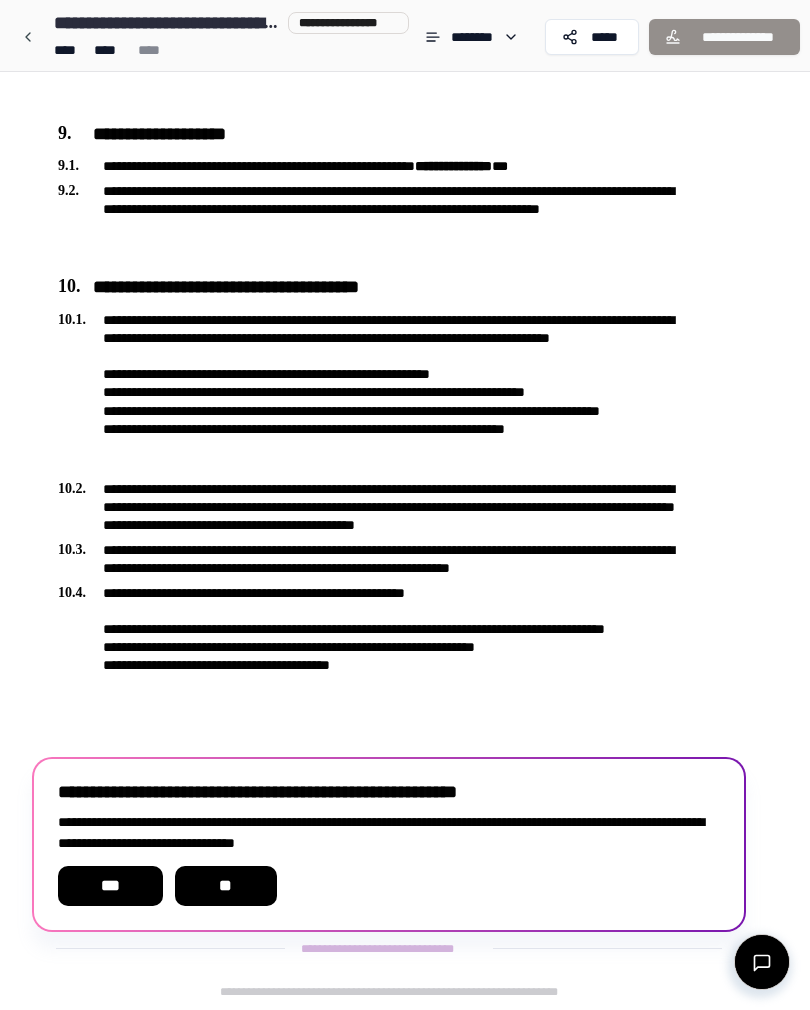 click on "**" at bounding box center (226, 886) 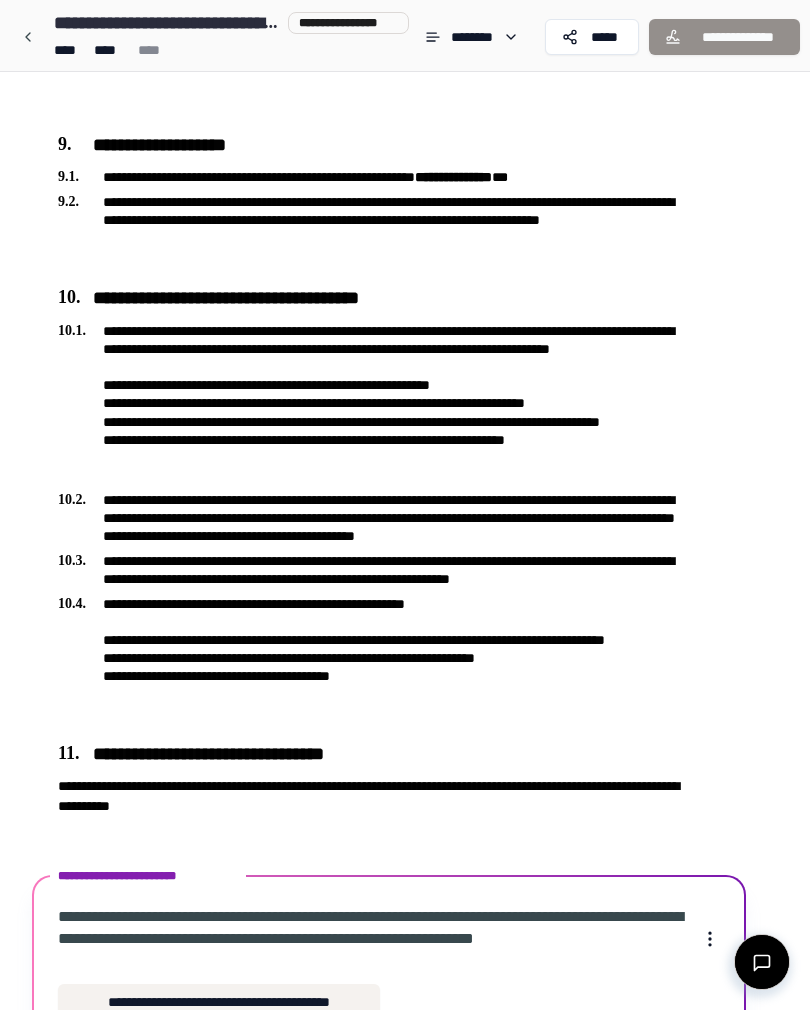 scroll, scrollTop: 3209, scrollLeft: 0, axis: vertical 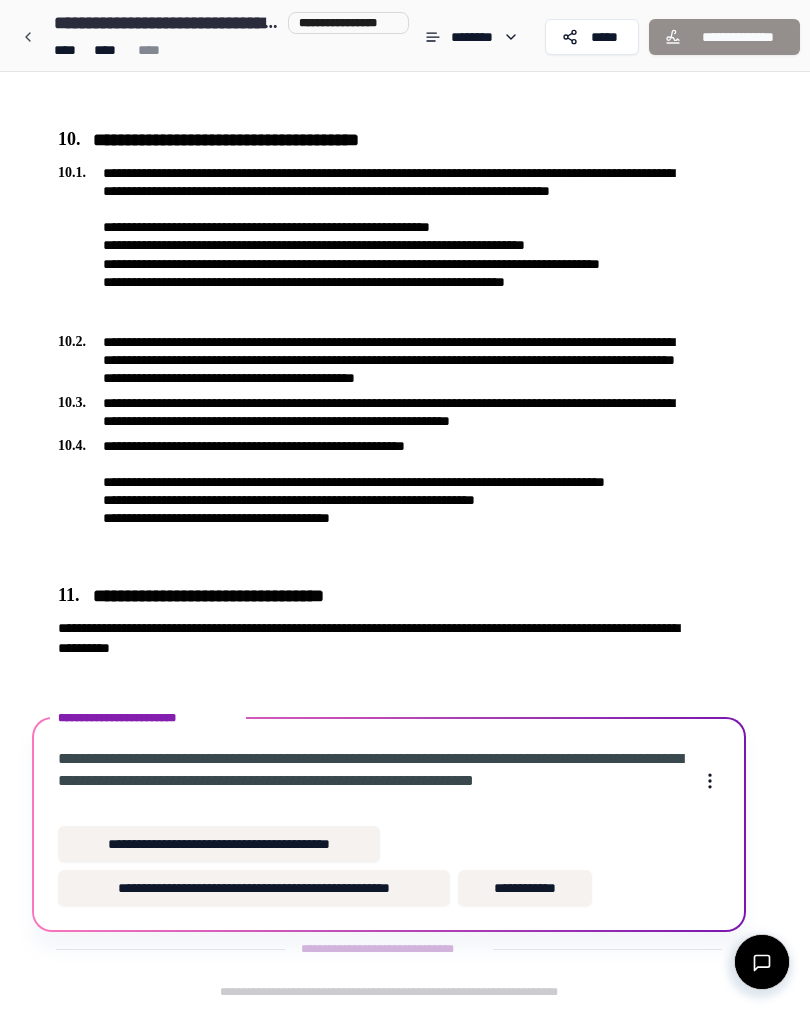 click on "**********" at bounding box center (219, 844) 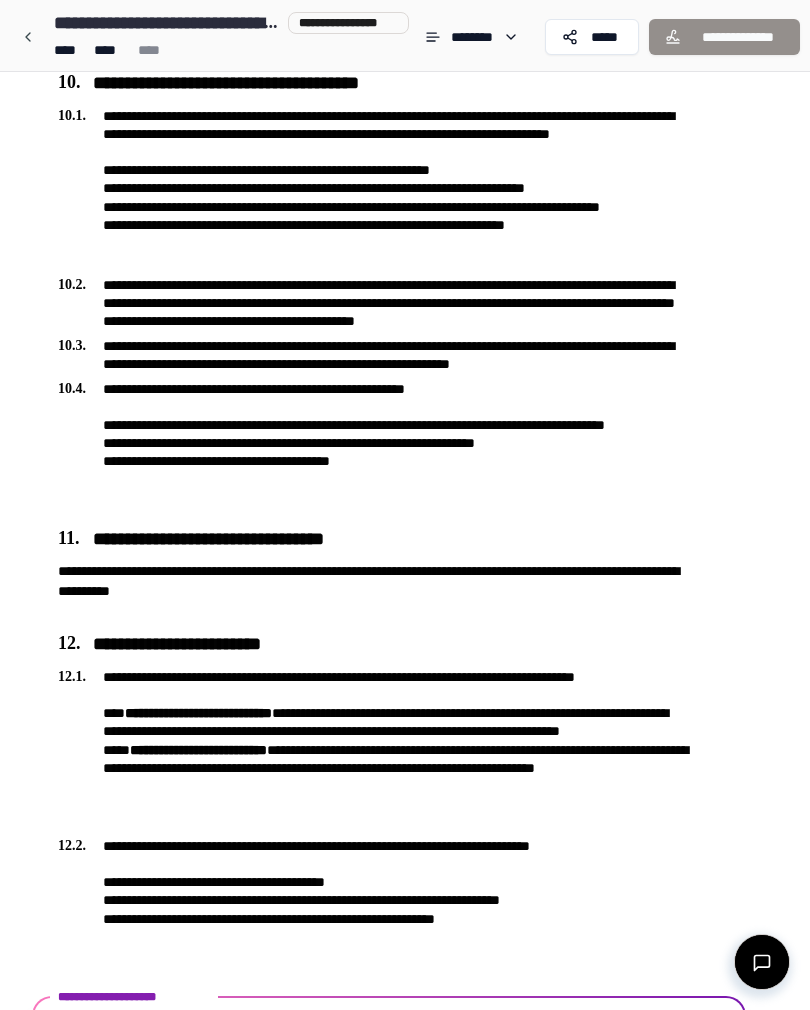 scroll, scrollTop: 3386, scrollLeft: 0, axis: vertical 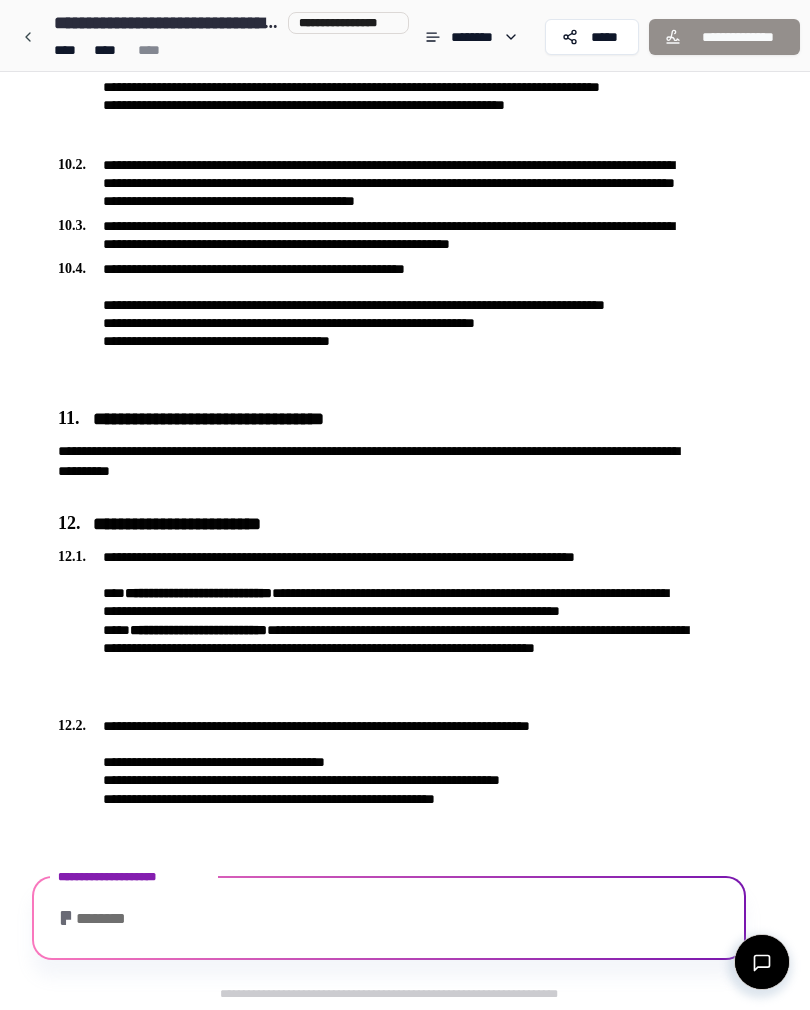 click on "**********" at bounding box center [375, 629] 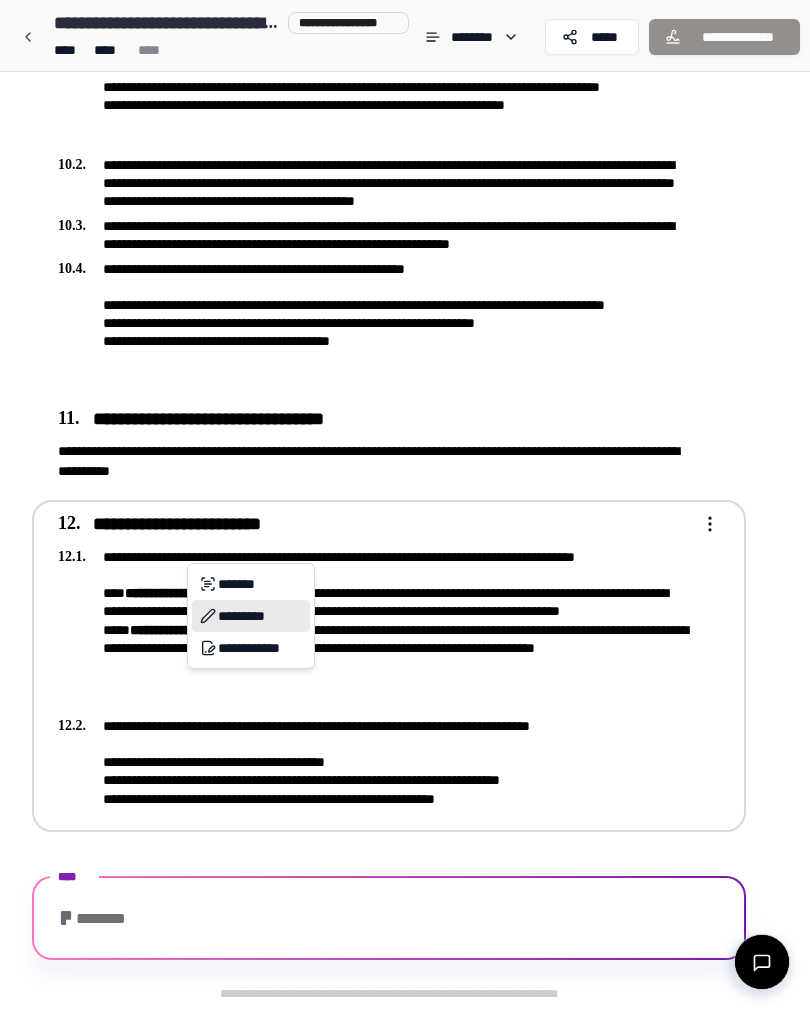 click on "*********" at bounding box center (251, 616) 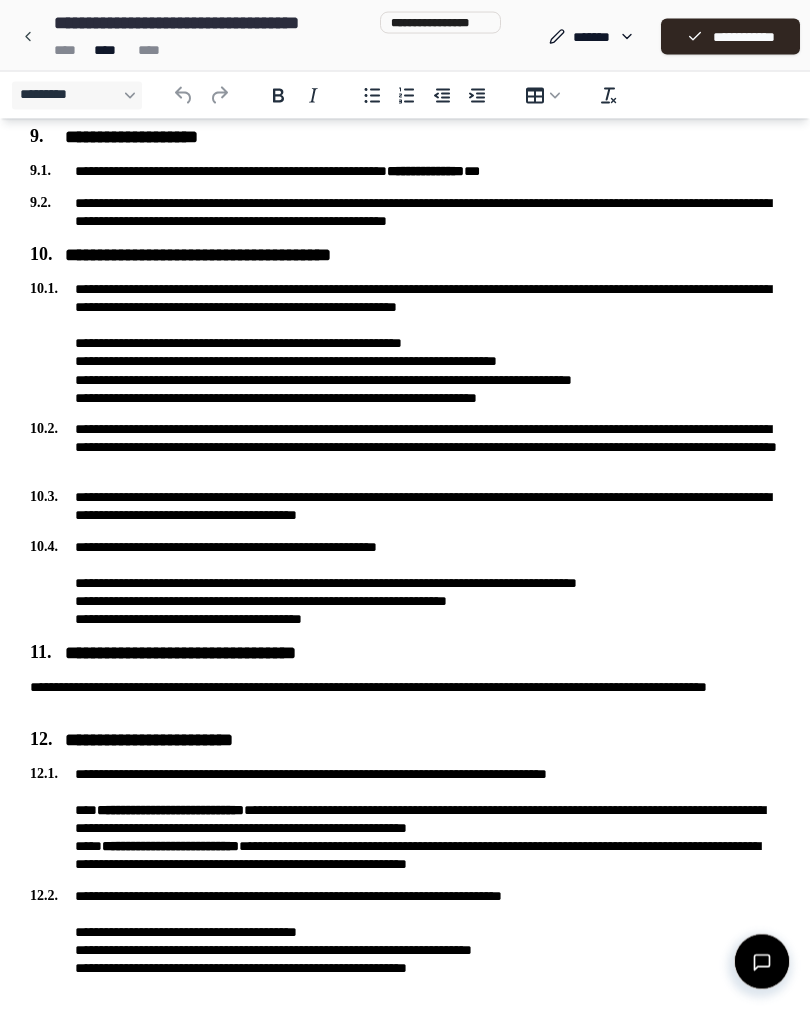 scroll, scrollTop: 2750, scrollLeft: 0, axis: vertical 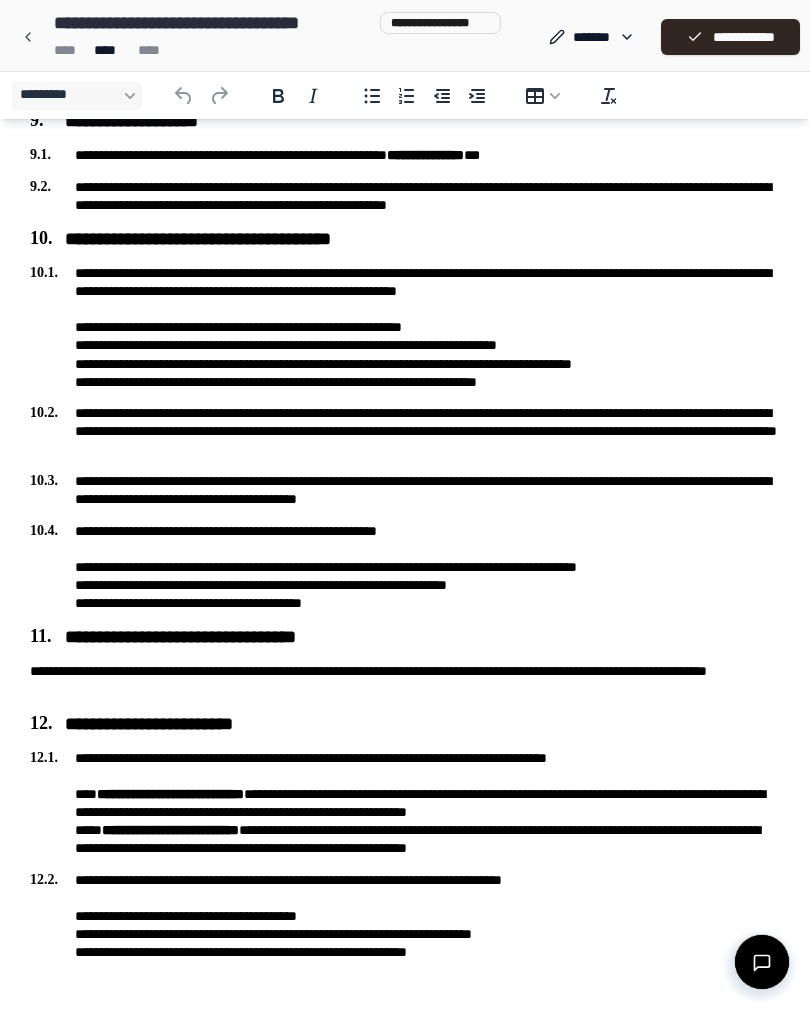 click on "**********" at bounding box center (730, 37) 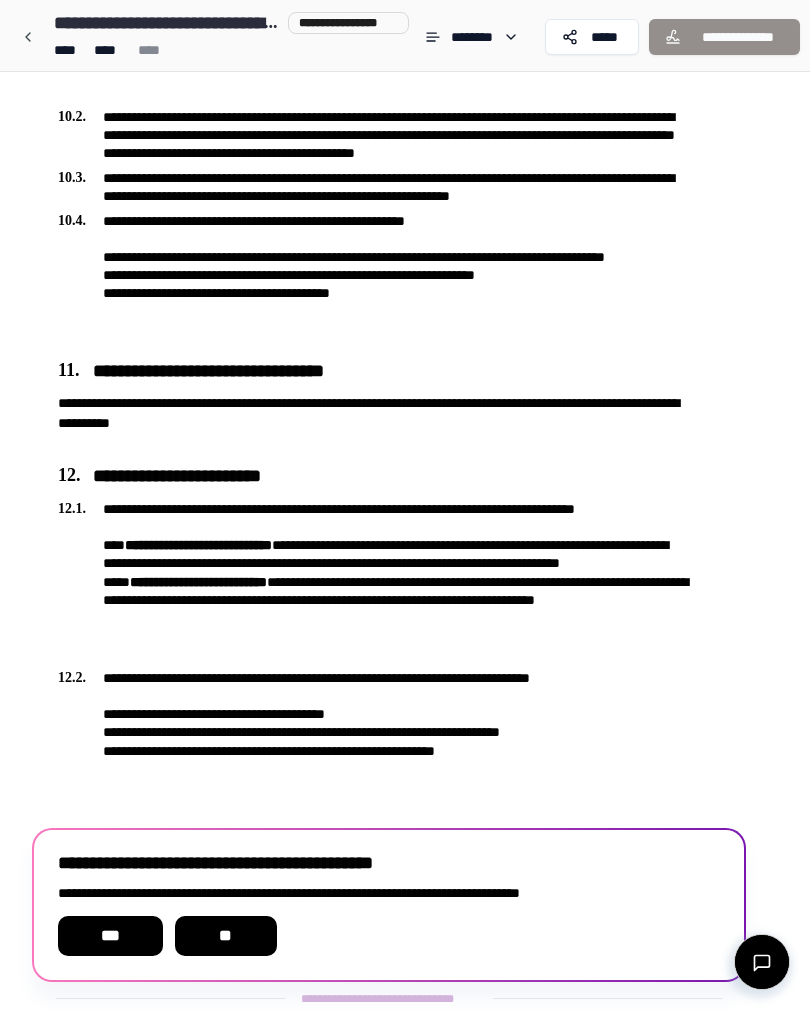 scroll, scrollTop: 3453, scrollLeft: 0, axis: vertical 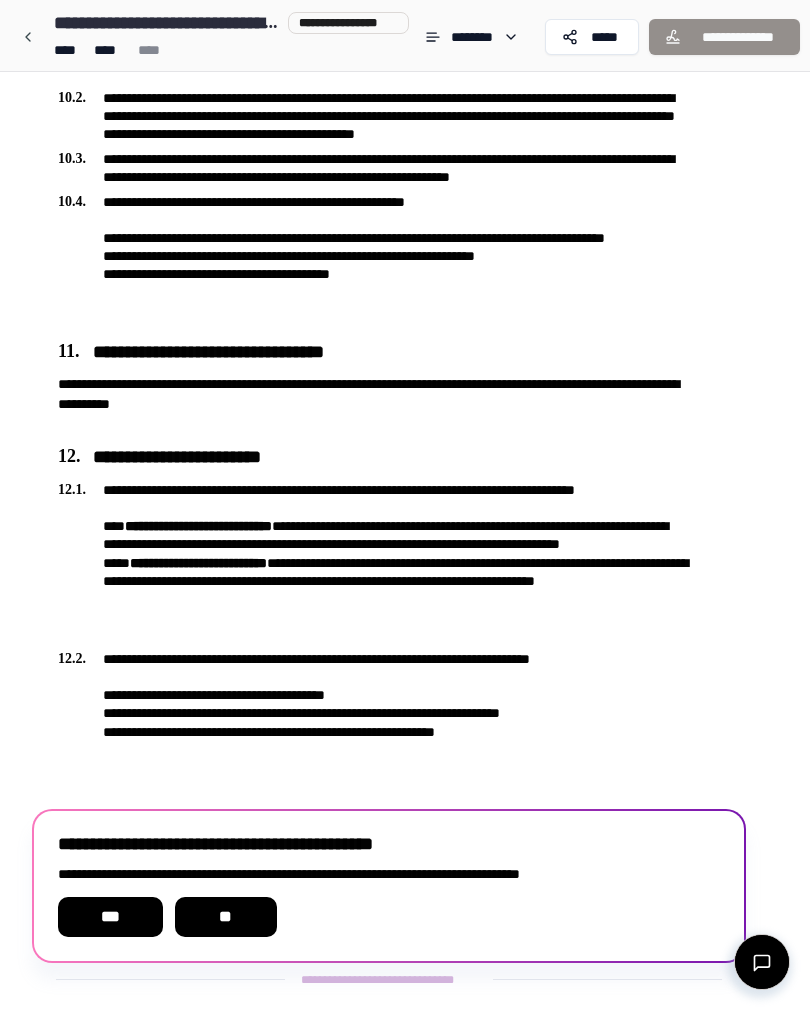 click on "**" at bounding box center (226, 917) 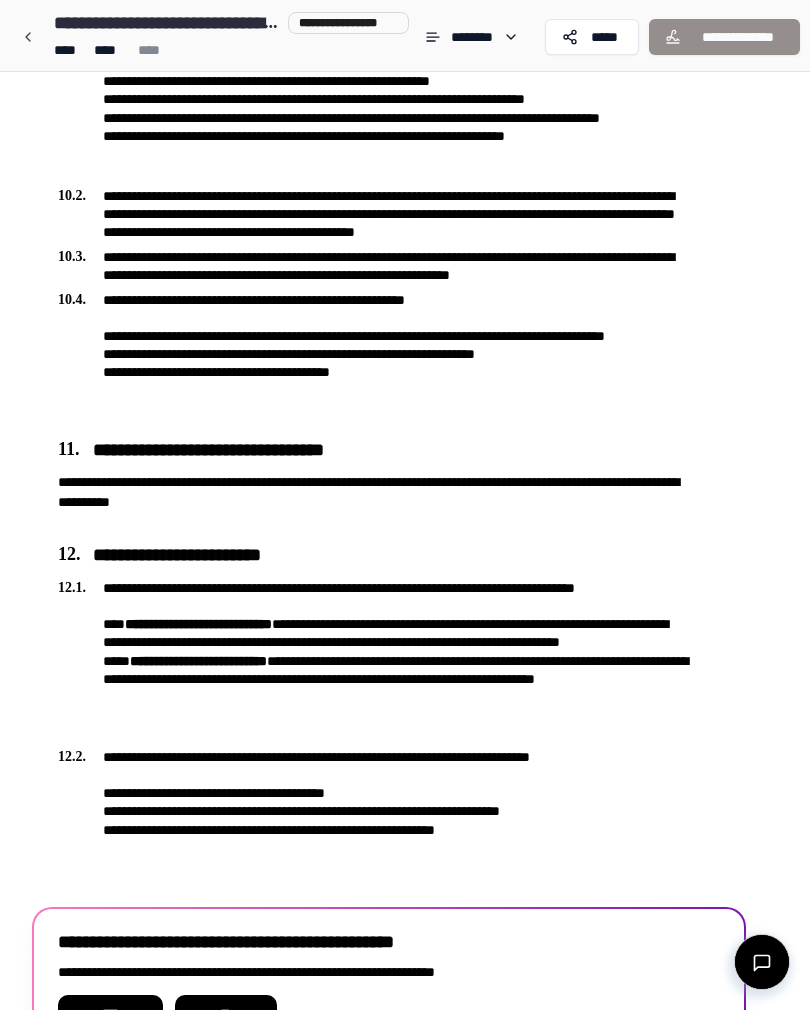 scroll, scrollTop: 3453, scrollLeft: 0, axis: vertical 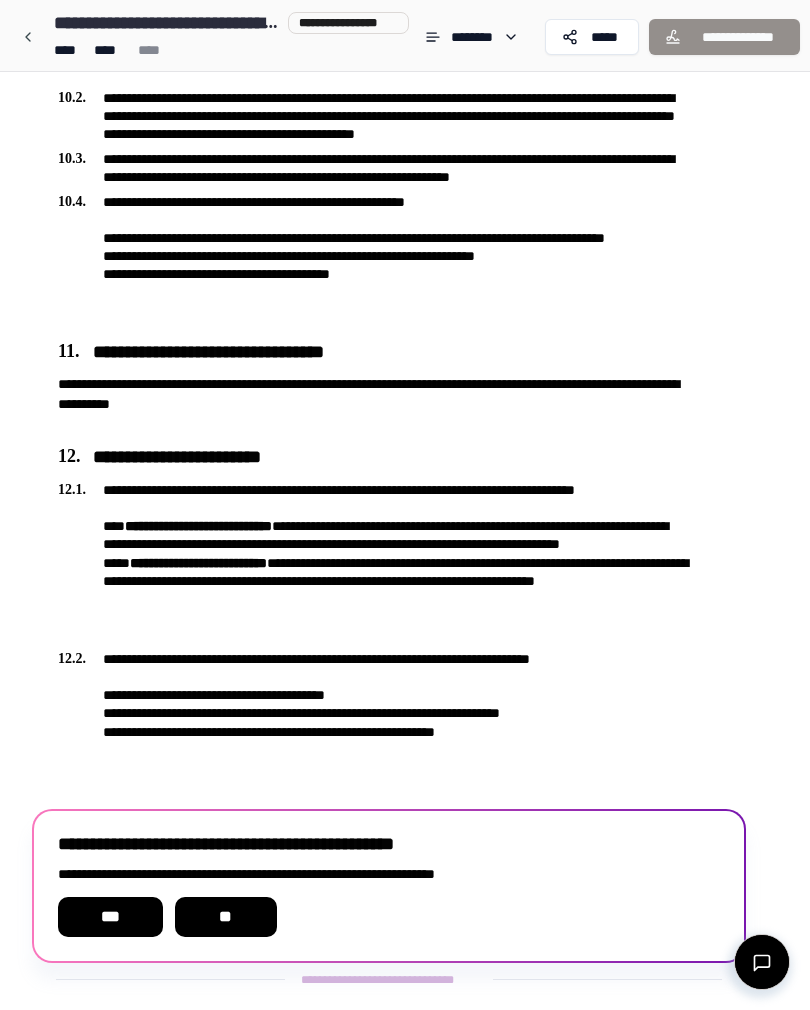 click on "**" at bounding box center (226, 917) 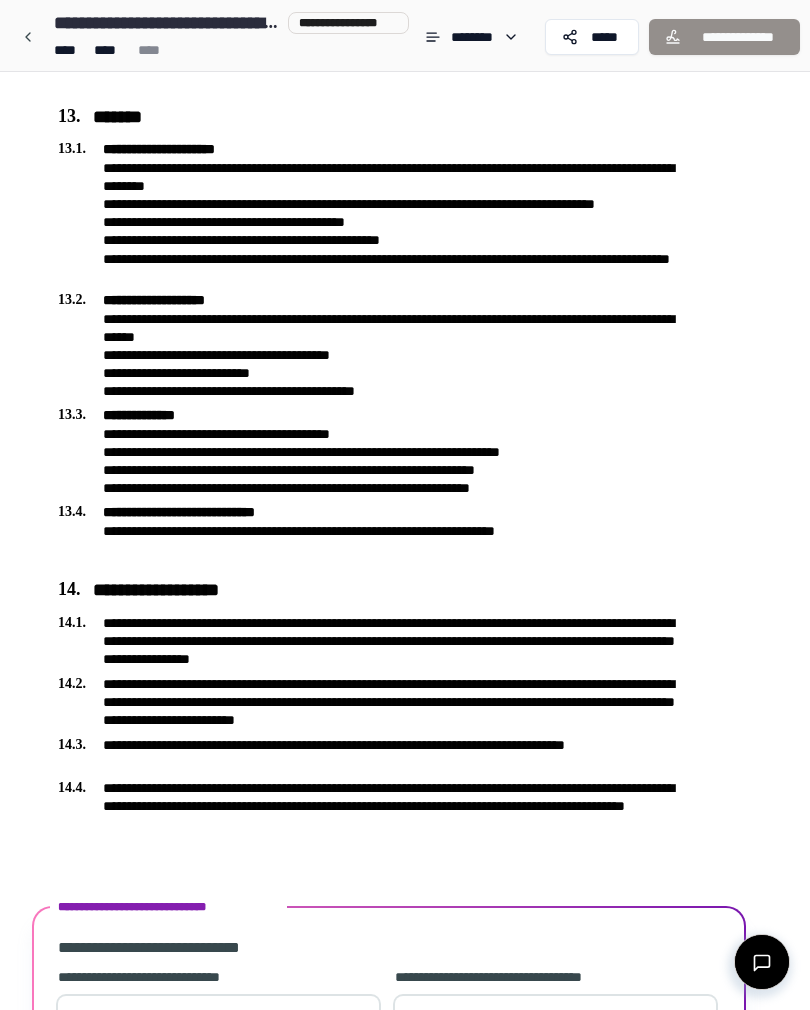 scroll, scrollTop: 4290, scrollLeft: 0, axis: vertical 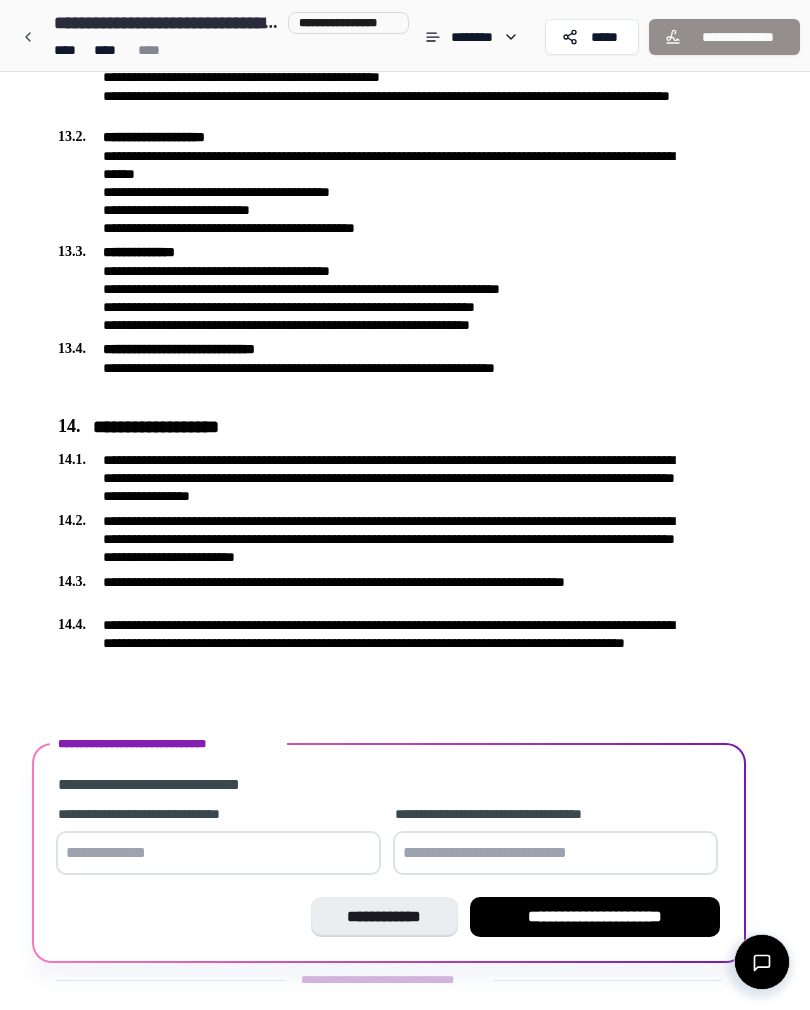 click at bounding box center [218, 853] 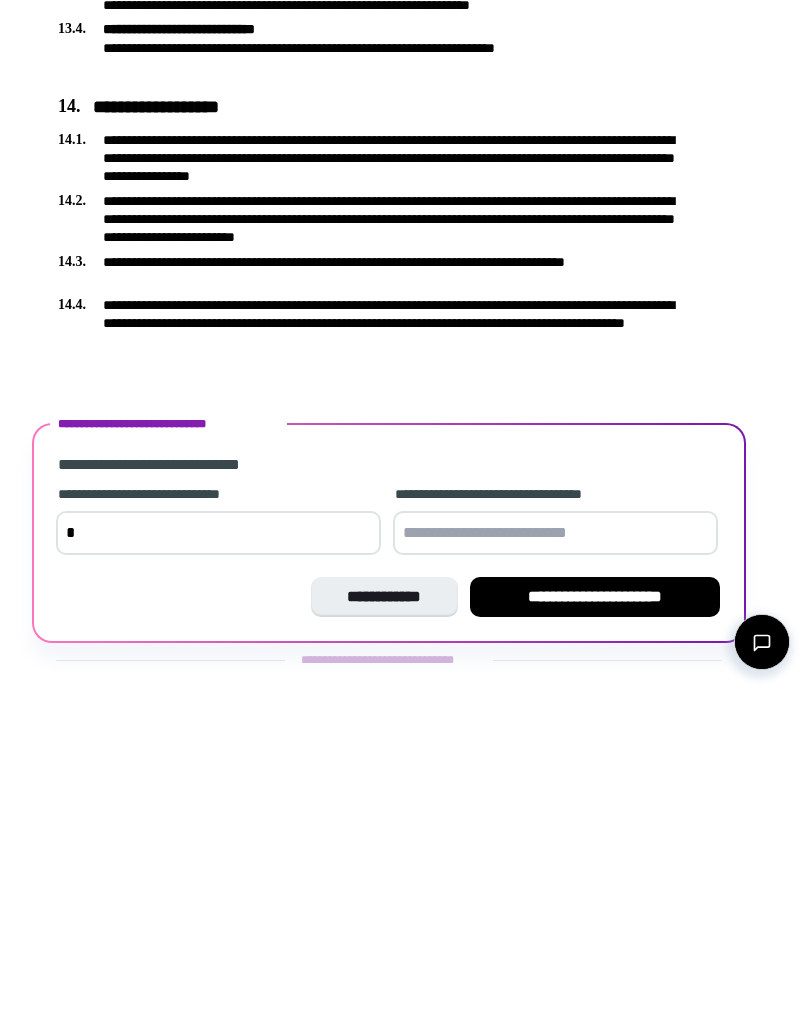 scroll, scrollTop: 4321, scrollLeft: 0, axis: vertical 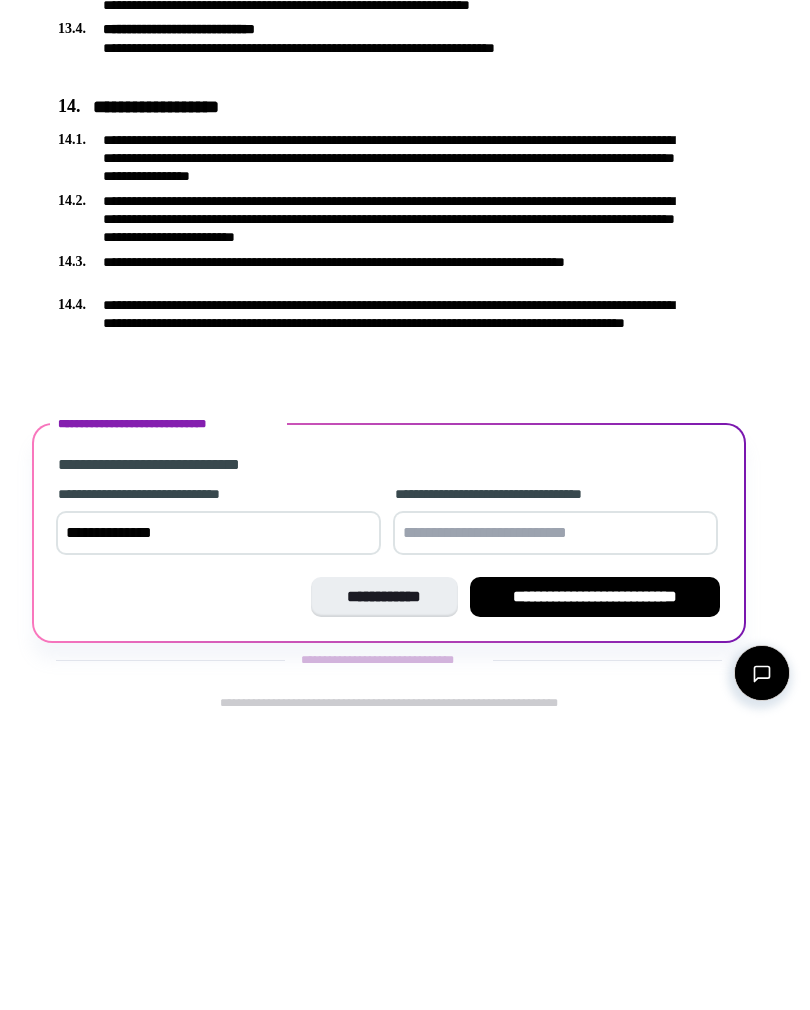 click at bounding box center [555, 822] 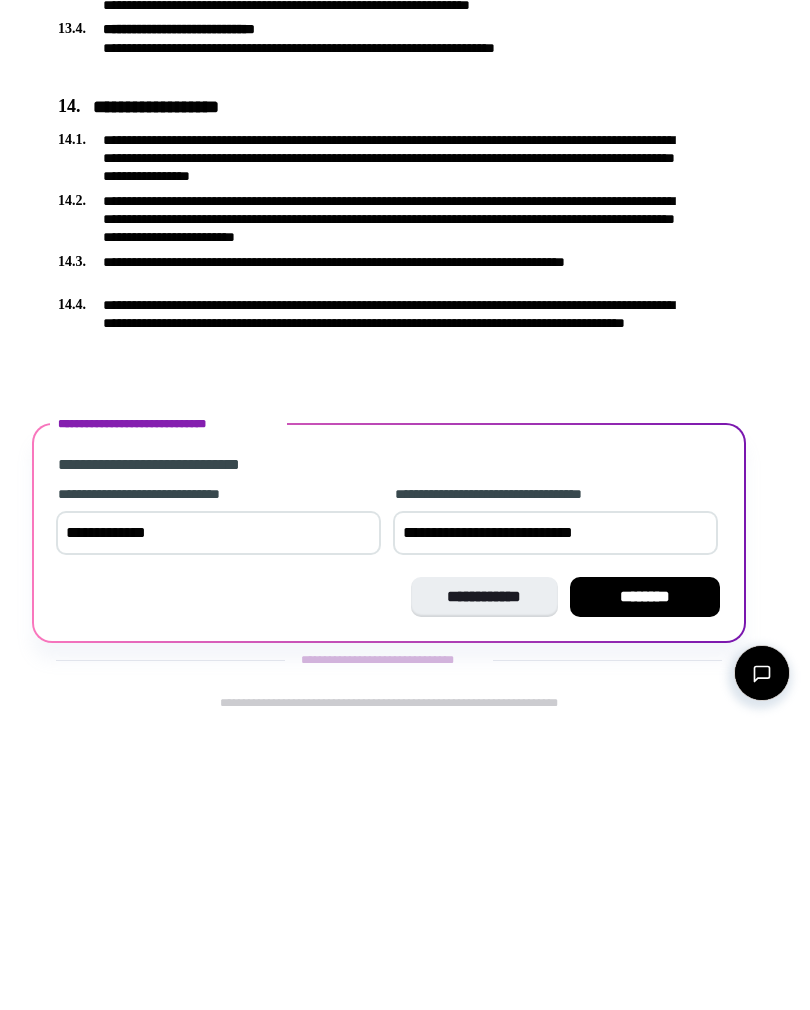 type on "**********" 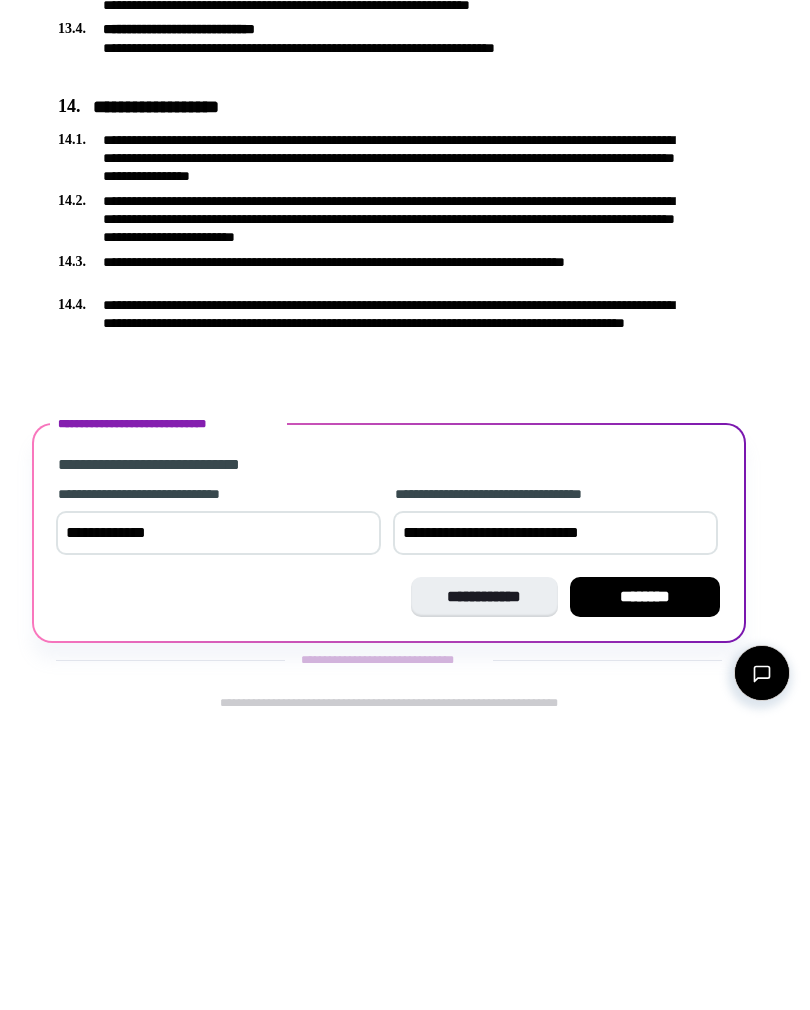 click on "********" at bounding box center (645, 886) 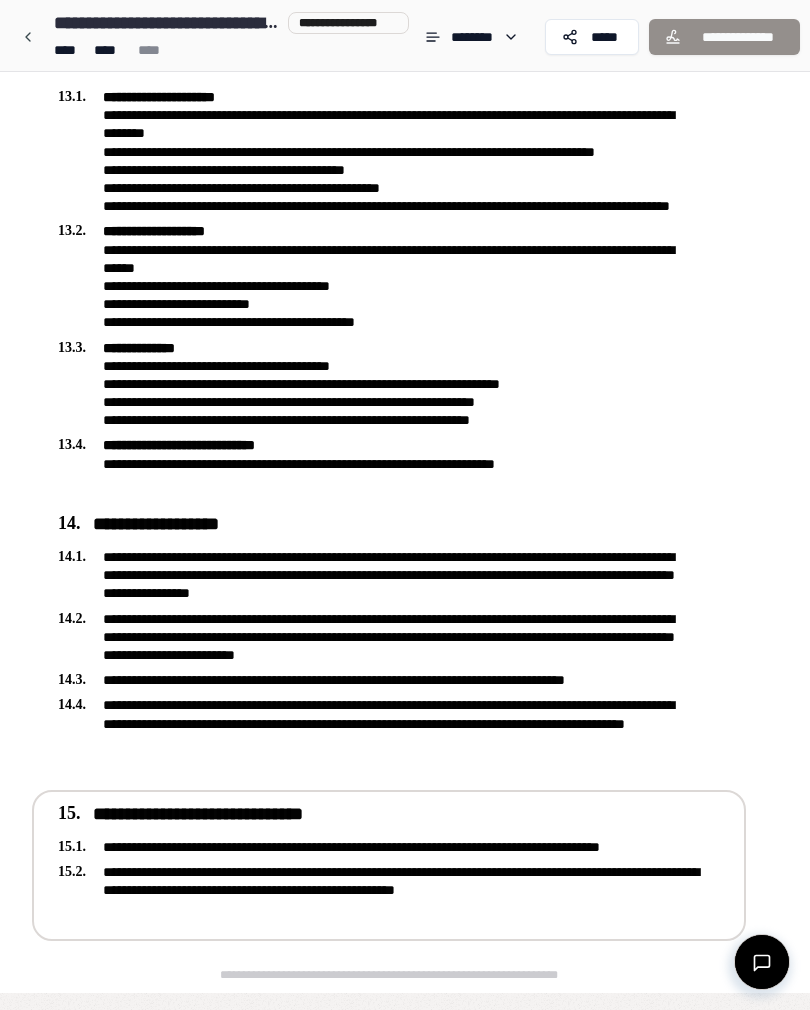 scroll, scrollTop: 4454, scrollLeft: 0, axis: vertical 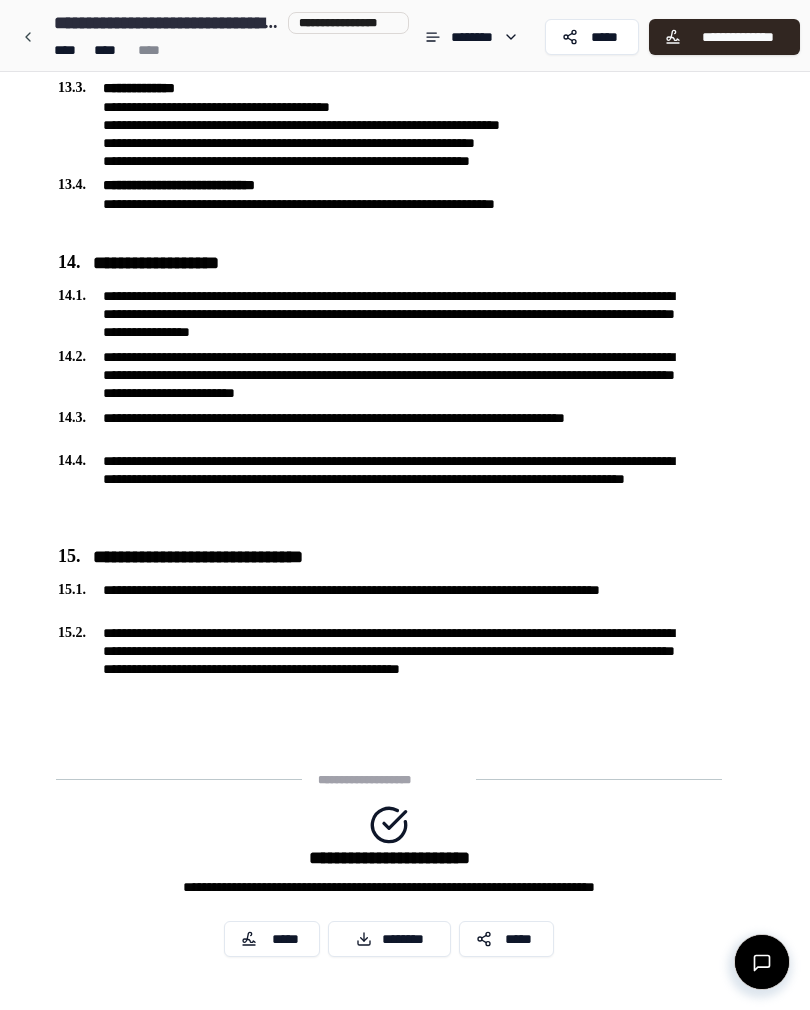 click on "*****" at bounding box center (285, 939) 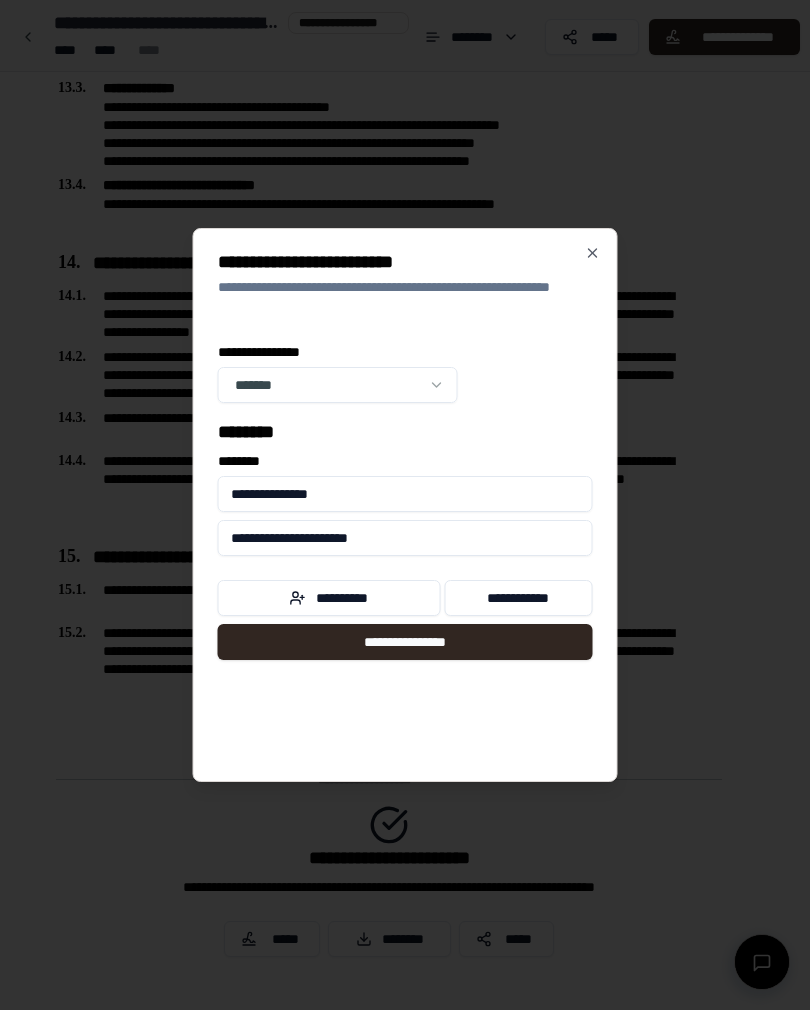 click on "**********" at bounding box center [329, 598] 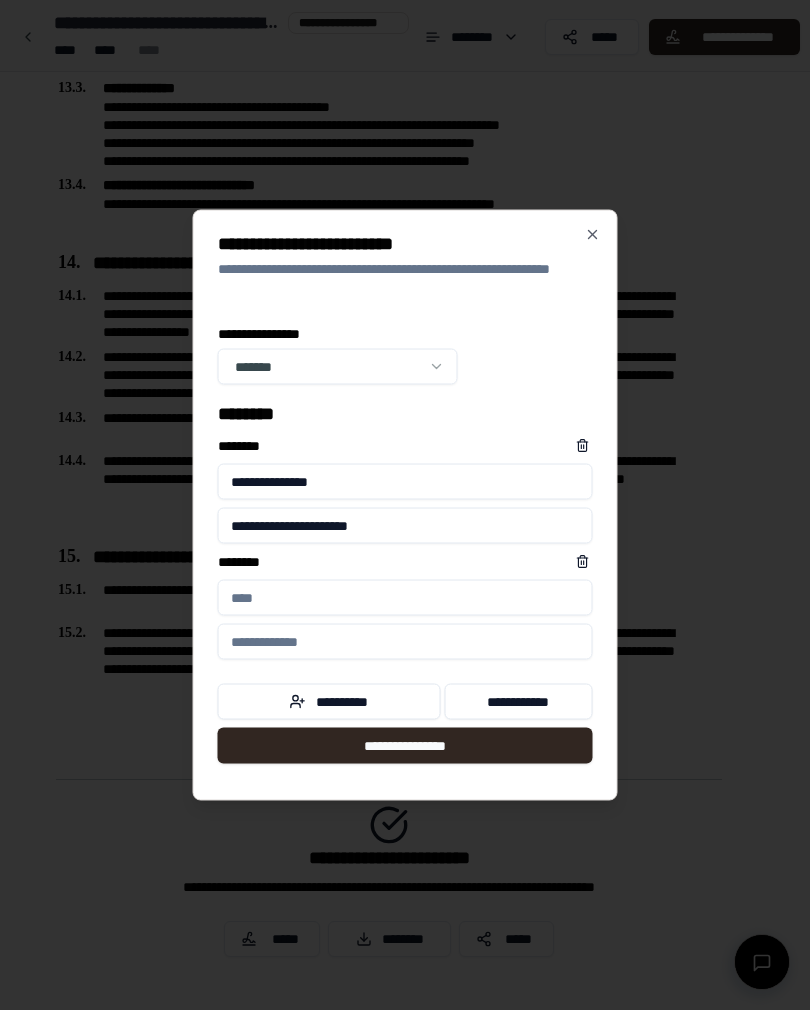 click on "******   *" at bounding box center [405, 598] 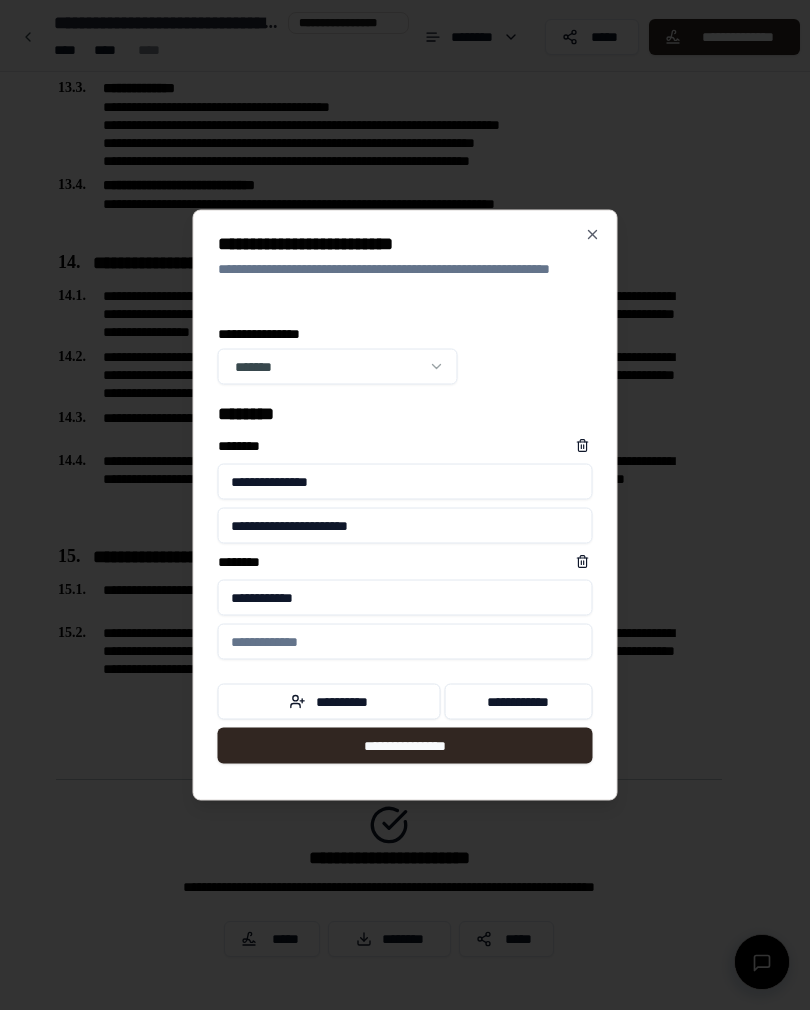type on "**********" 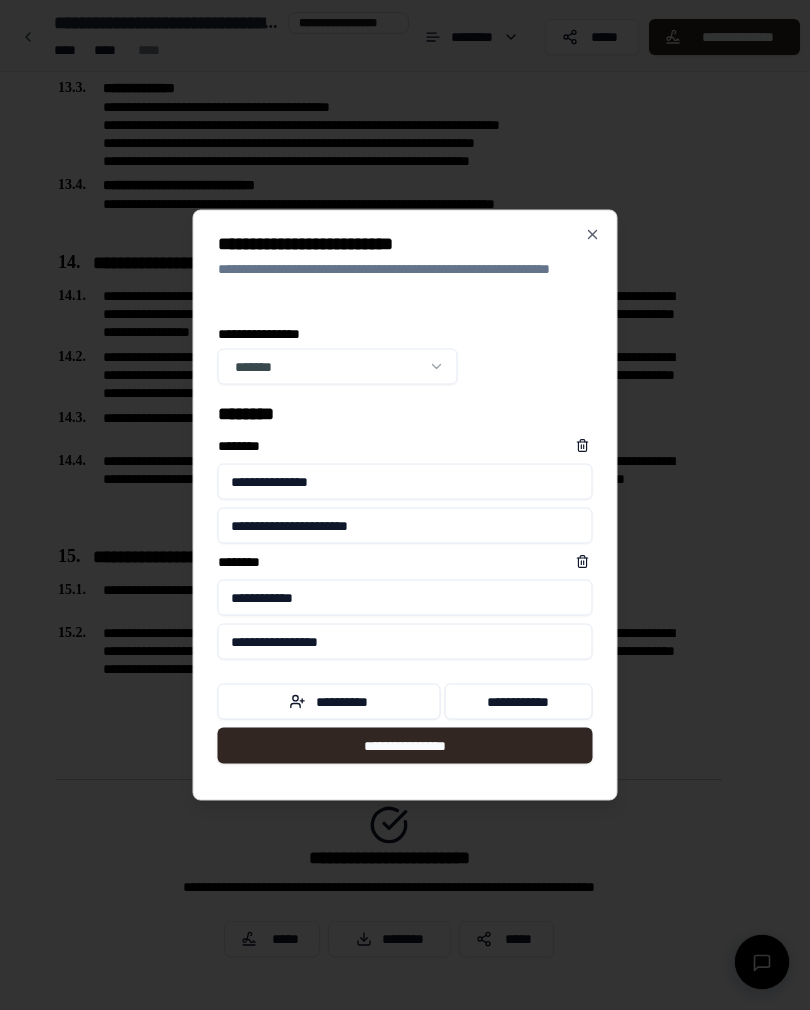 type on "**********" 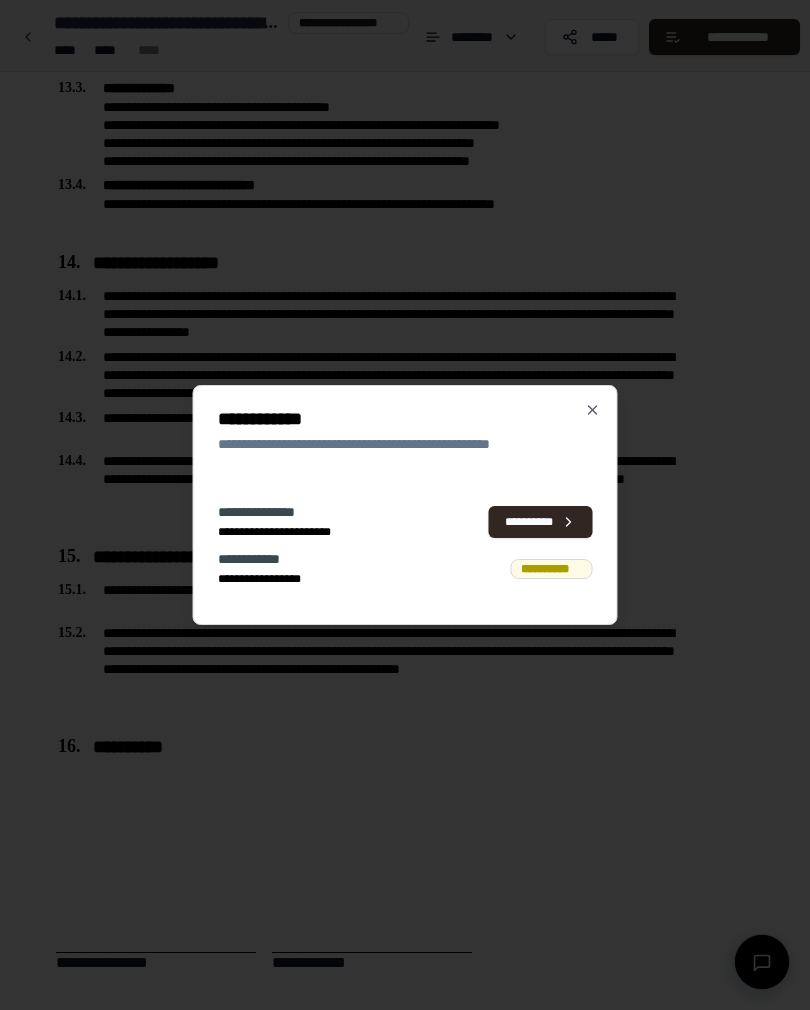 scroll, scrollTop: 4690, scrollLeft: 0, axis: vertical 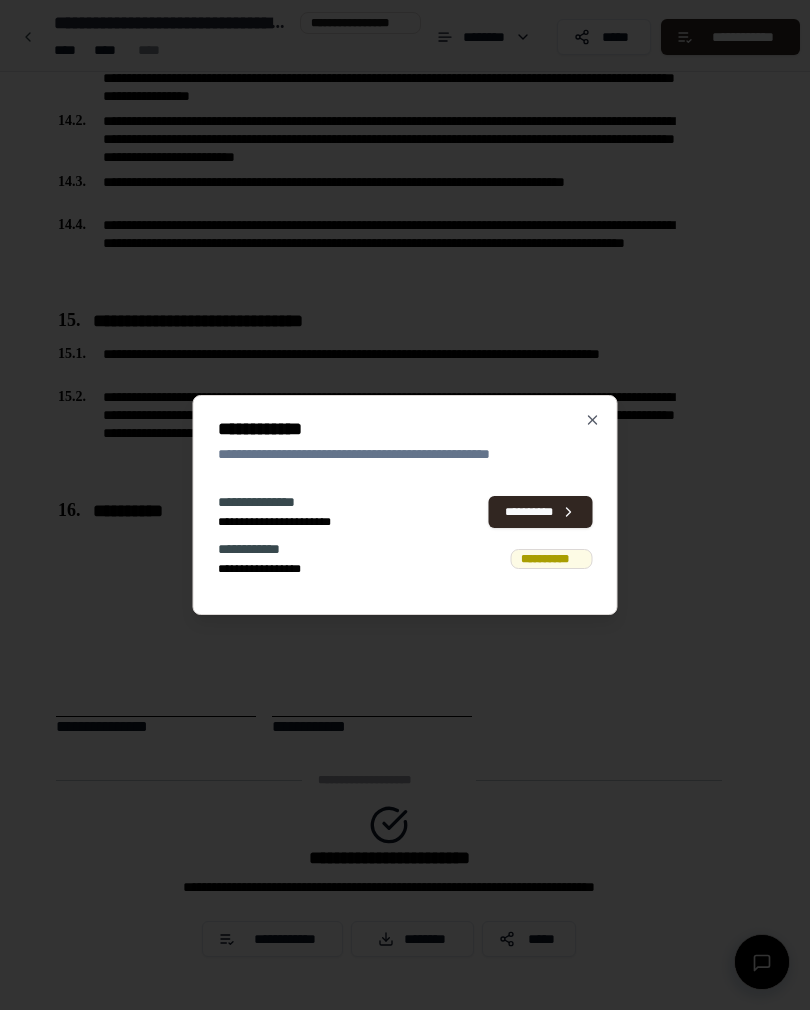 click on "**********" at bounding box center [541, 512] 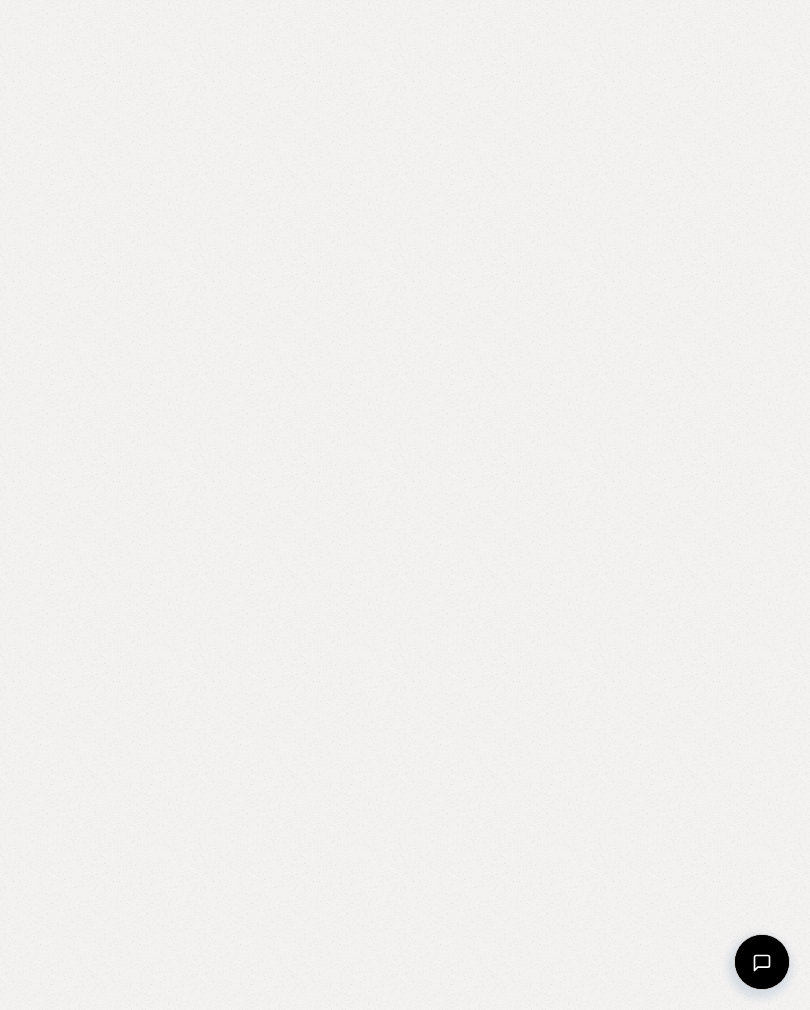 scroll, scrollTop: 0, scrollLeft: 0, axis: both 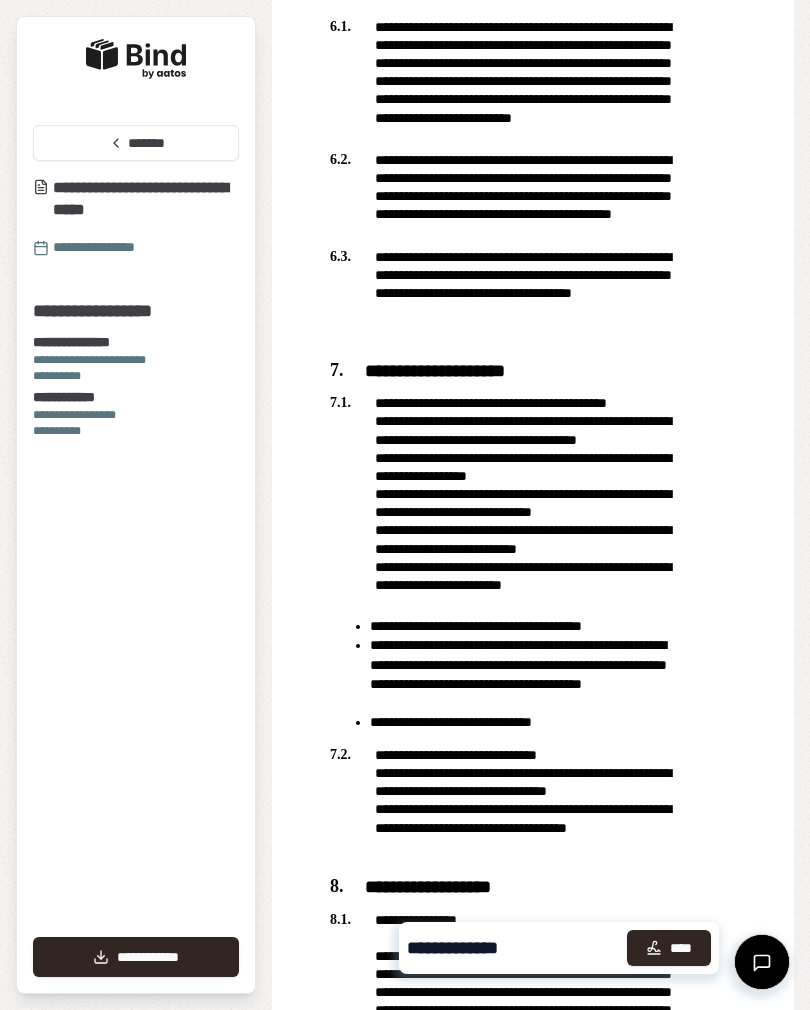 click on "****" at bounding box center [669, 948] 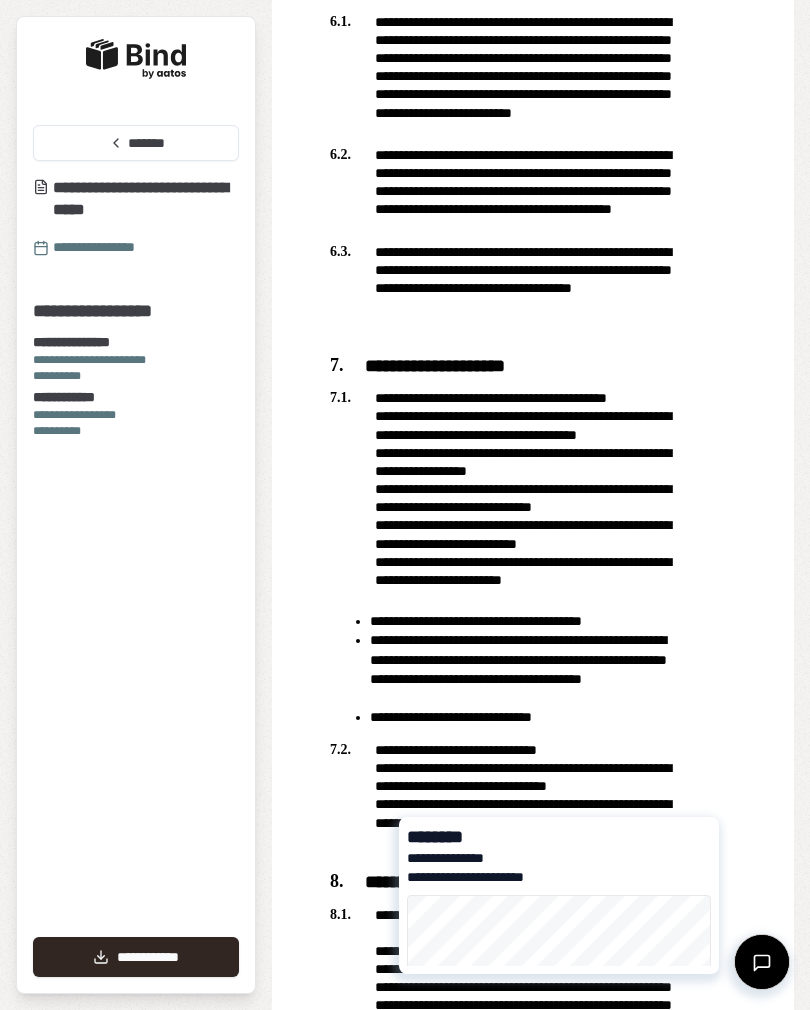 scroll, scrollTop: 2243, scrollLeft: 0, axis: vertical 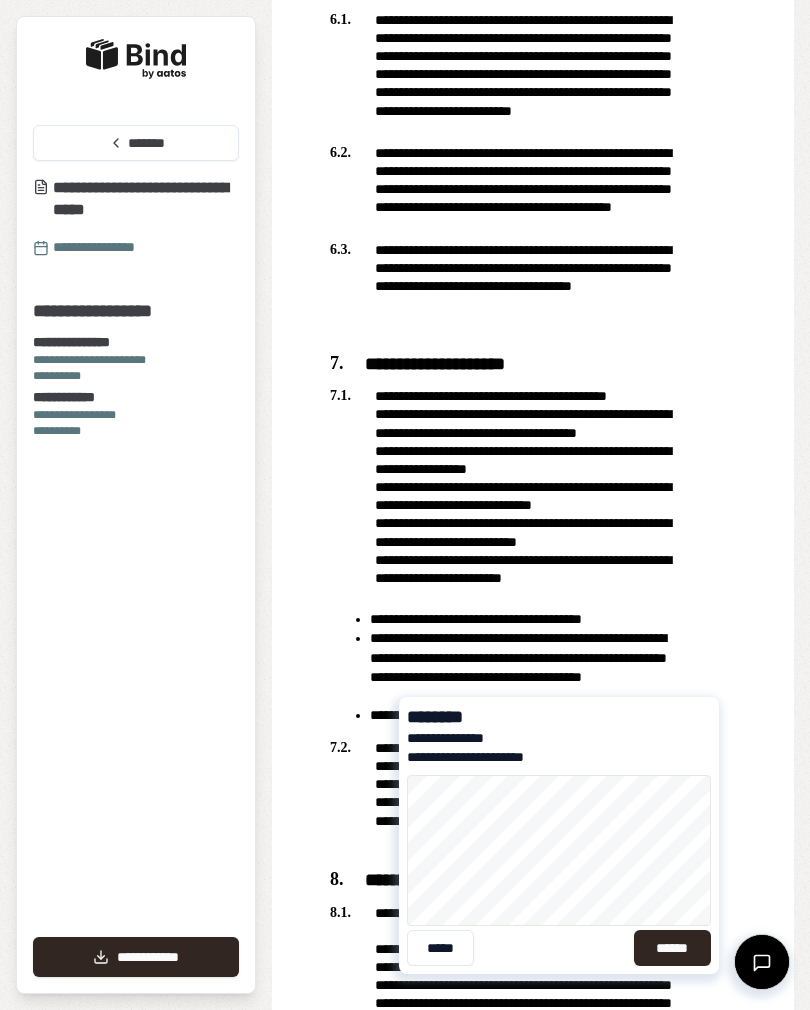 click on "******" at bounding box center (672, 948) 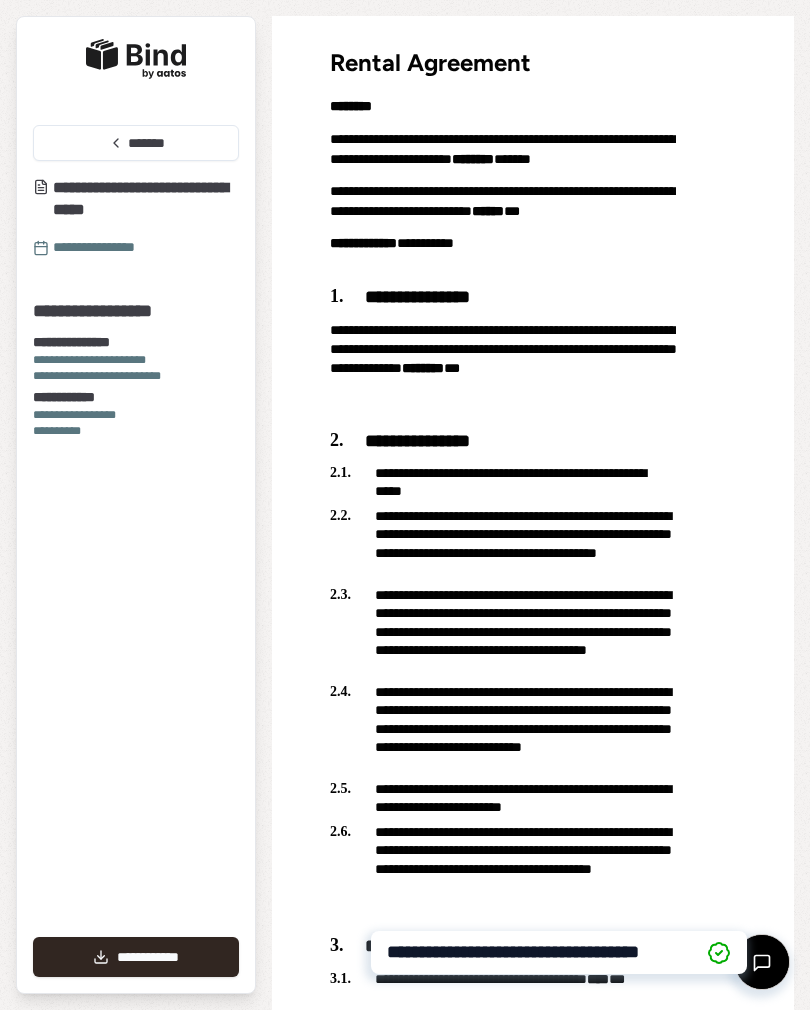 scroll, scrollTop: 0, scrollLeft: 0, axis: both 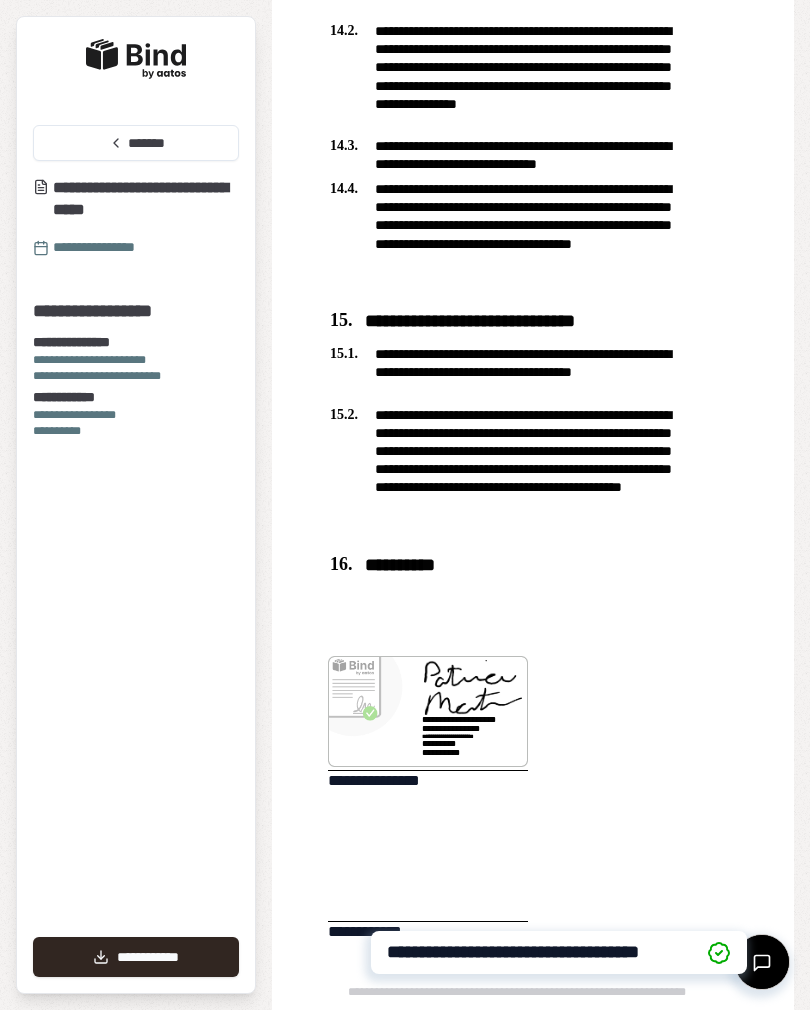 click on "**********" at bounding box center (533, -2942) 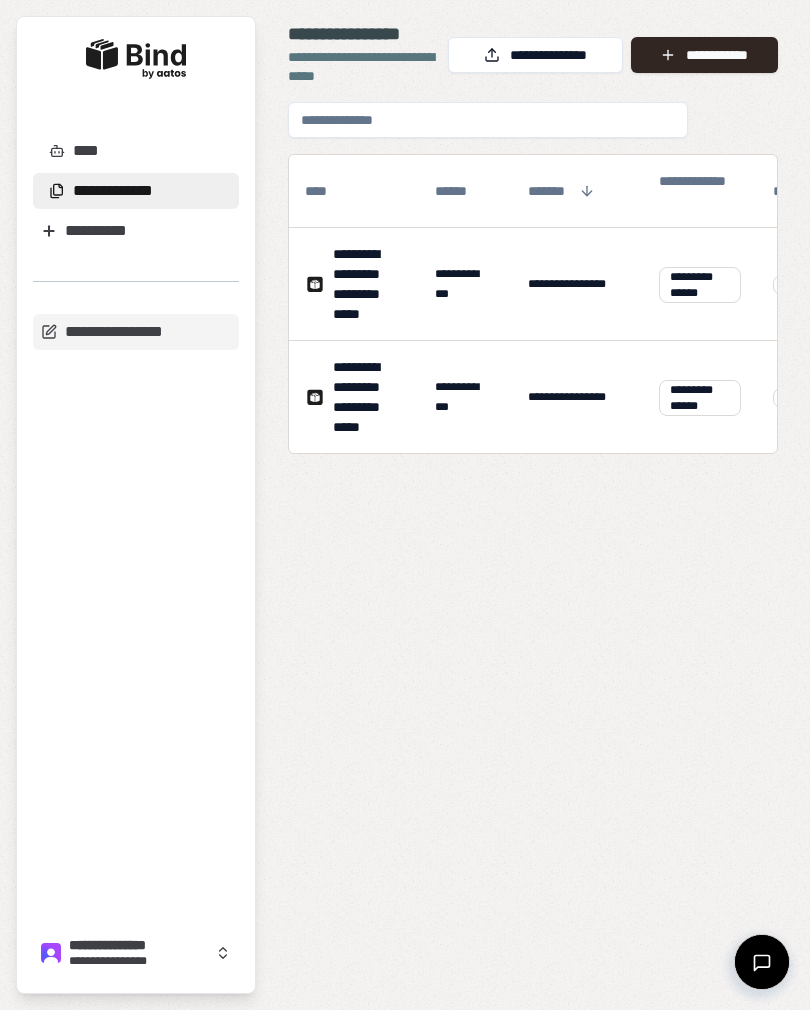 click on "**********" at bounding box center [704, 55] 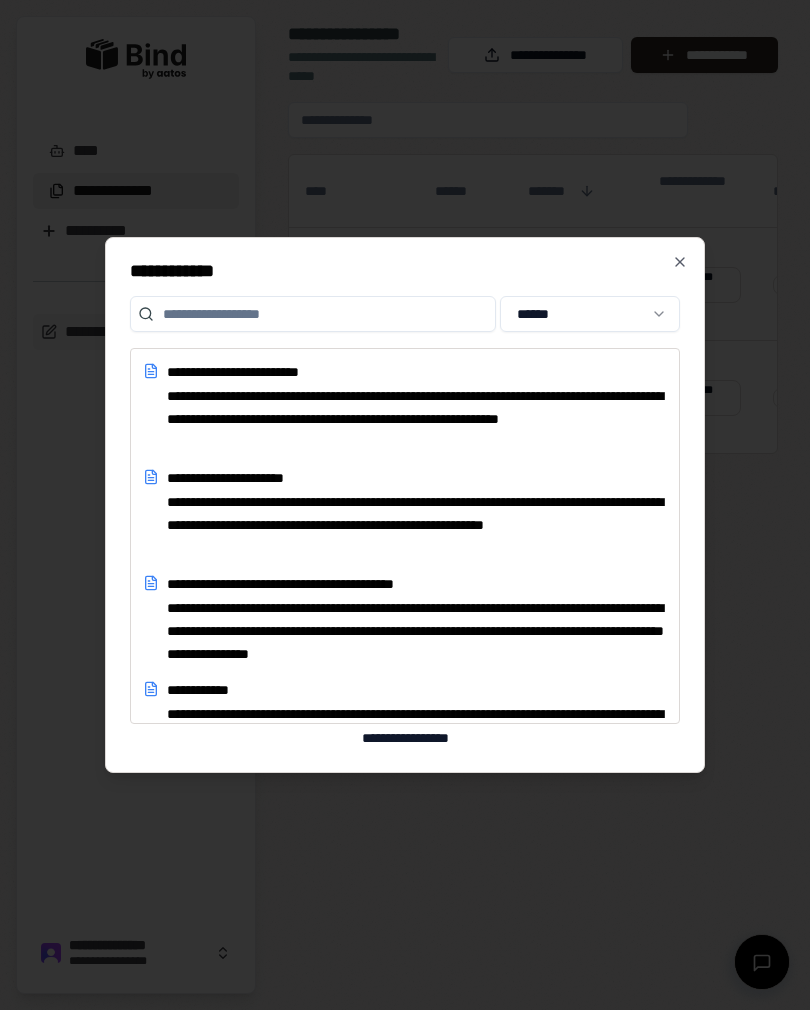 click 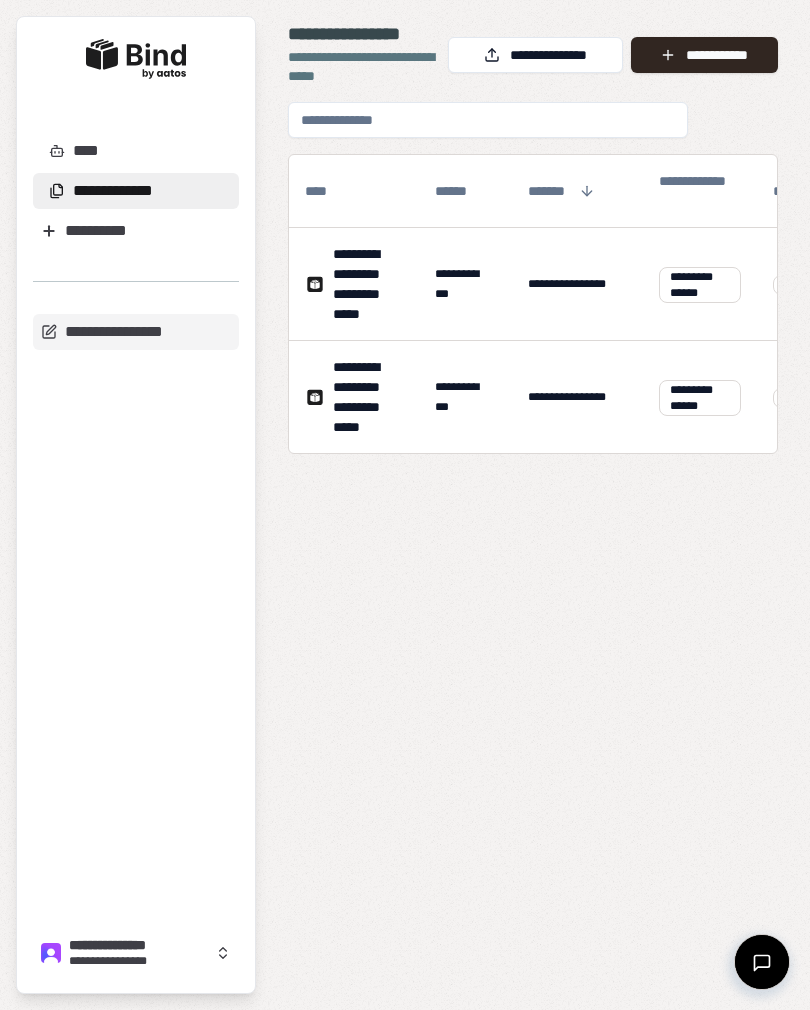 click on "**********" at bounding box center [368, 284] 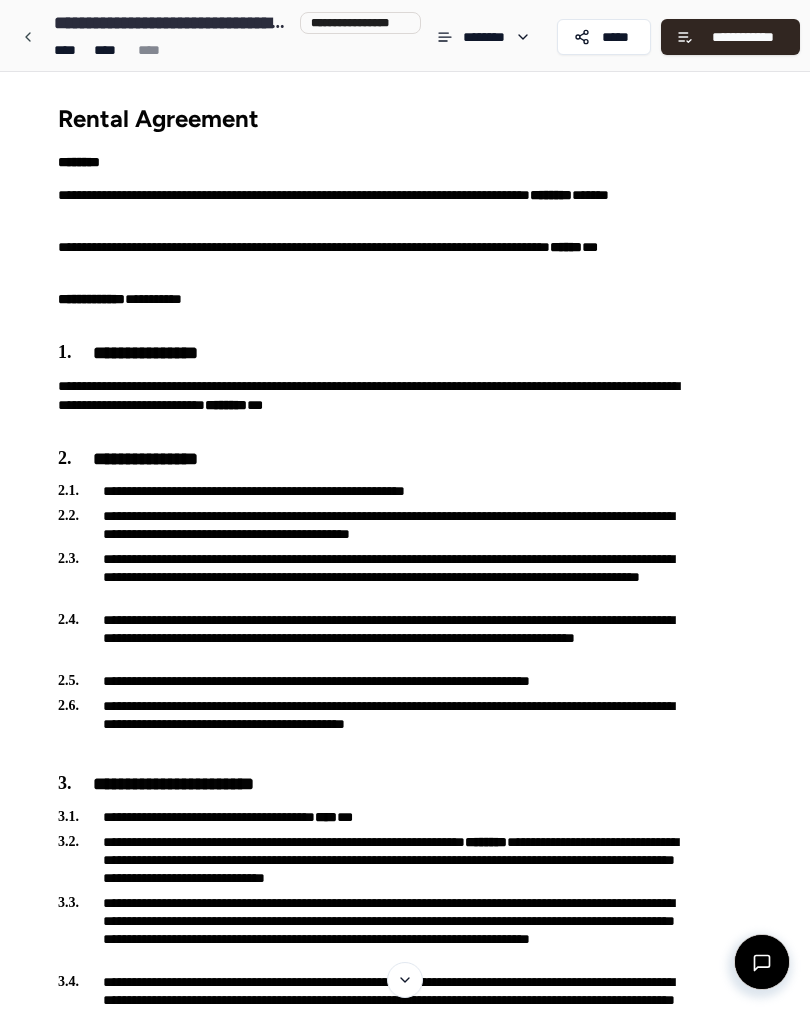click on "*****" at bounding box center [604, 37] 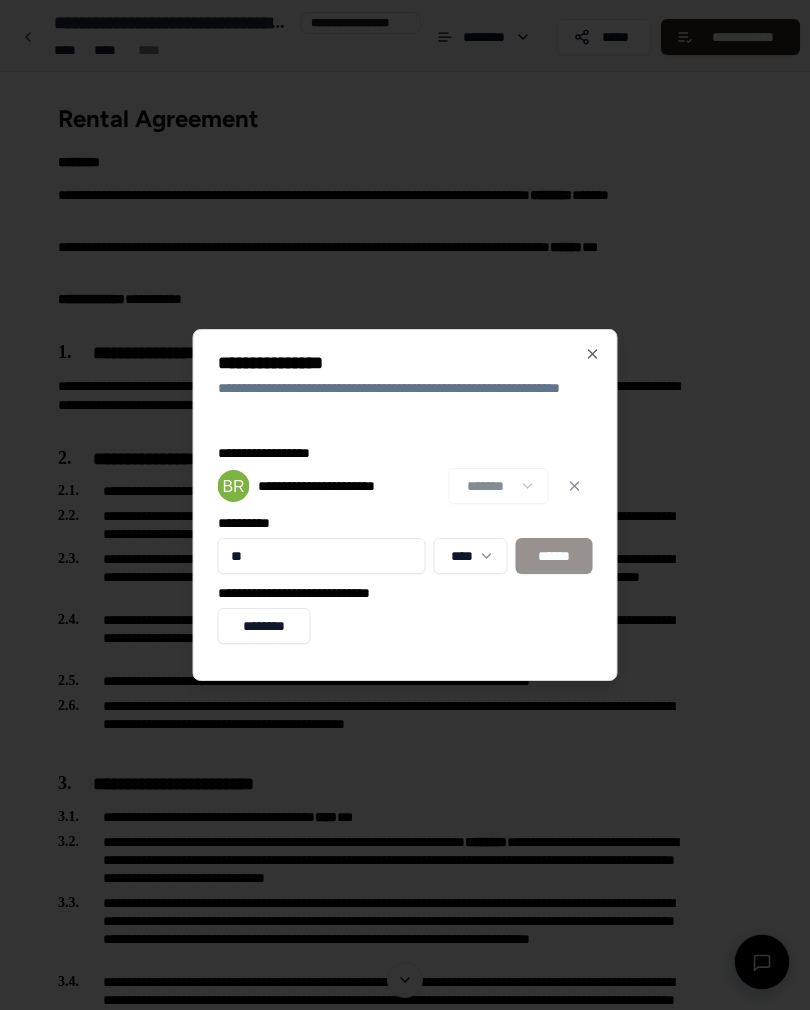 type on "*" 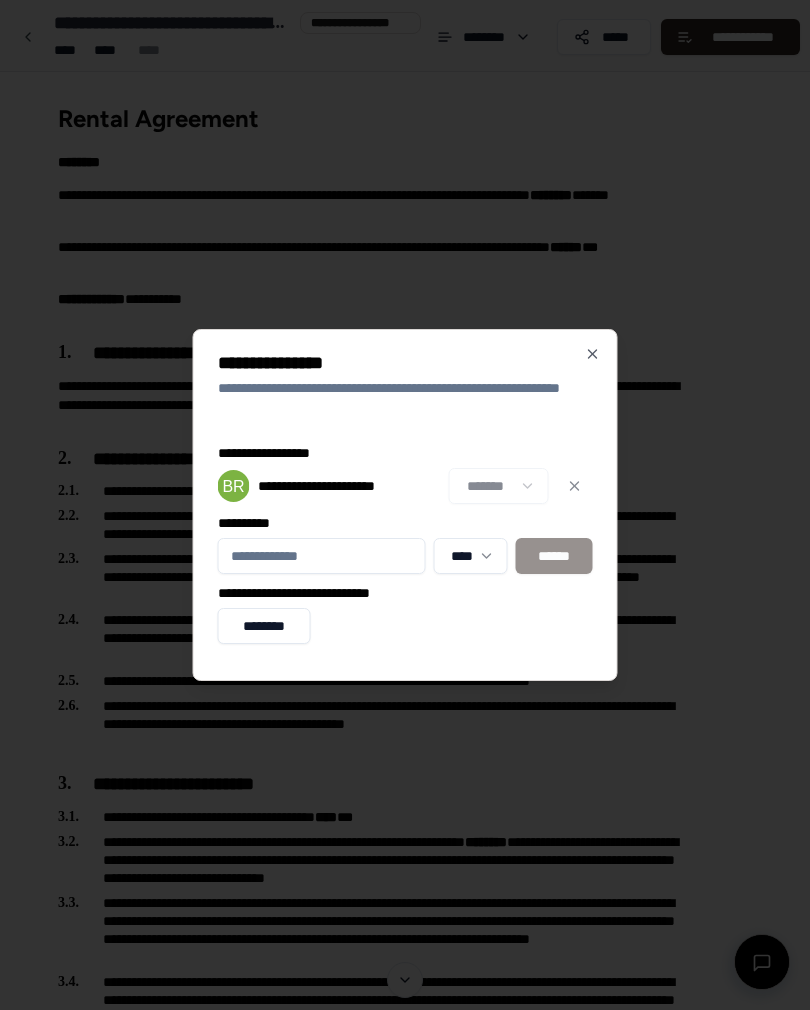 type on "*" 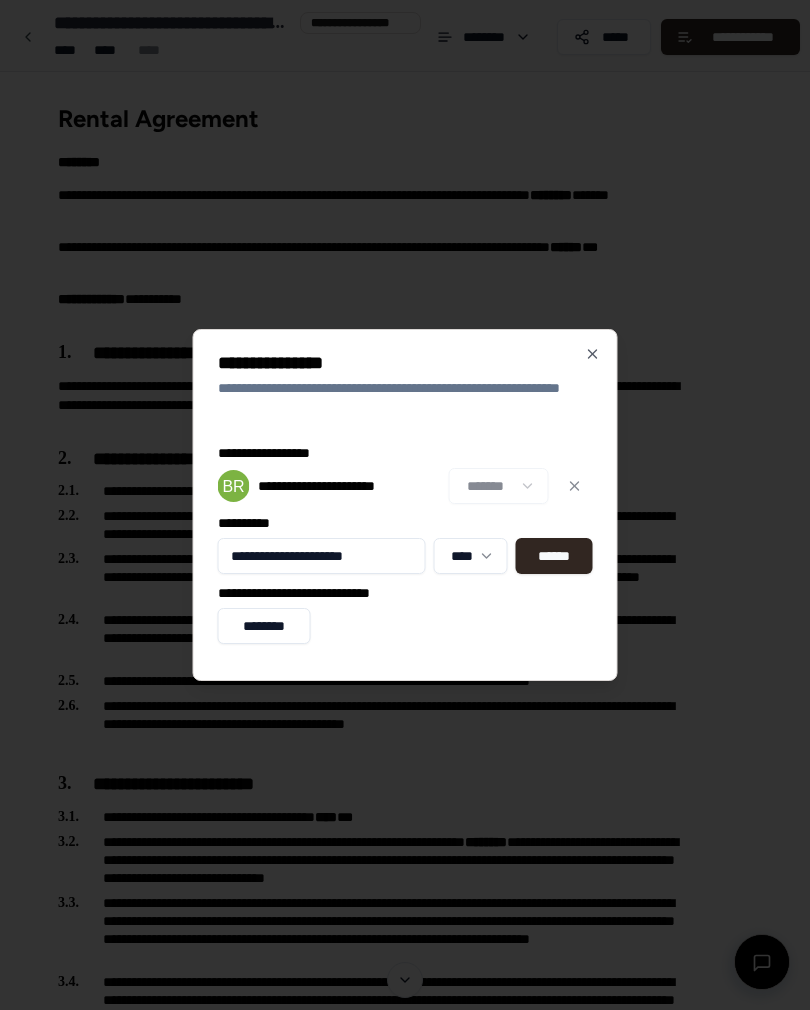 type on "**********" 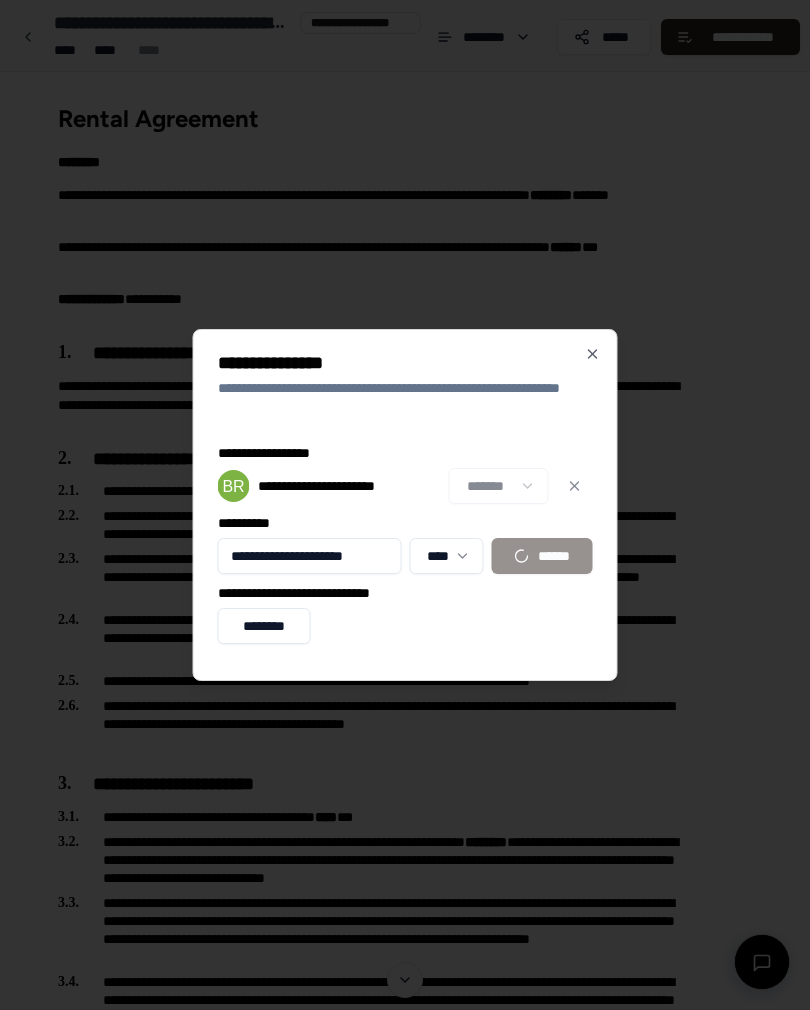 type 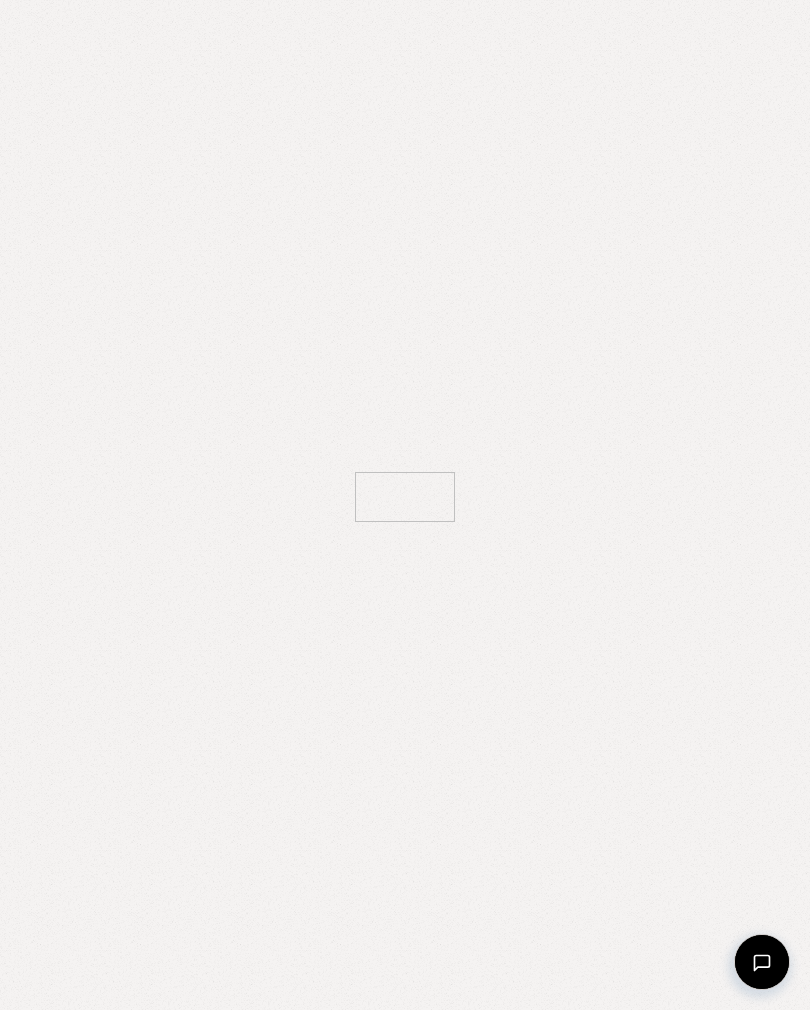 scroll, scrollTop: 0, scrollLeft: 0, axis: both 